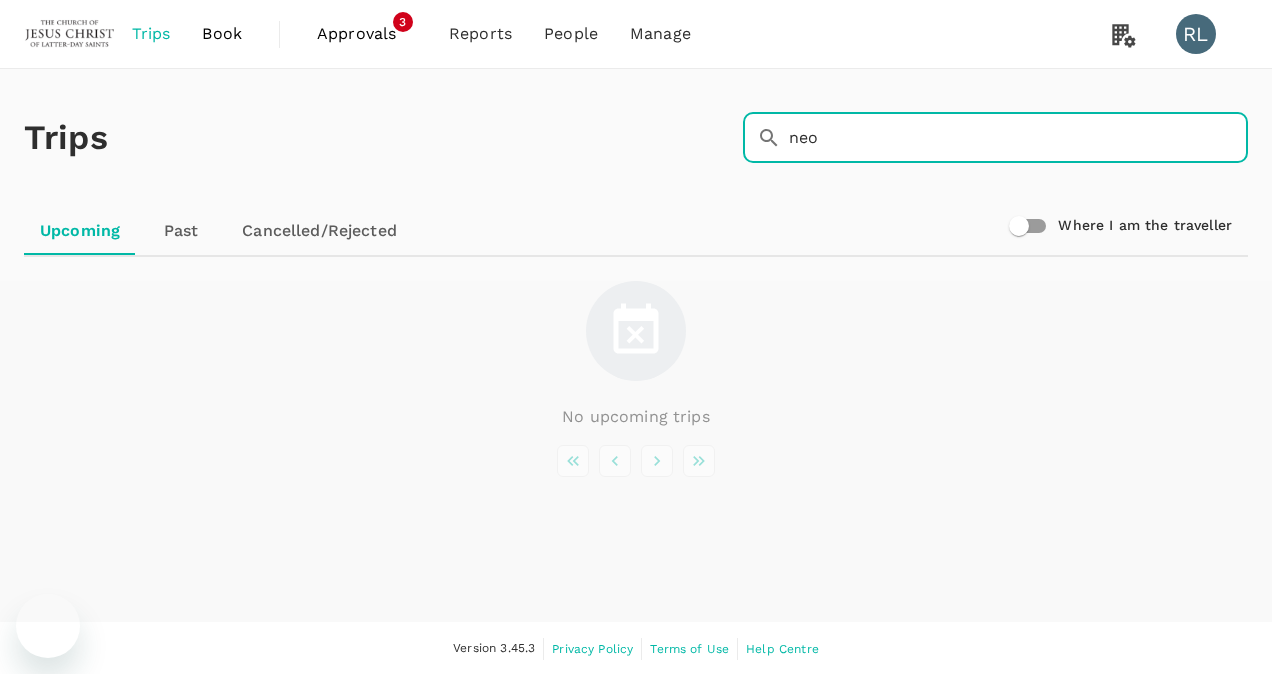 scroll, scrollTop: 0, scrollLeft: 0, axis: both 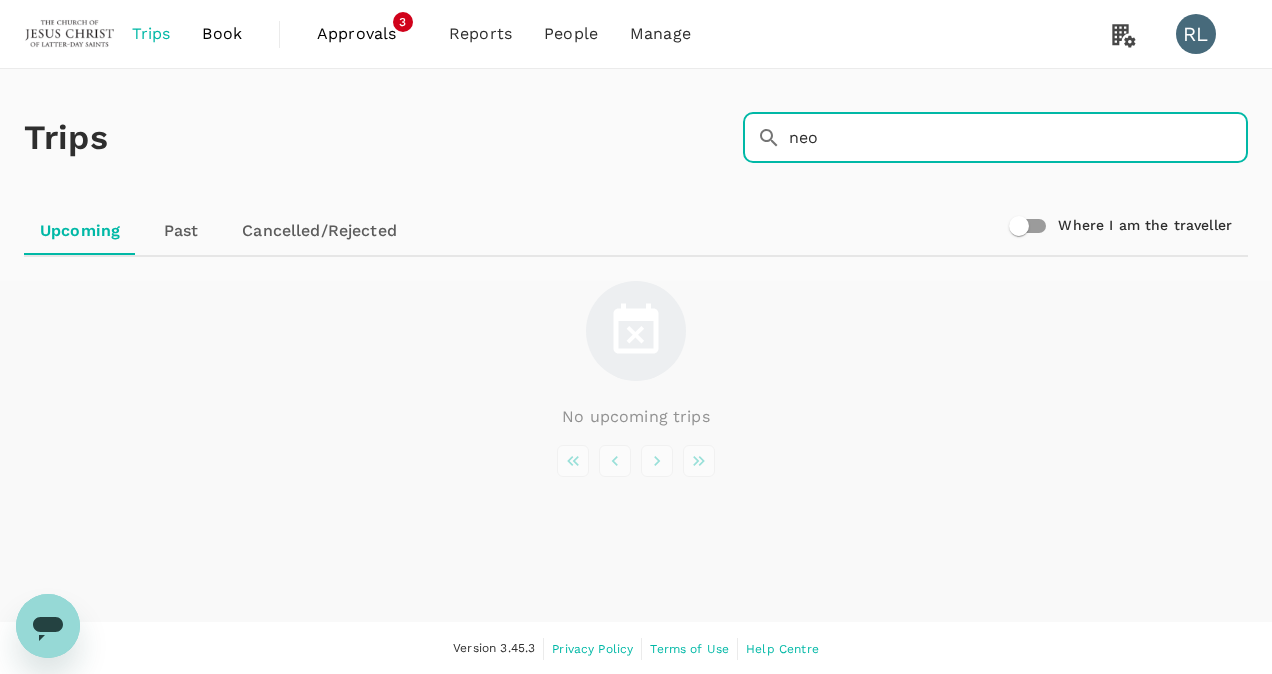 click on "No upcoming trips" at bounding box center (636, 355) 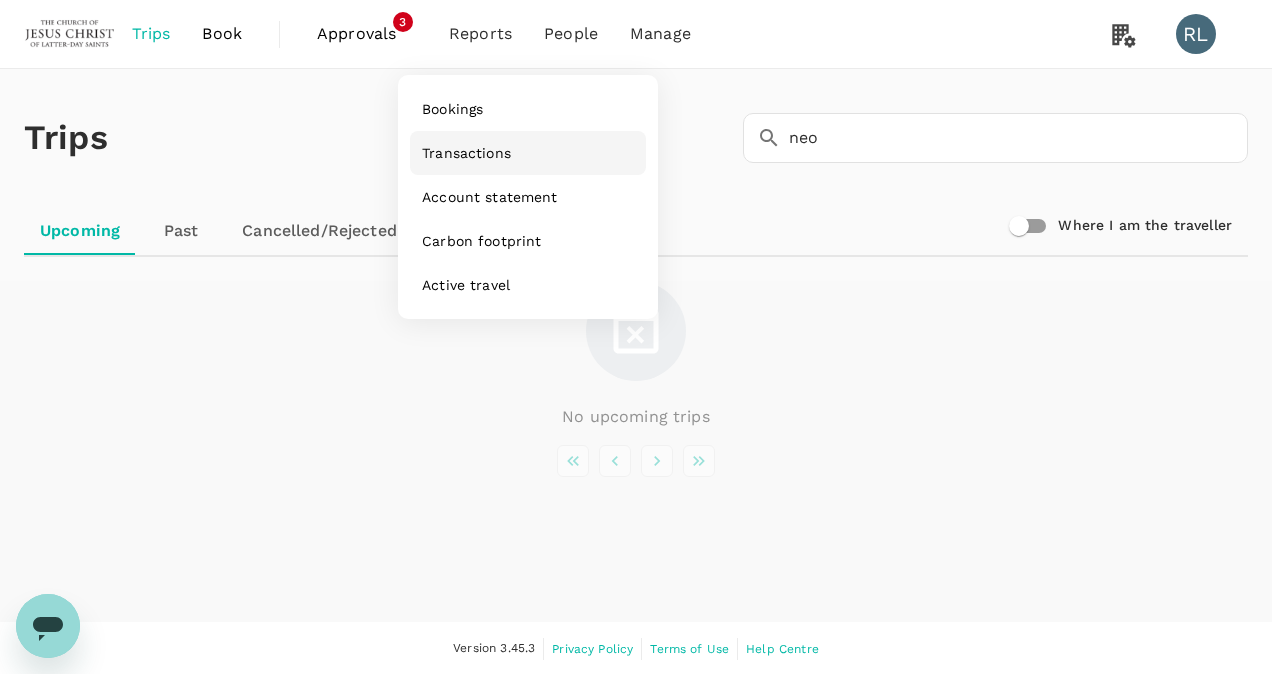 click on "Transactions" at bounding box center (466, 153) 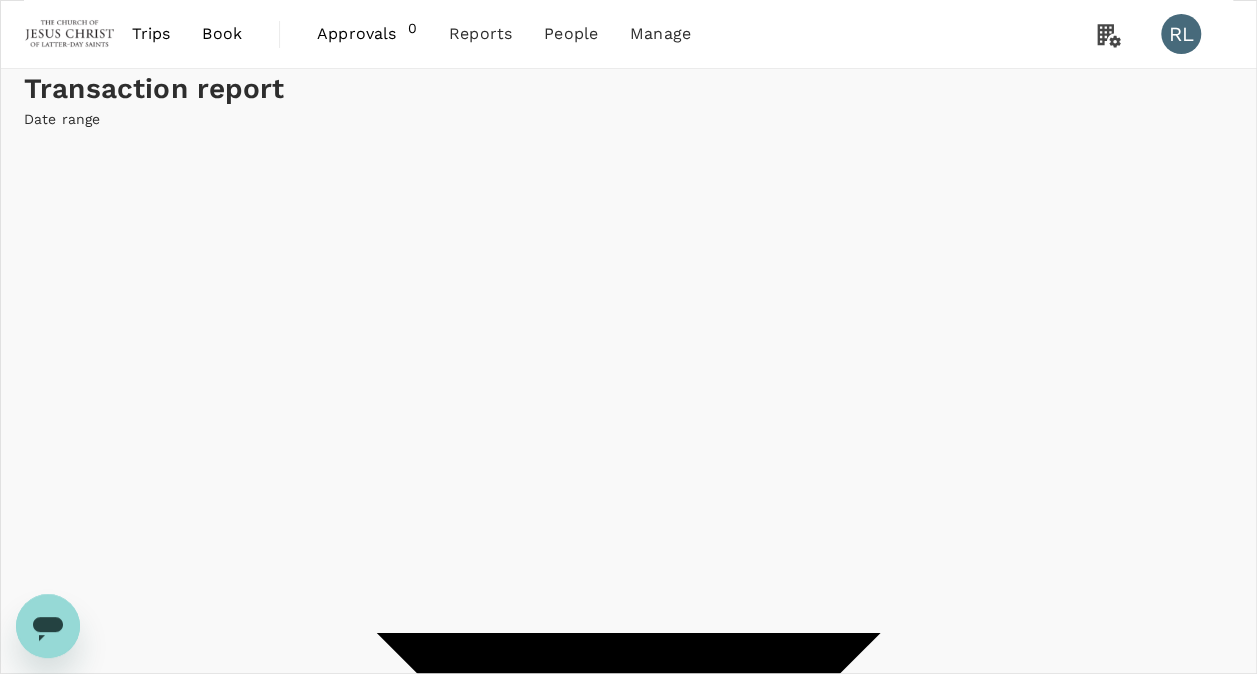 click at bounding box center (628, 337) 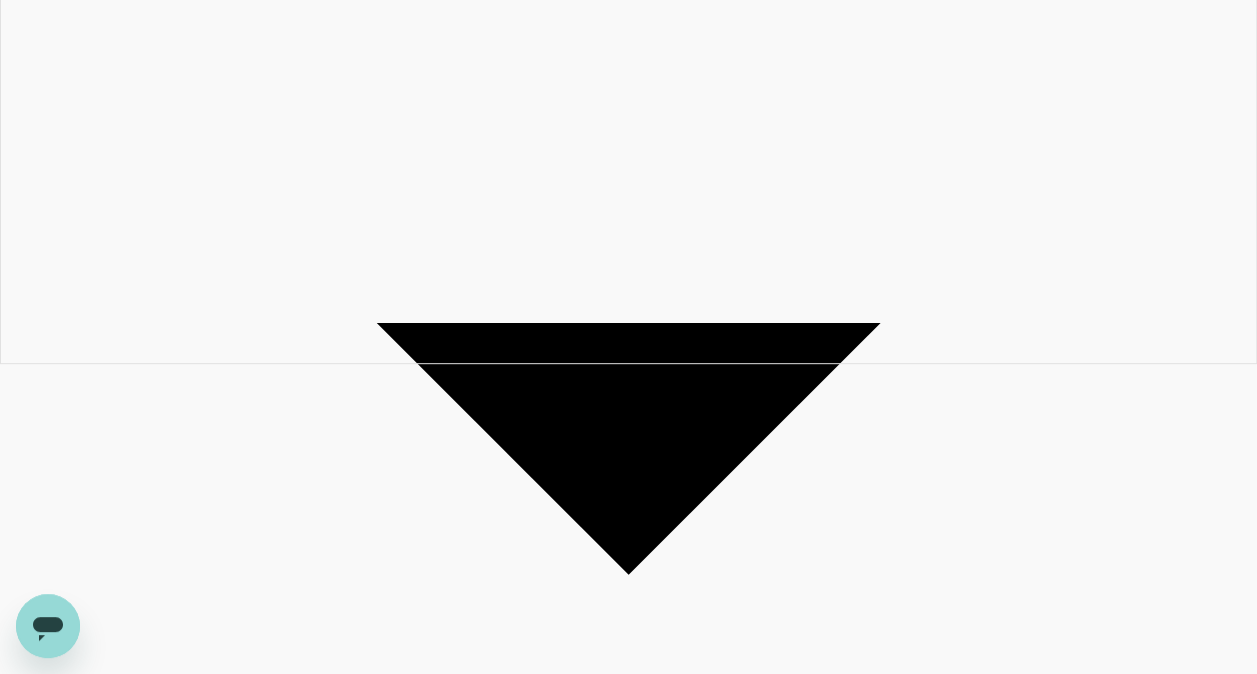 scroll, scrollTop: 320, scrollLeft: 0, axis: vertical 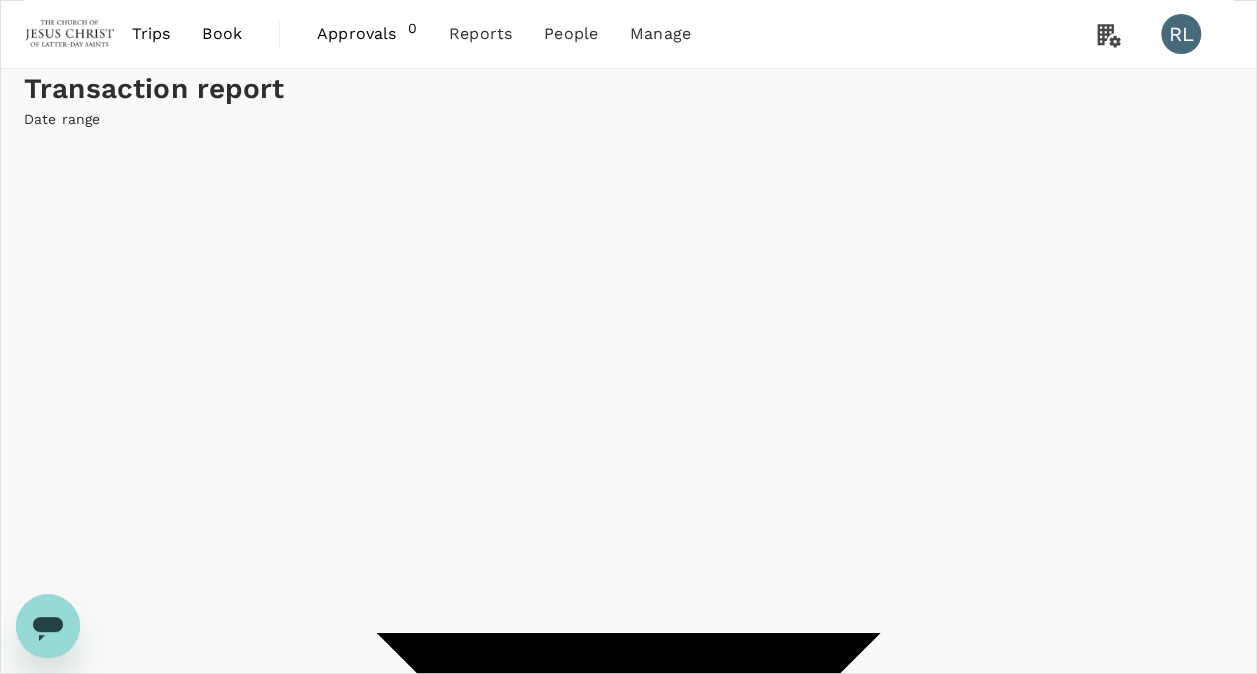 click at bounding box center (628, 337) 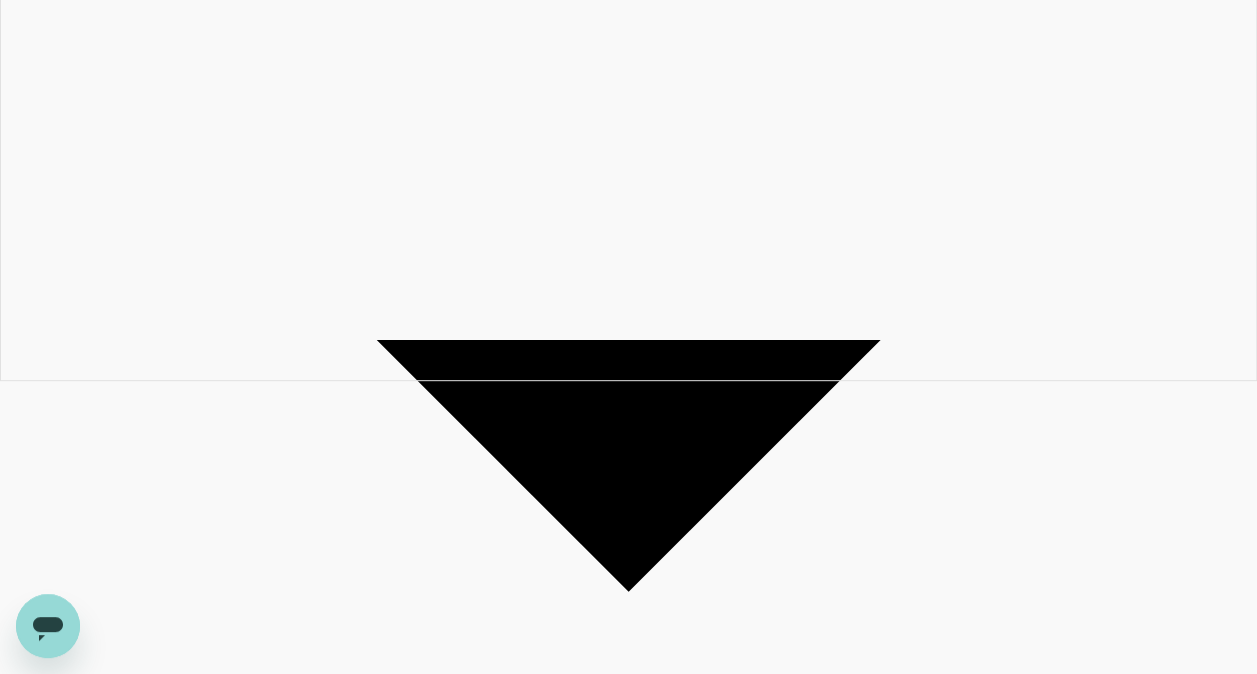 scroll, scrollTop: 346, scrollLeft: 0, axis: vertical 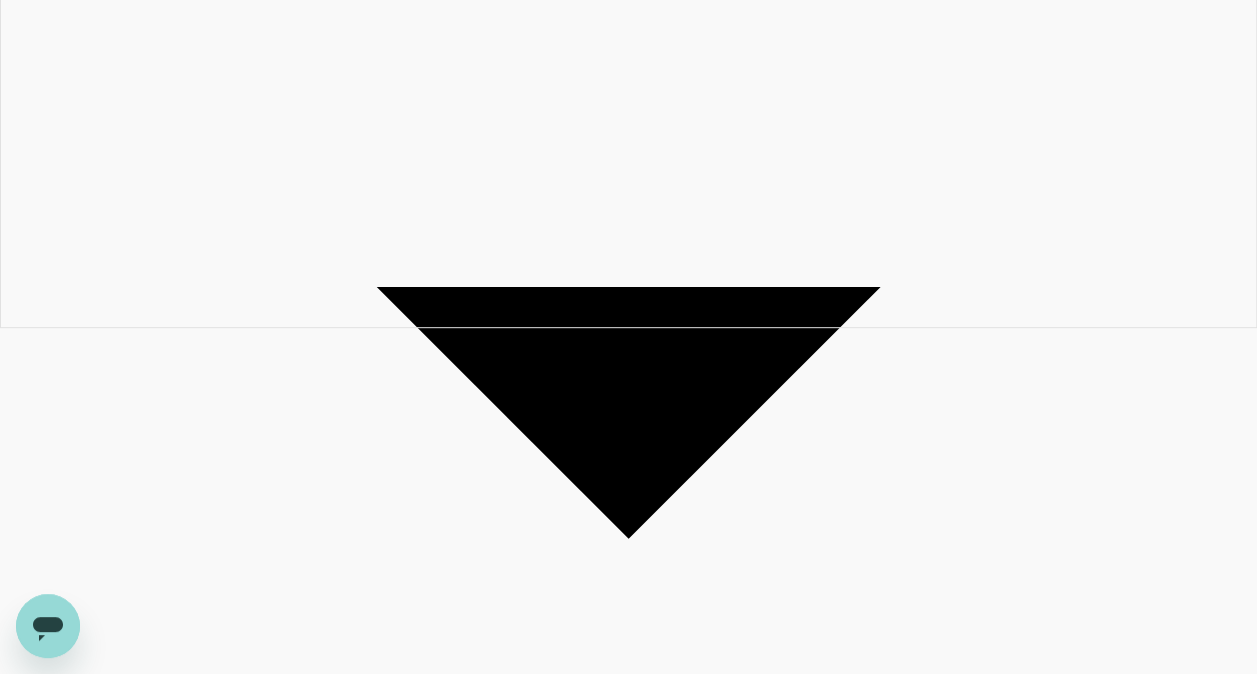 click at bounding box center (628, -9) 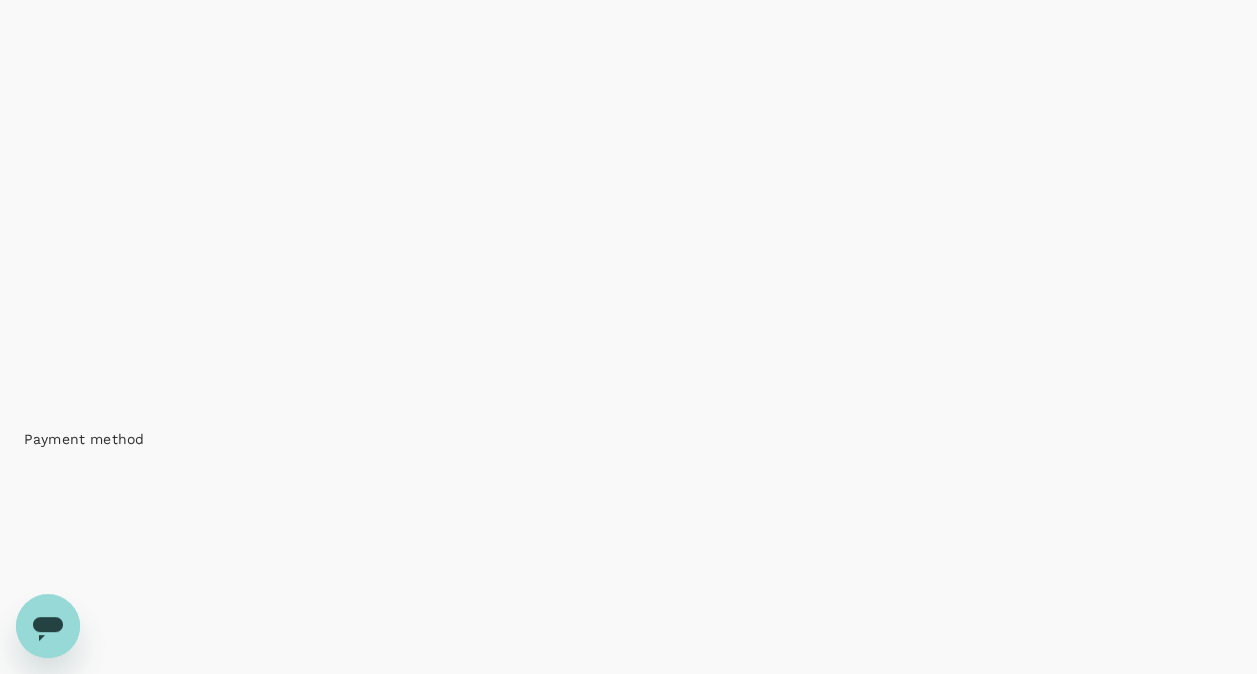 scroll, scrollTop: 932, scrollLeft: 0, axis: vertical 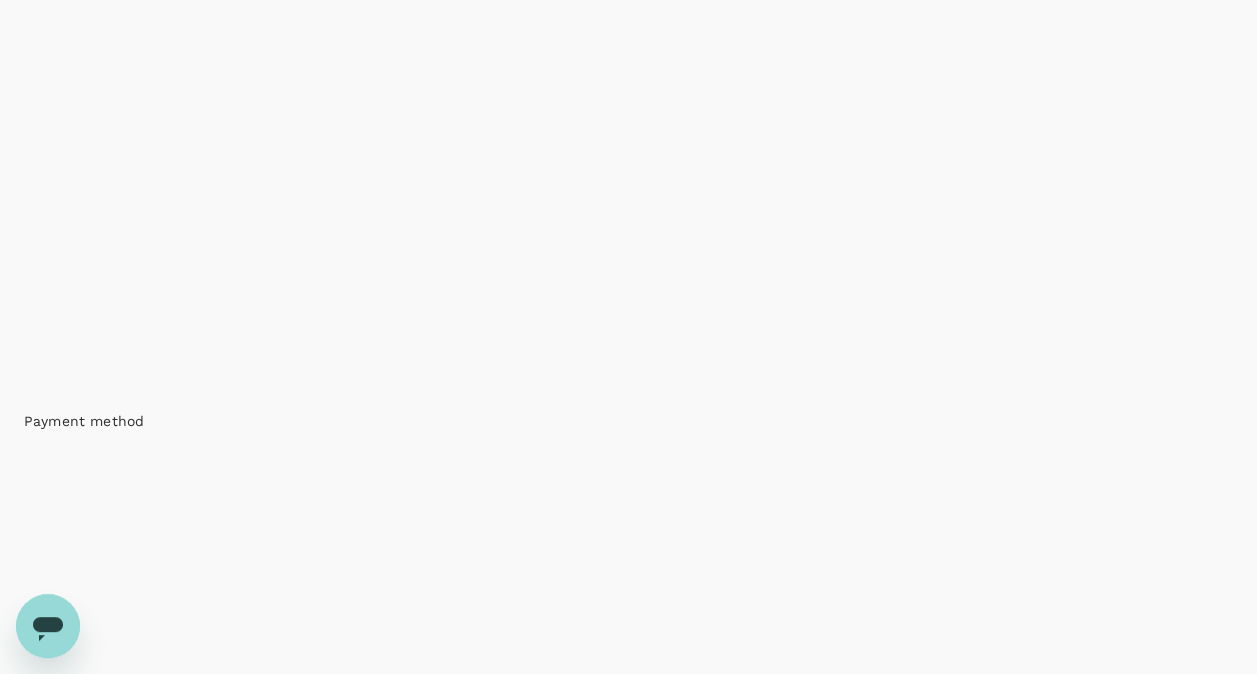 click at bounding box center [628, -595] 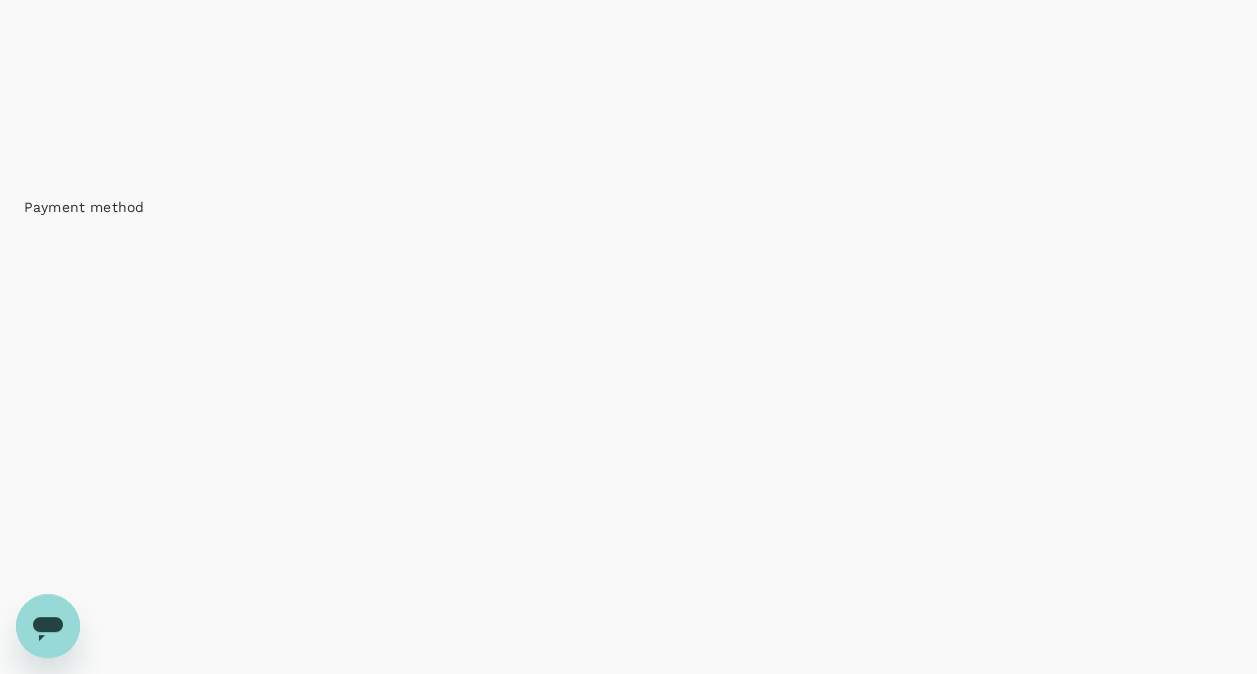 scroll, scrollTop: 1226, scrollLeft: 0, axis: vertical 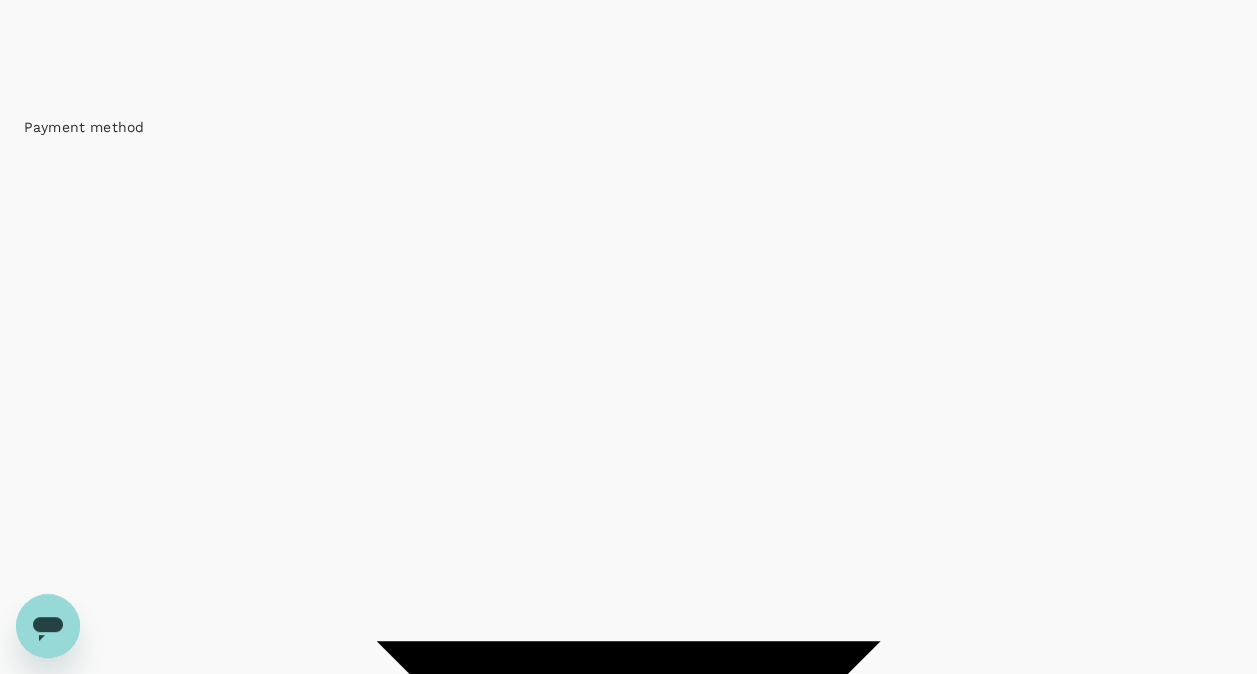 click at bounding box center [628, -889] 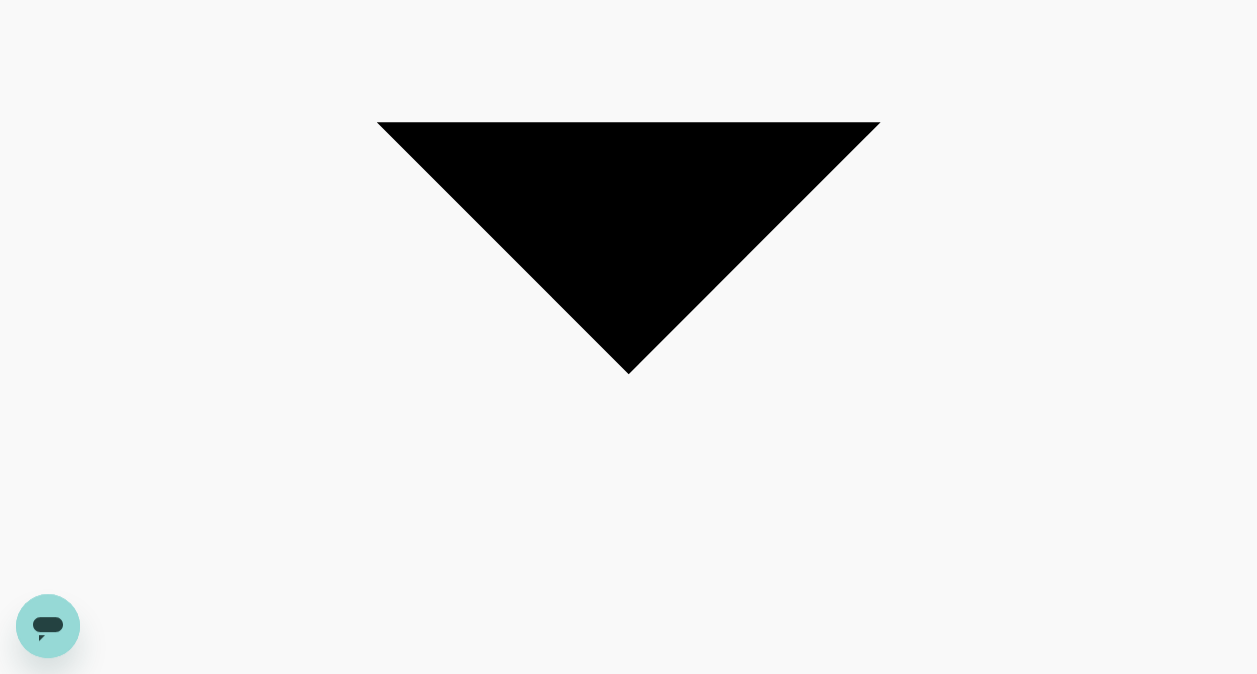 scroll, scrollTop: 1746, scrollLeft: 0, axis: vertical 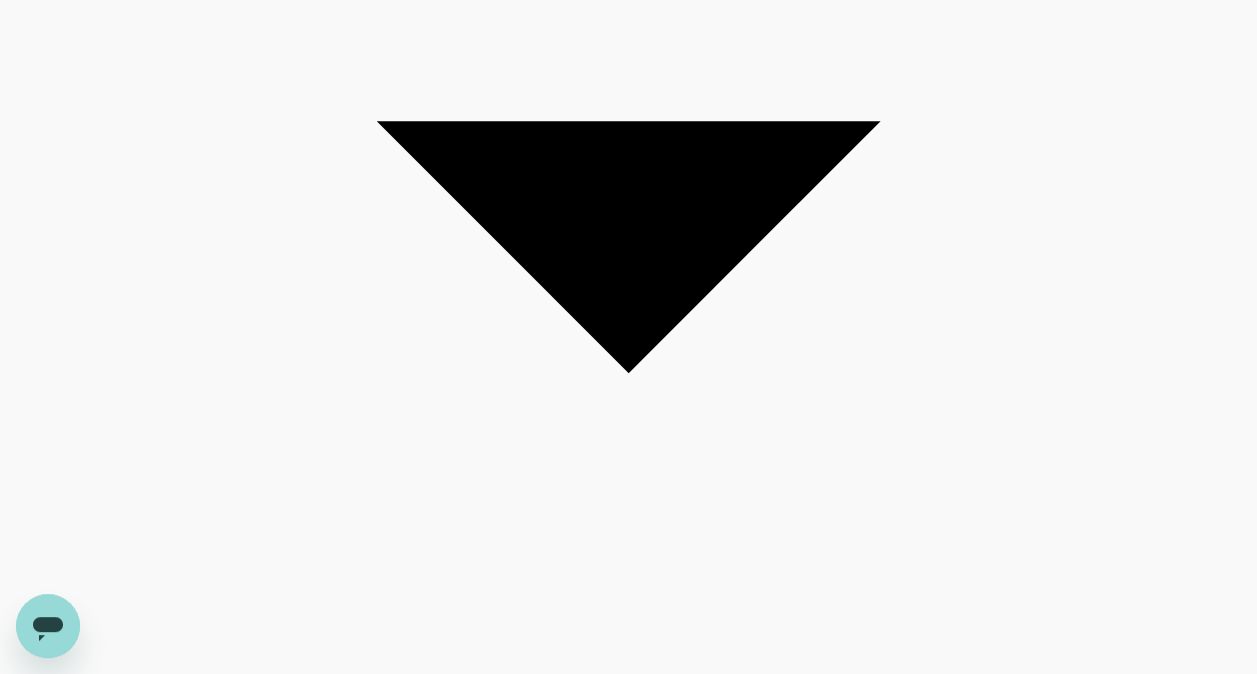 click at bounding box center (628, -1409) 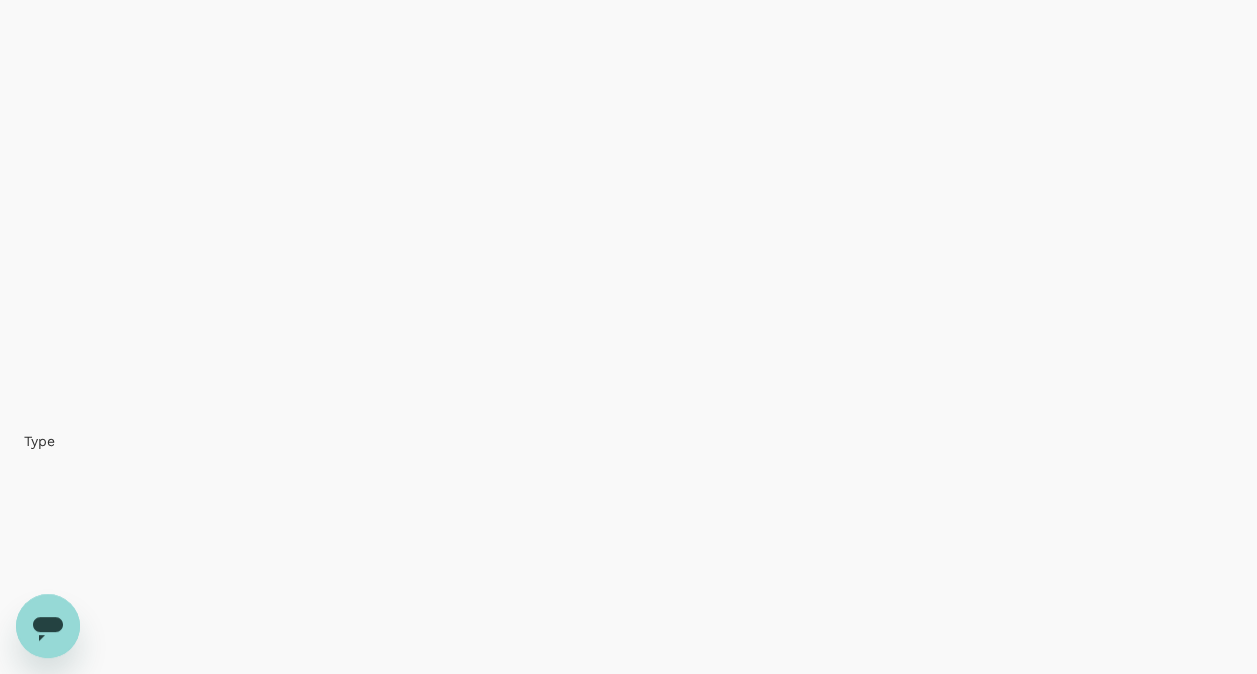 scroll, scrollTop: 2198, scrollLeft: 0, axis: vertical 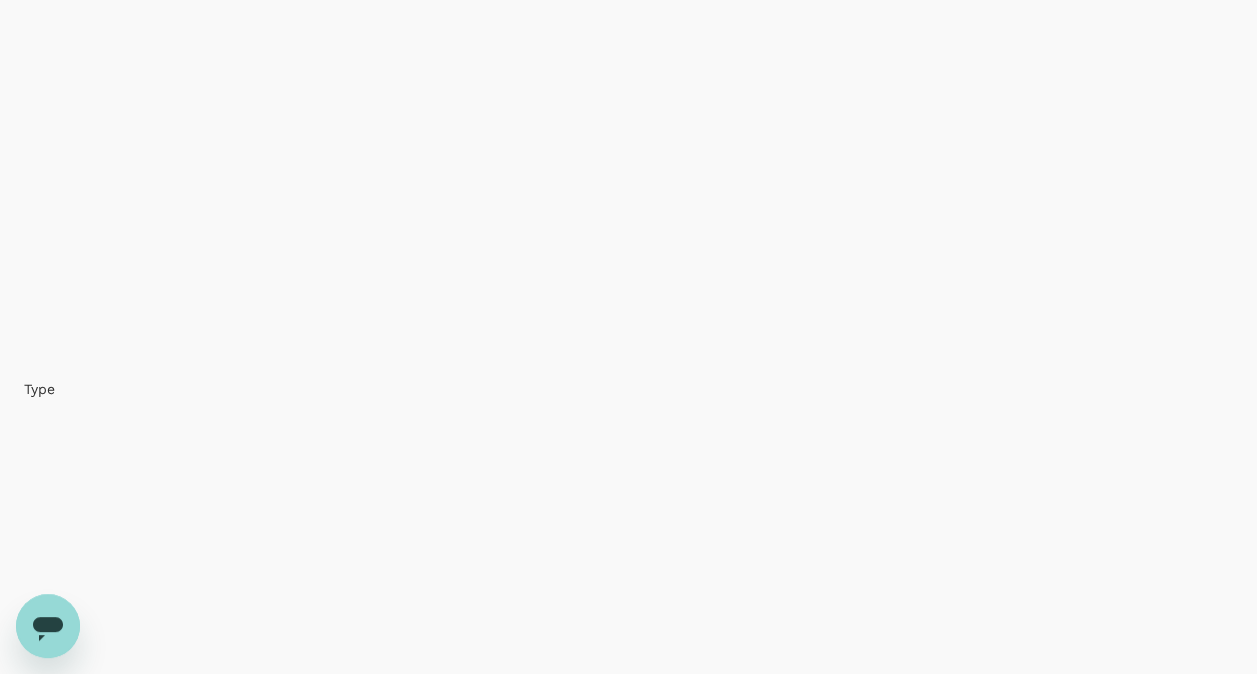 click at bounding box center [628, -1861] 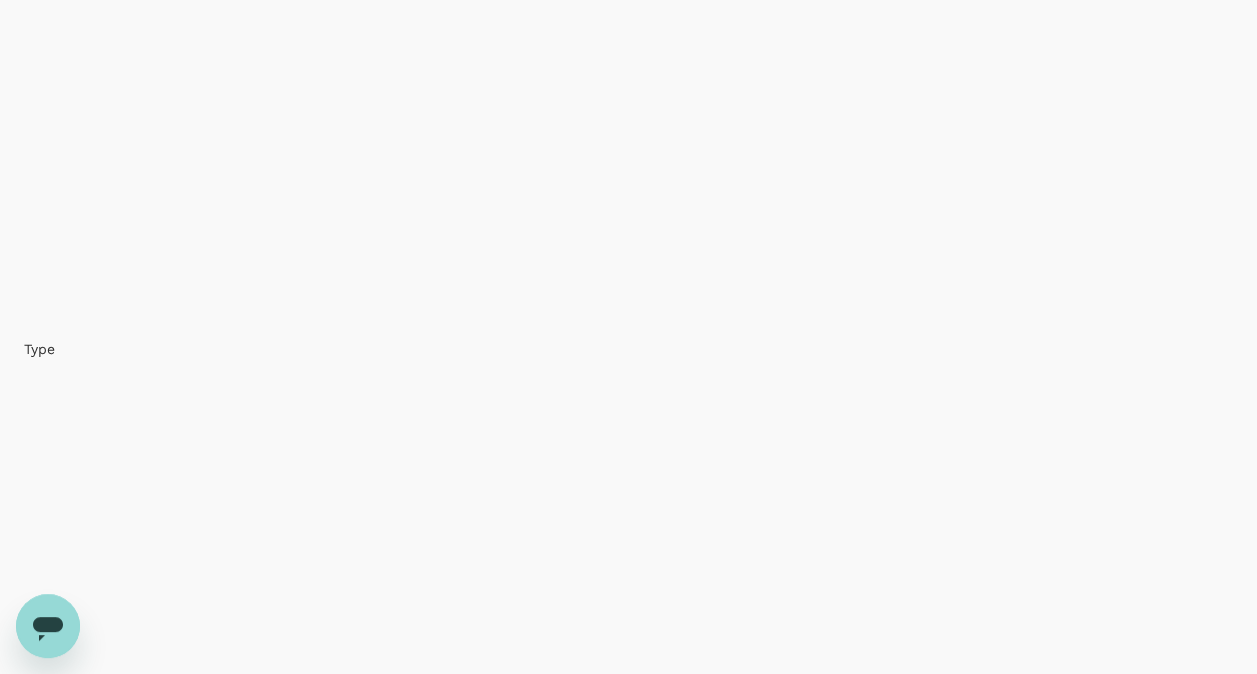 scroll, scrollTop: 2287, scrollLeft: 0, axis: vertical 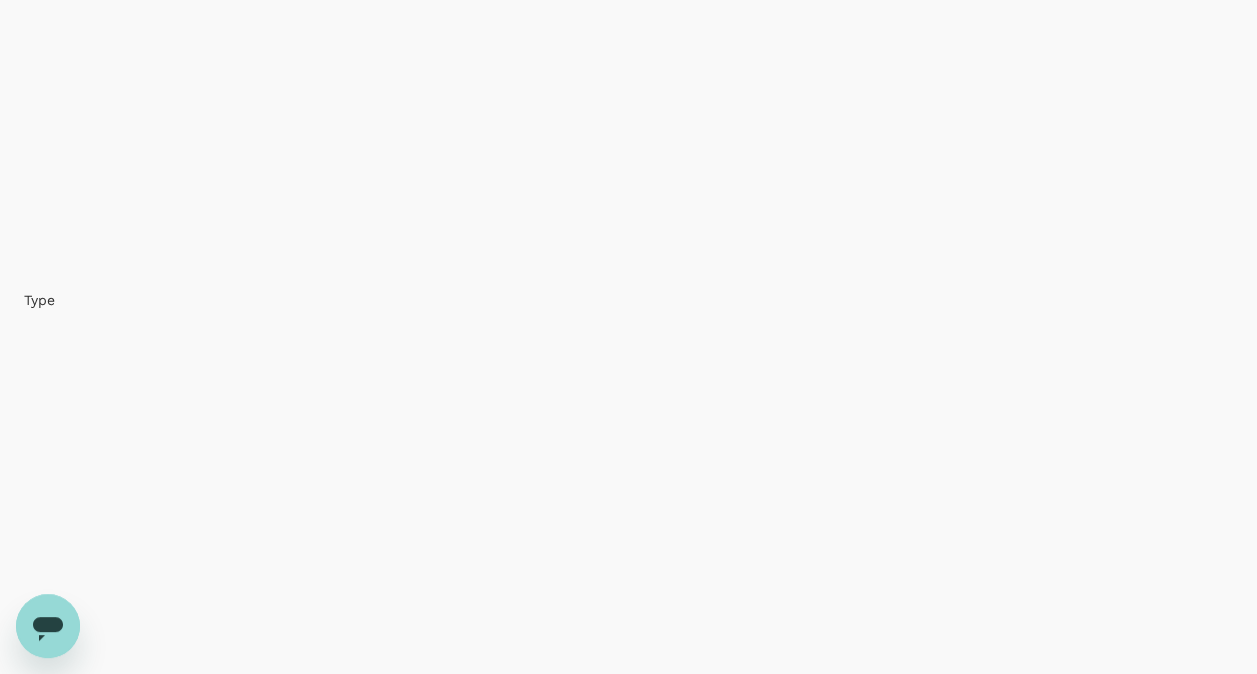 click 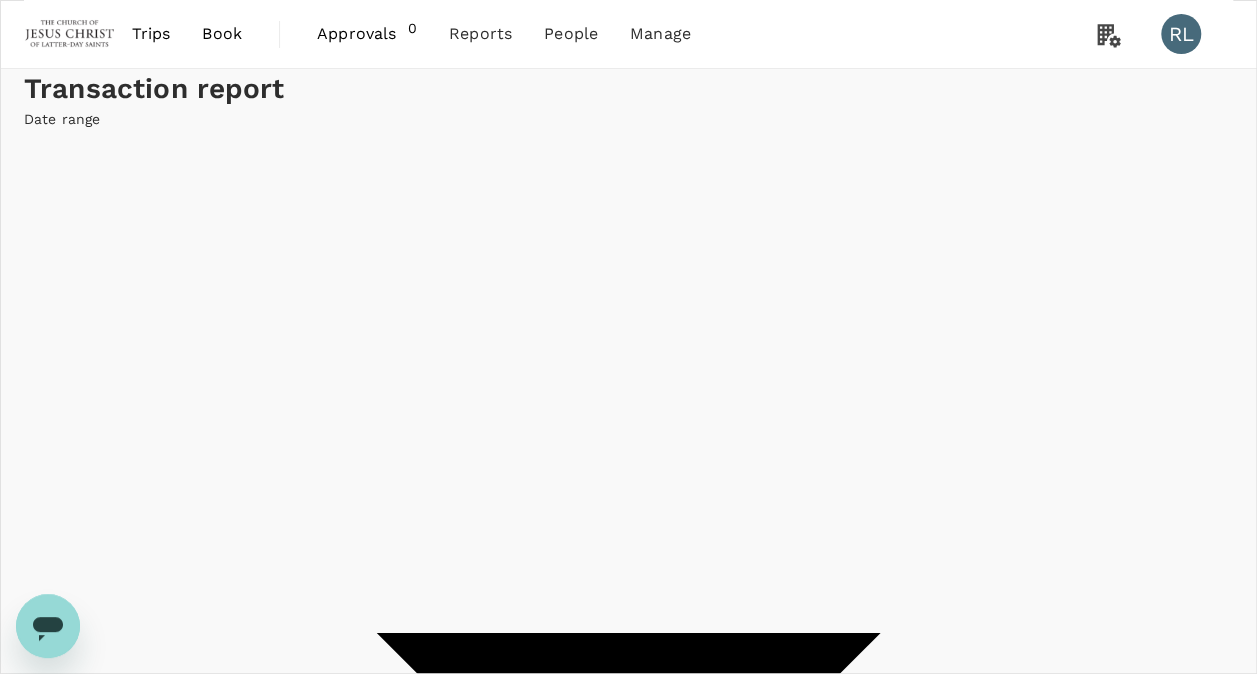 click at bounding box center [628, 337] 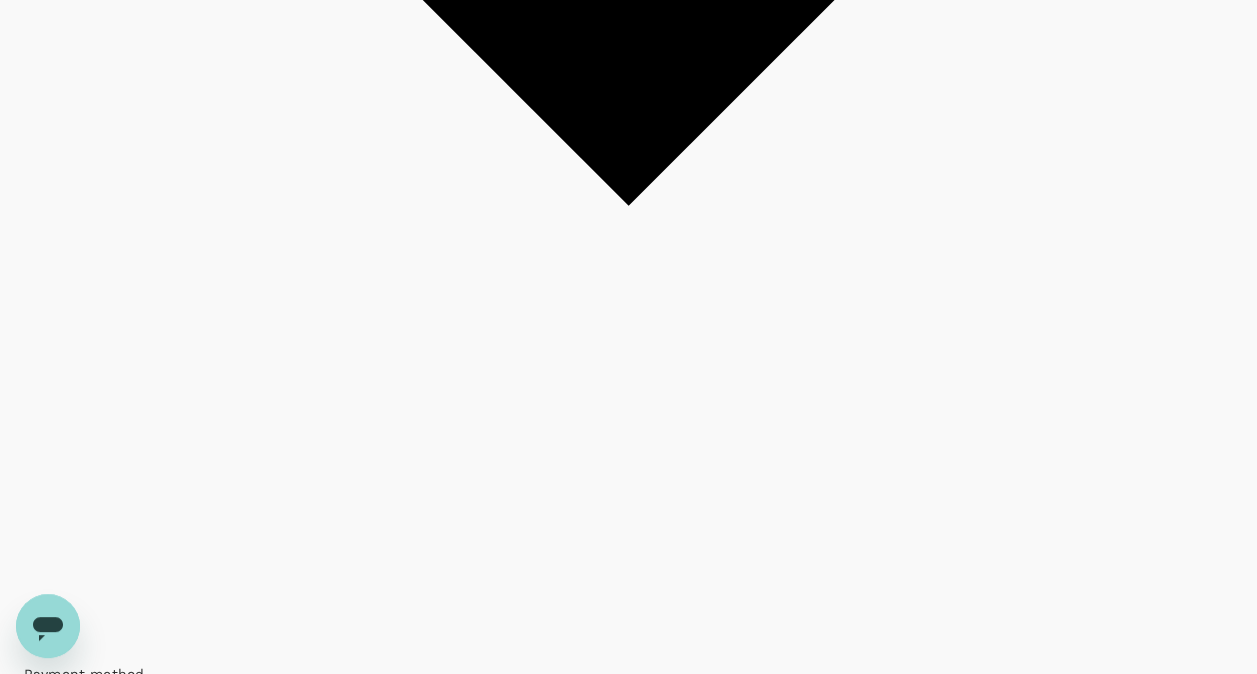 scroll, scrollTop: 680, scrollLeft: 0, axis: vertical 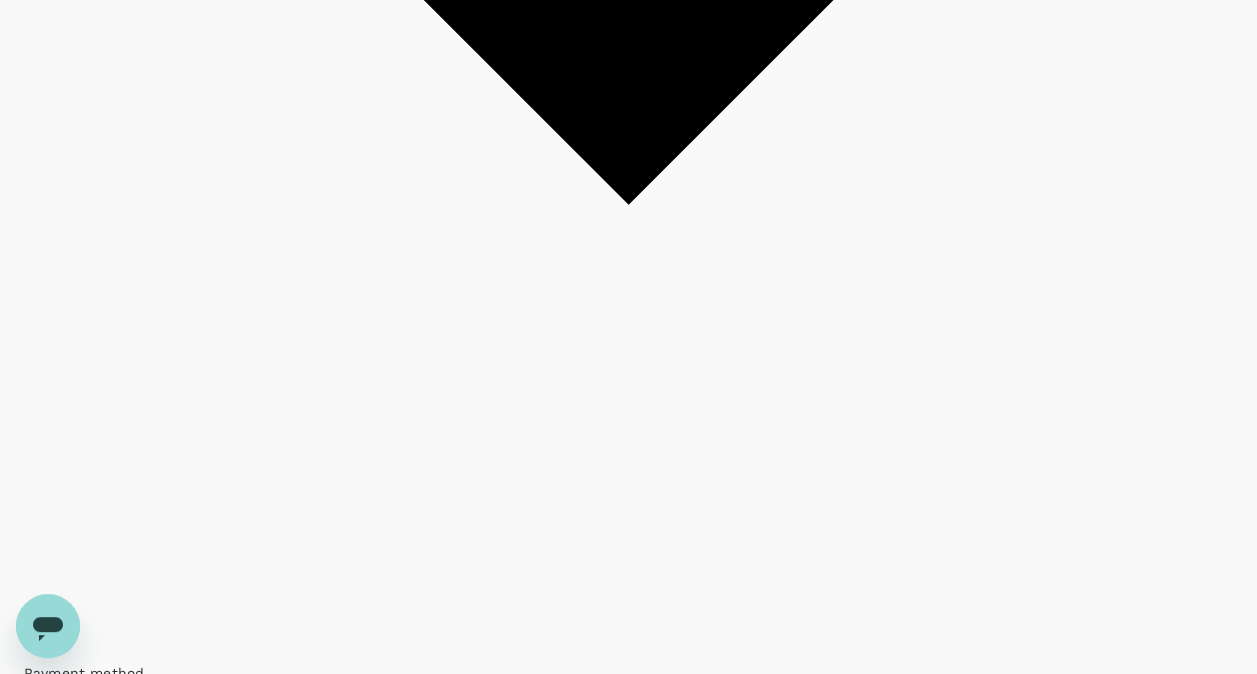 click at bounding box center (628, -343) 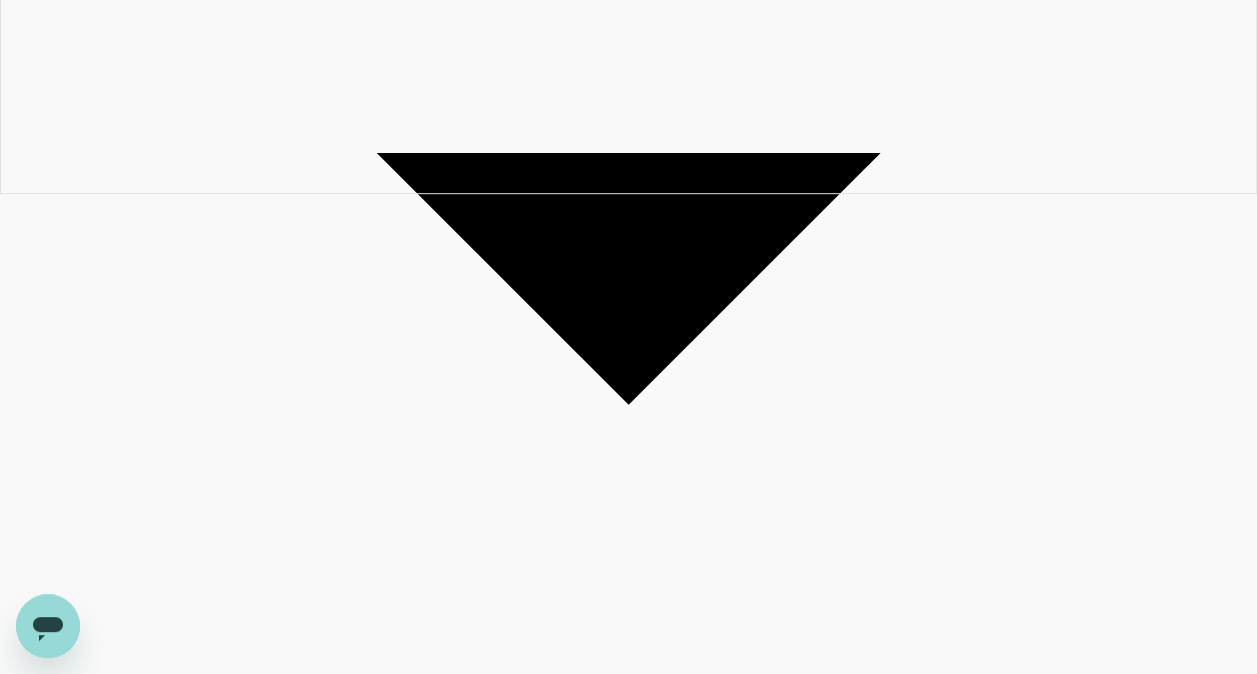 scroll, scrollTop: 440, scrollLeft: 0, axis: vertical 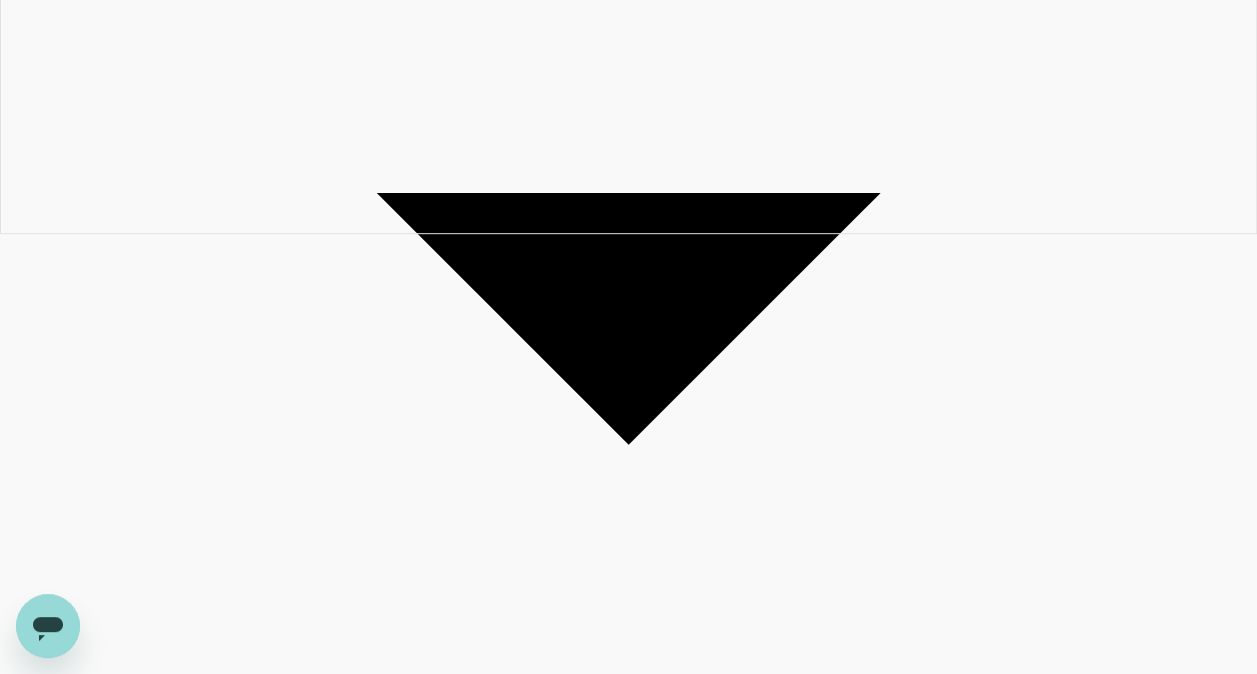 click at bounding box center [628, -103] 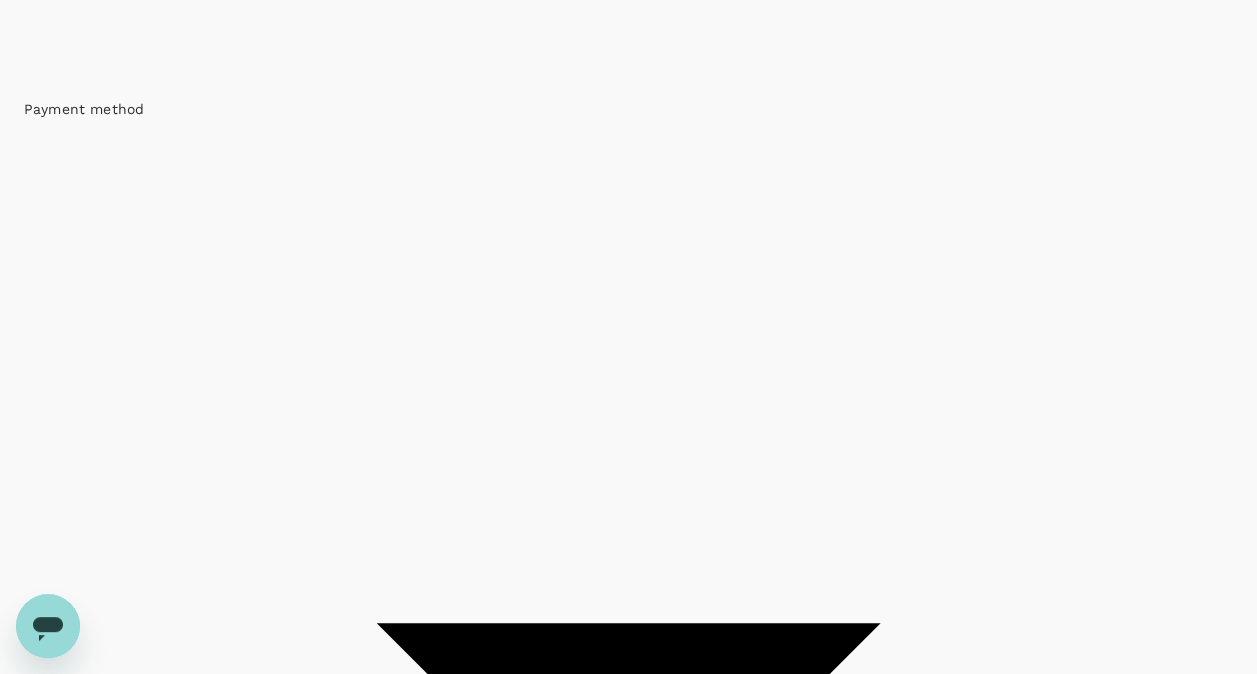 scroll, scrollTop: 1252, scrollLeft: 0, axis: vertical 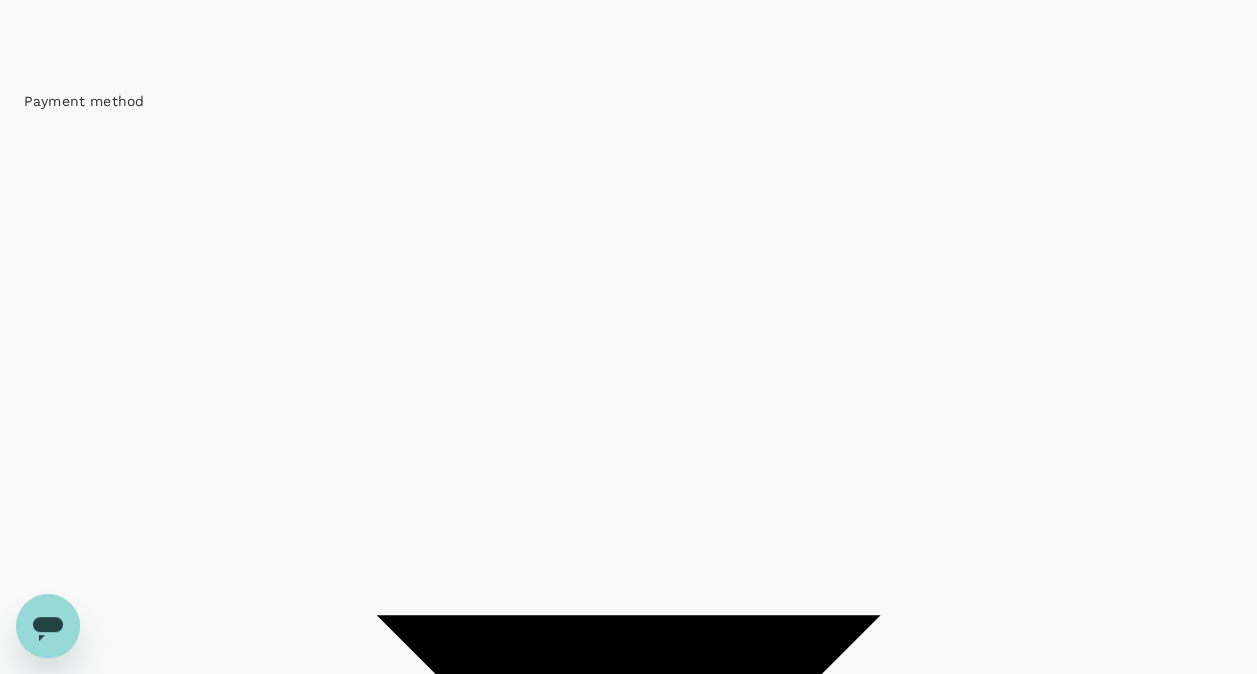 click at bounding box center (628, -915) 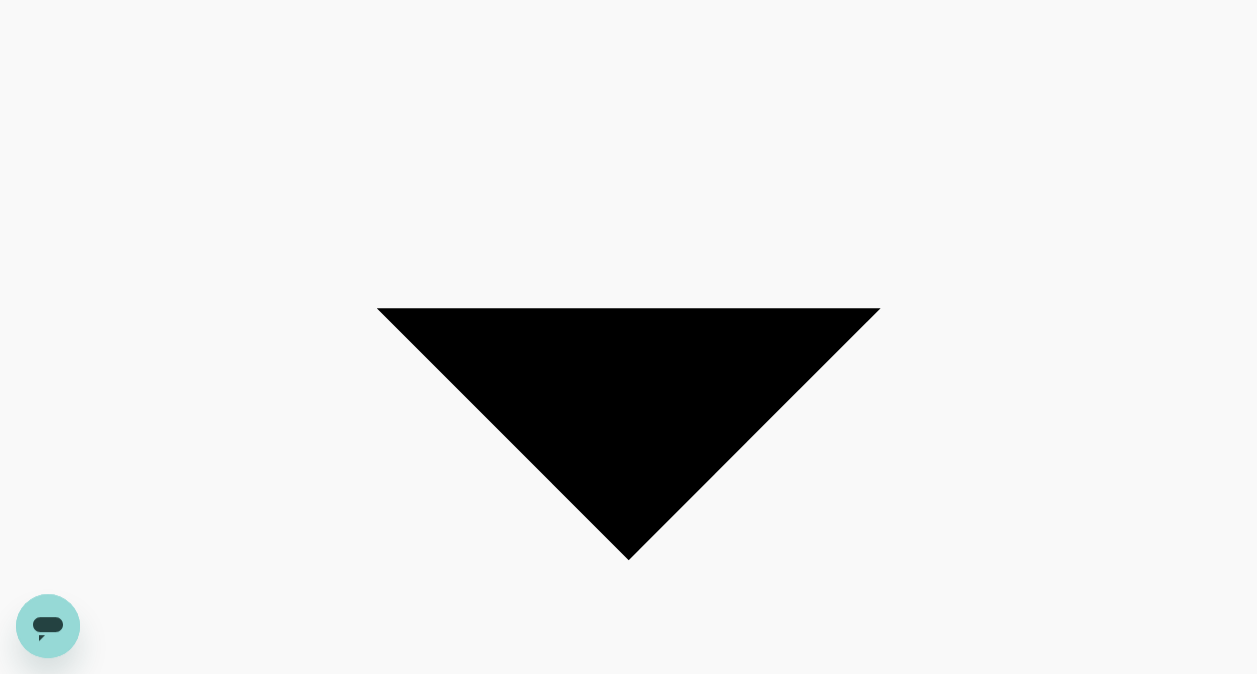 scroll, scrollTop: 1612, scrollLeft: 0, axis: vertical 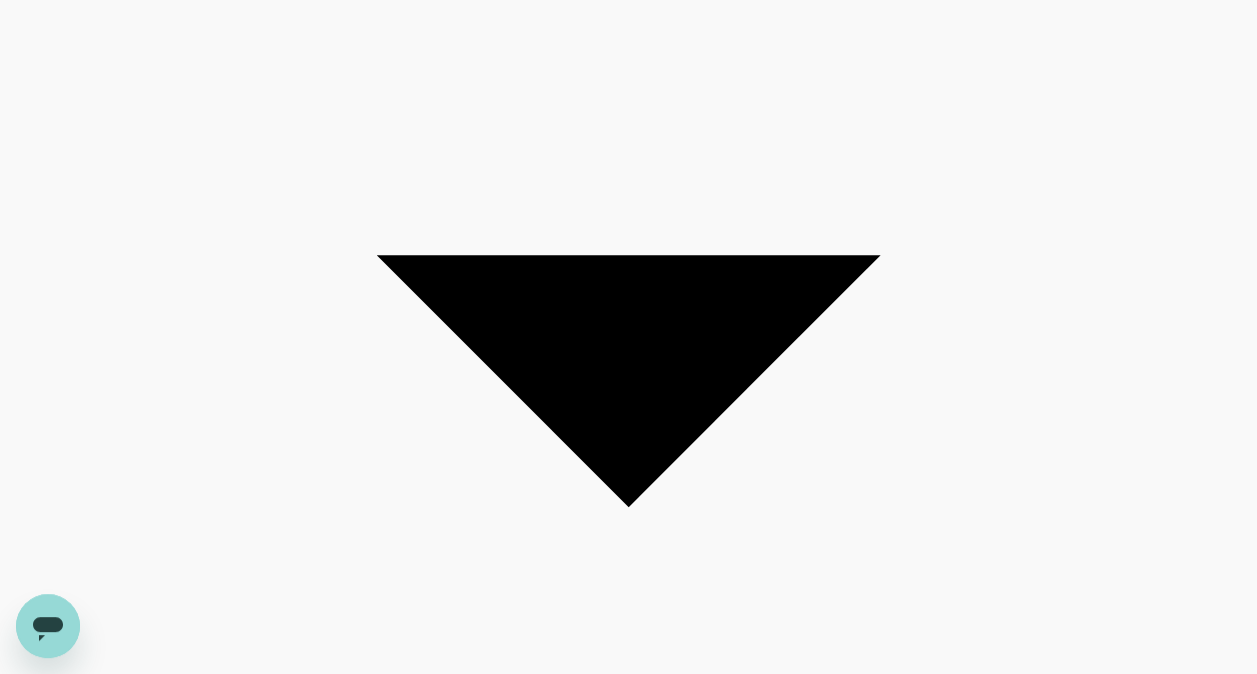 click at bounding box center [628, -1275] 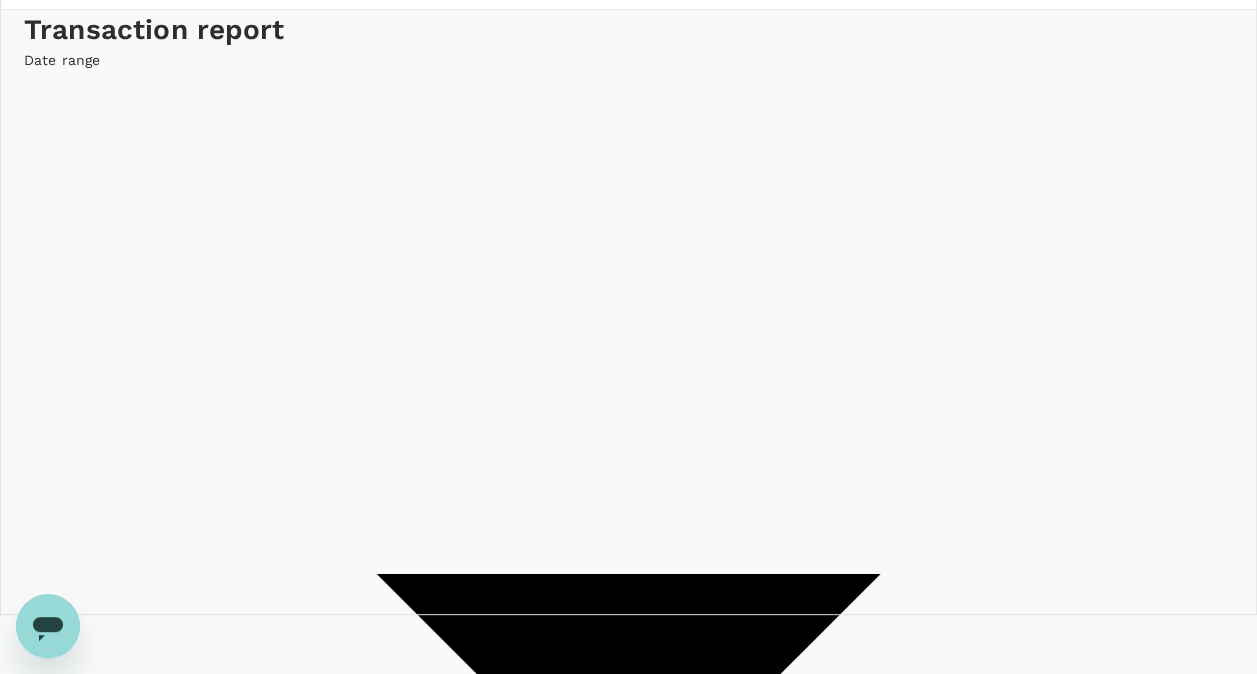 scroll, scrollTop: 0, scrollLeft: 0, axis: both 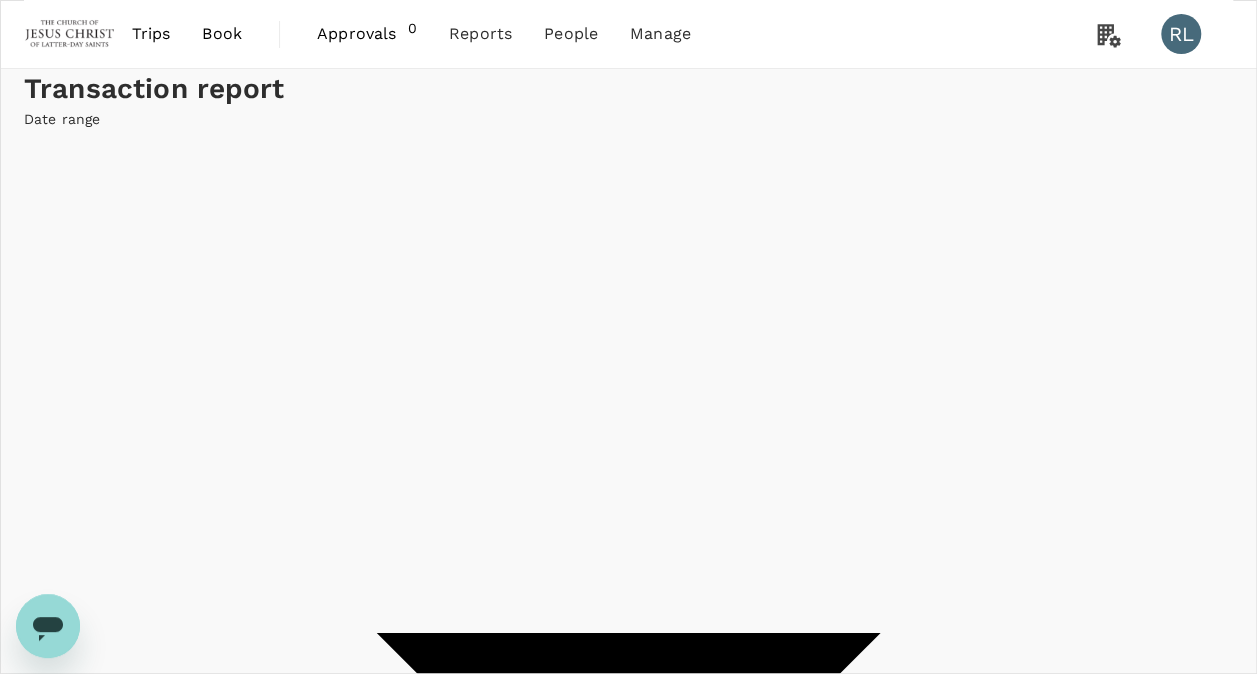 click on "Export as CSV   (43)" at bounding box center (83, 11428) 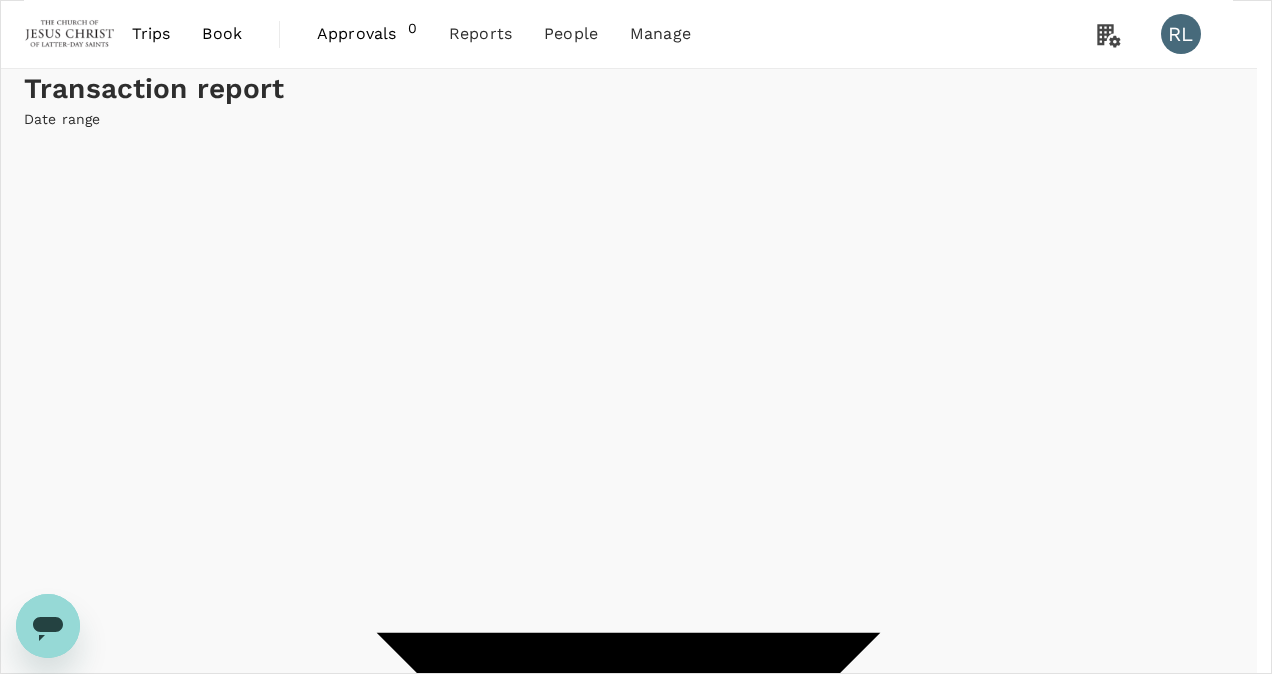 click on "Per booking" at bounding box center [628, 14405] 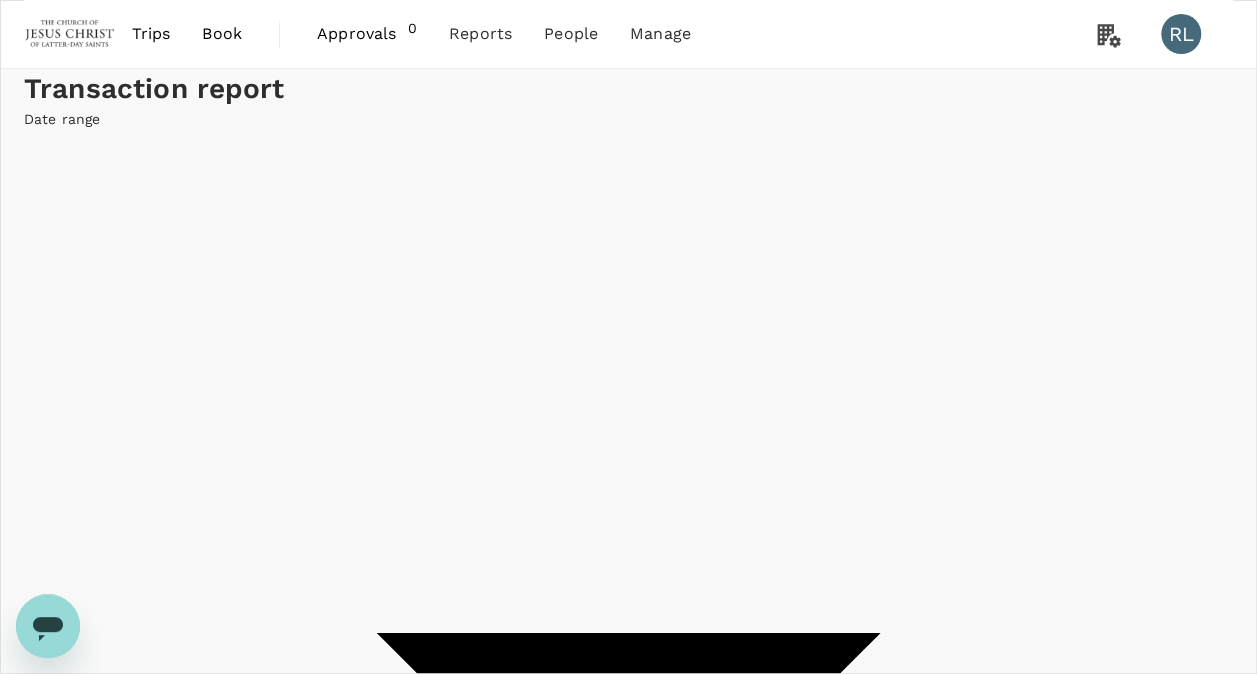 click on "Booking charge A20250624144086" at bounding box center [754, 11532] 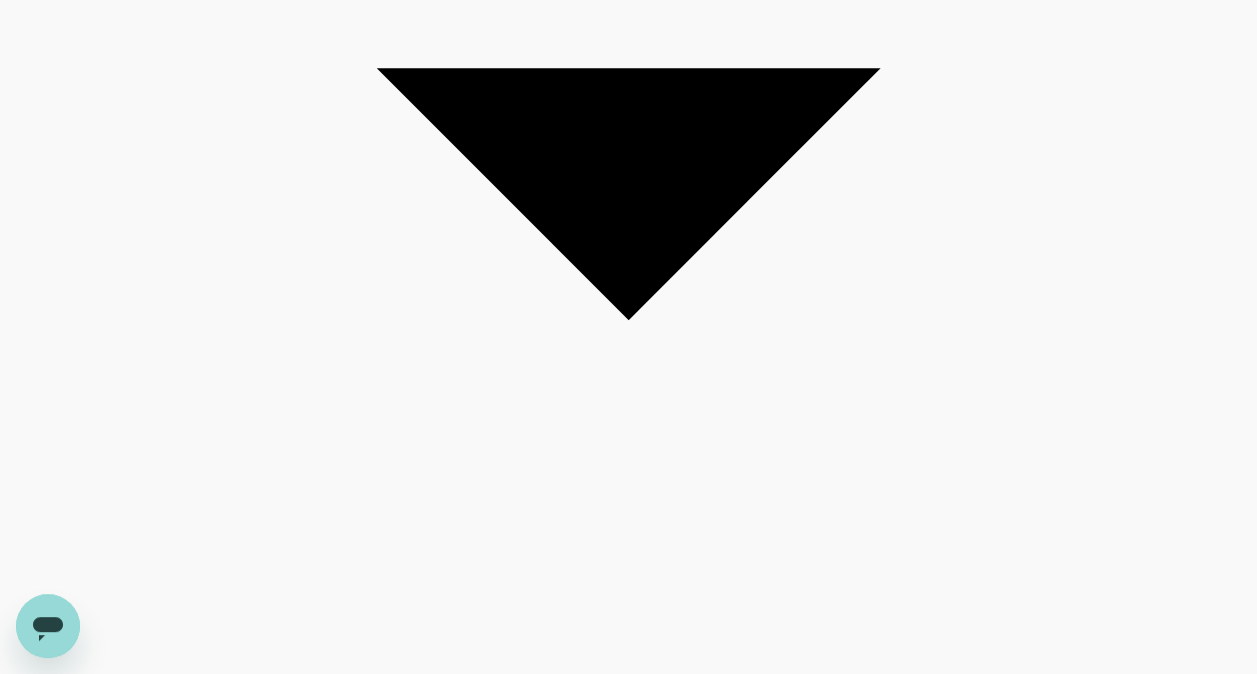 scroll, scrollTop: 1839, scrollLeft: 0, axis: vertical 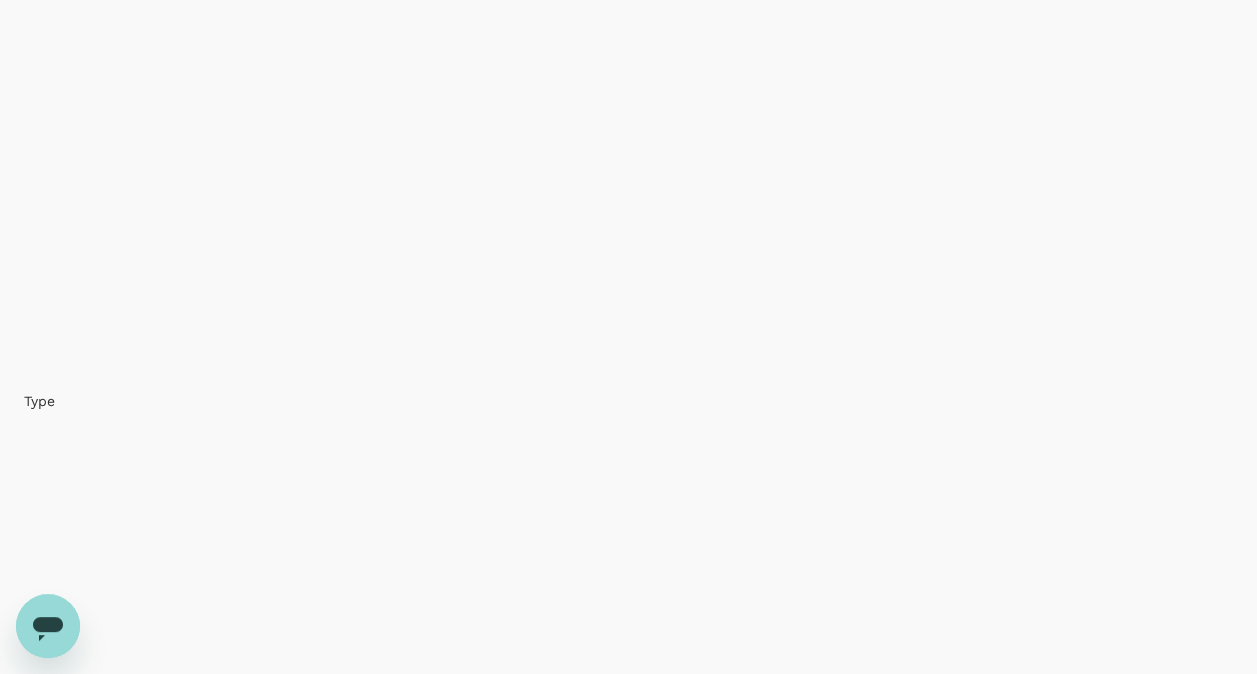 drag, startPoint x: 1160, startPoint y: 615, endPoint x: 998, endPoint y: 566, distance: 169.24834 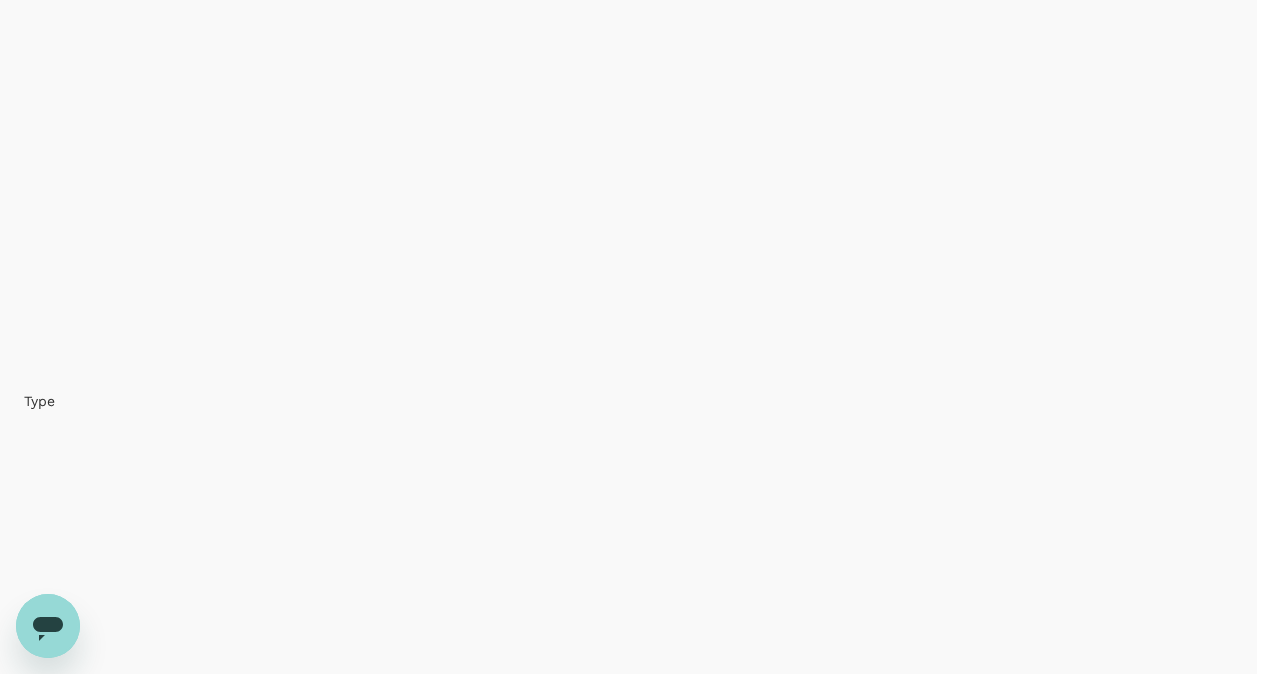 click on "Trips Book Approvals 0 Reports People Manage RL Transaction report Date range Payment method Type Account Invoice profile Currency Booking source Booker Travellers ​ ​ Export as CSV   (43) Date Description Payment Method Type Invoice No. Amount 24 Jun 2025 By Robert burnell Lamb Payment for Flight from Kuching to Singapore  on 02 Jul 2025 [Booking id #A20250624144086] - By Robert Burnell Lamb Direct payment   GoFluid account Booking charge A20250624144086 TT-20250624977666 - MYR 1,531.14 24 Jun 2025 By Robert burnell Lamb Payment for Flight from Kuching to Kuala Lumpur  on 02 Jul 2025 [Booking id #A20250624427544] - By Robert Burnell Lamb Direct payment   GoFluid account Booking charge A20250624427544 TT-20250624245528 - MYR 261.37 24 Jun 2025 By Robert burnell Lamb Payment for Flight from Kuching to Singapore  on 02 Jul 2025 [Booking id #A20250624763273] - By Robert Burnell Lamb Direct payment   GoFluid account Booking charge A20250624763273 TT-20250624646944 - MYR 1,211.77 24 Jun 2025 Direct payment" at bounding box center (636, 5038) 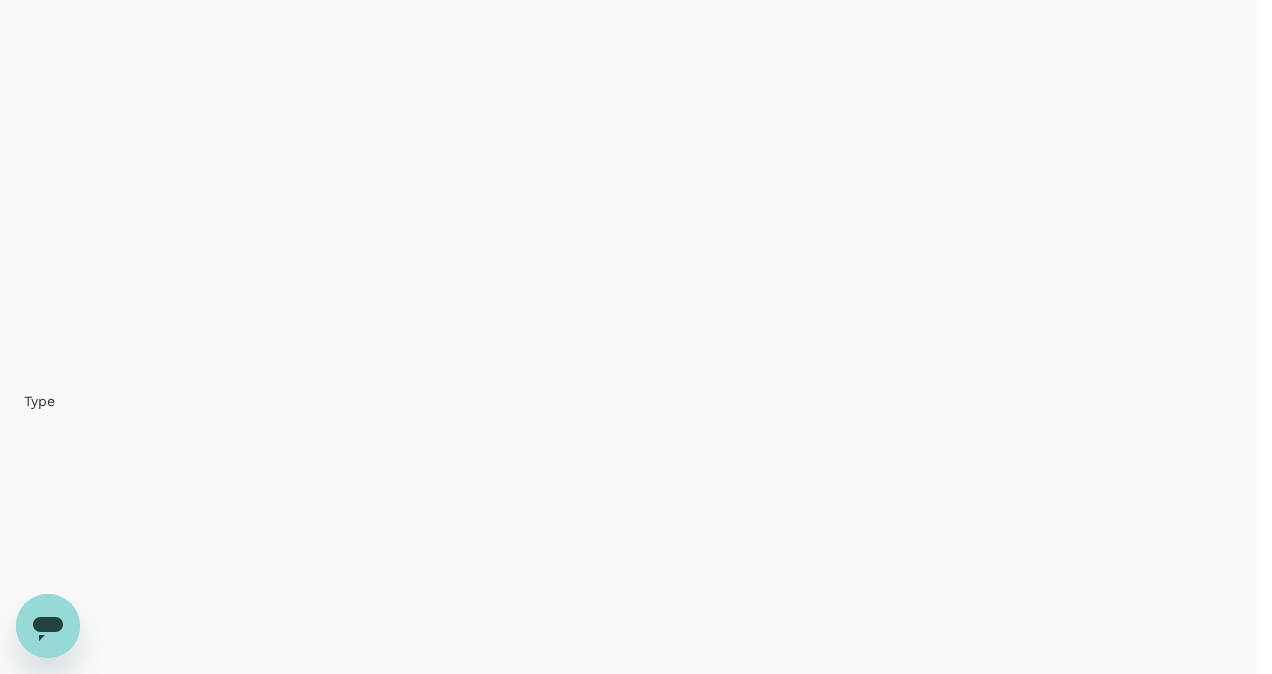 click on "100" at bounding box center [628, 12253] 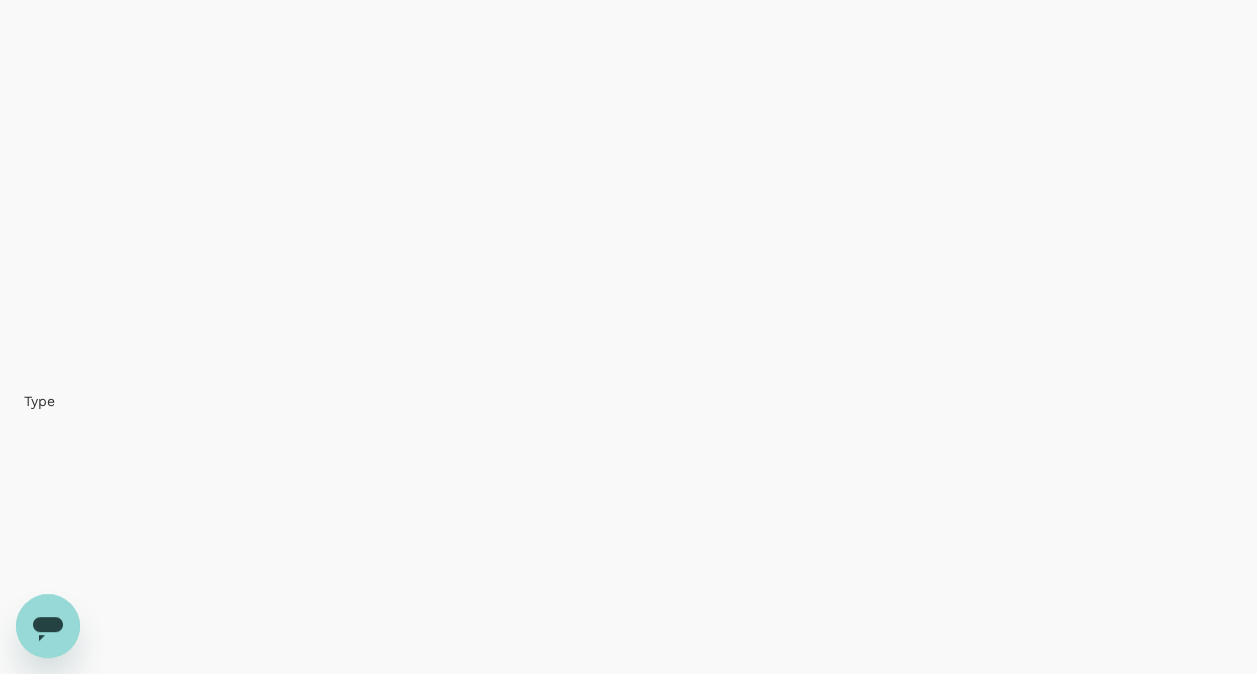 scroll, scrollTop: 0, scrollLeft: 0, axis: both 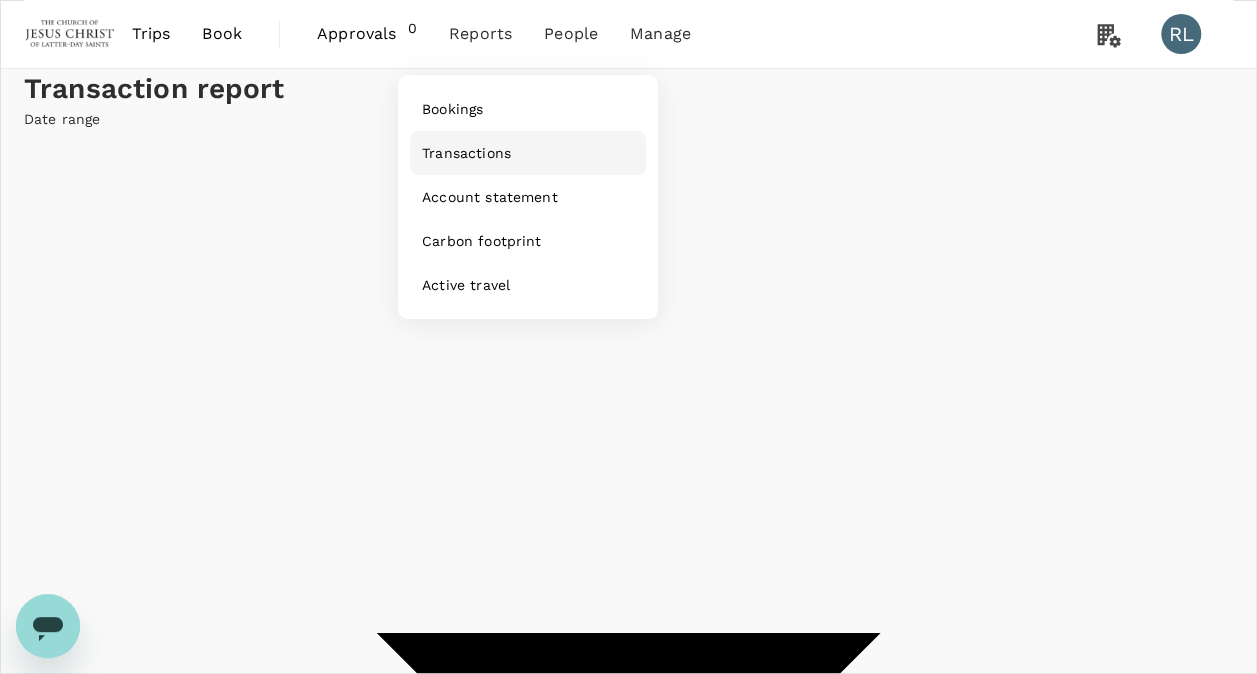 click on "Transactions" at bounding box center [466, 153] 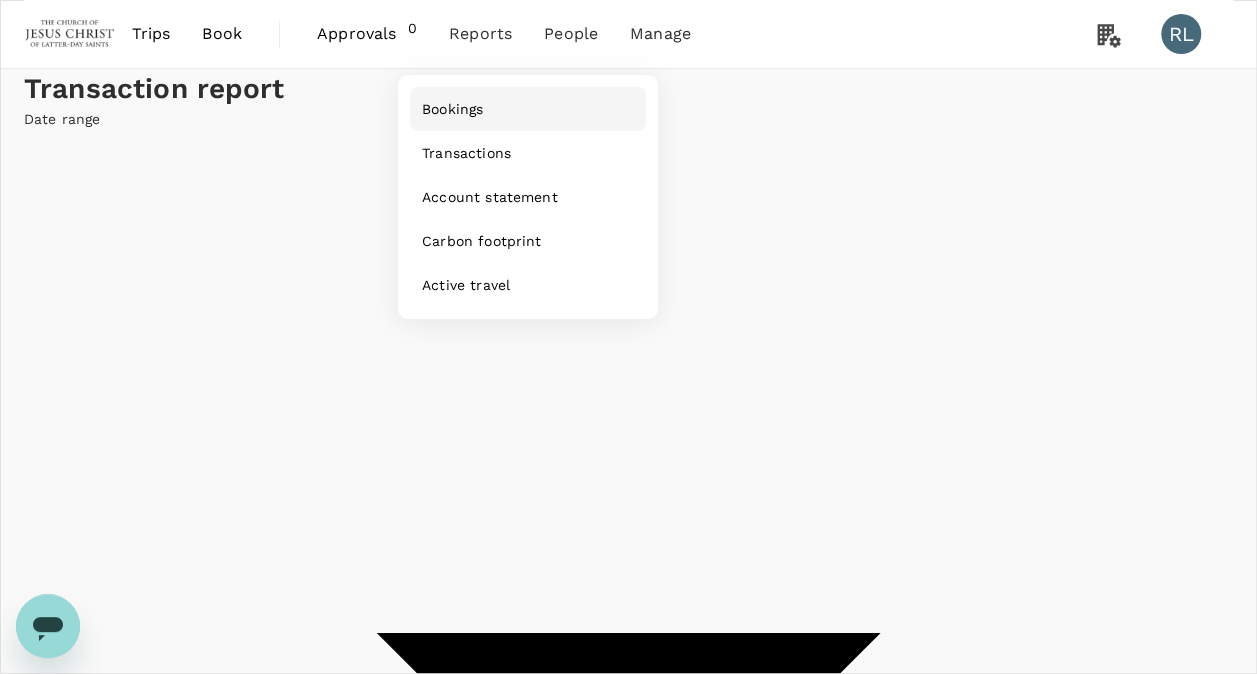 click on "Bookings" at bounding box center (452, 109) 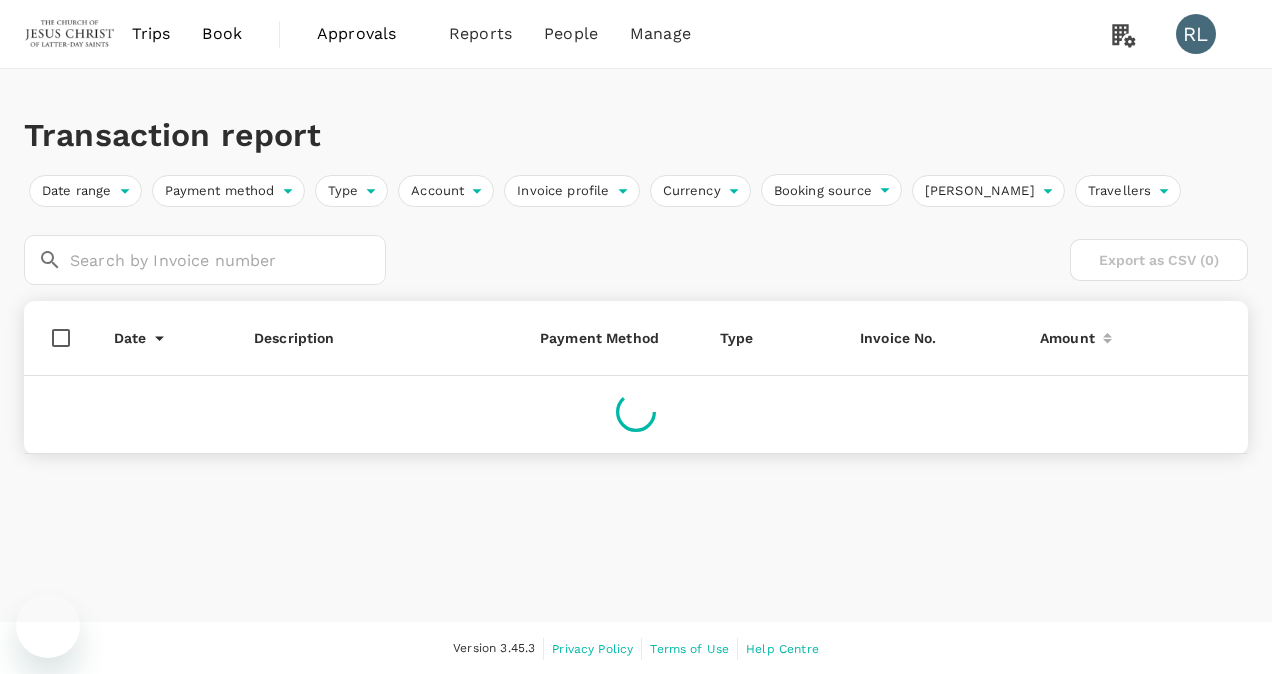 scroll, scrollTop: 0, scrollLeft: 0, axis: both 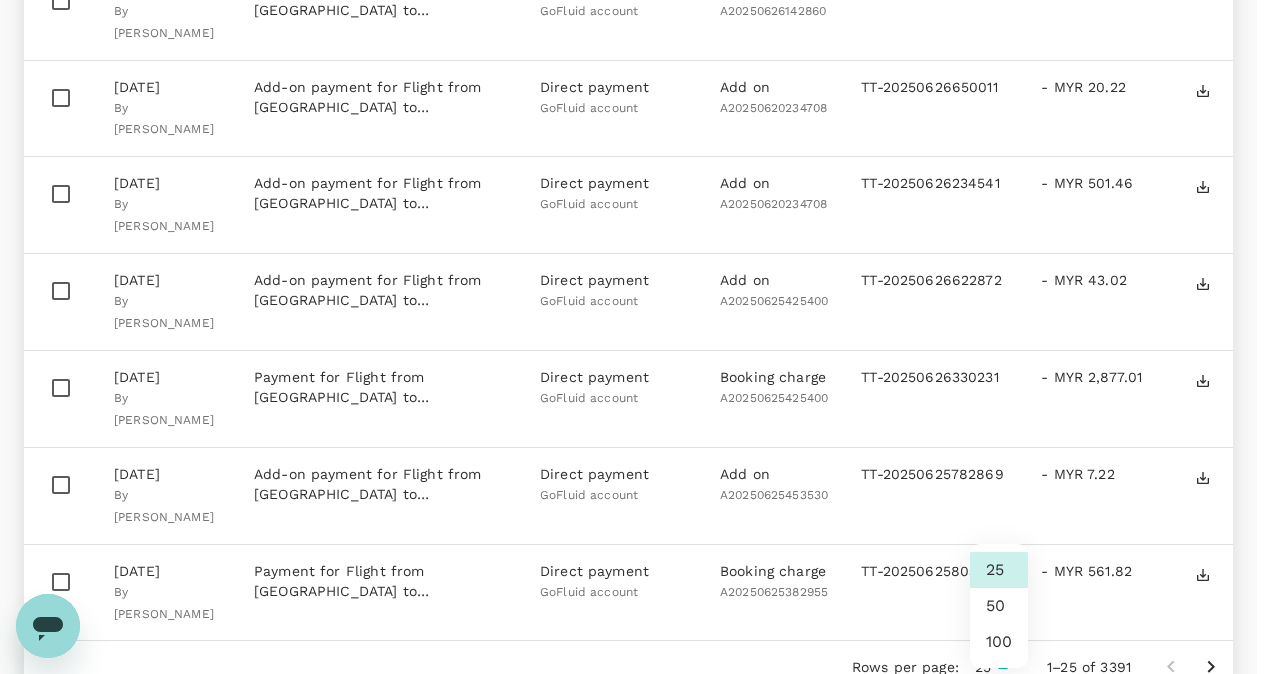 click on "Trips Book Approvals 0 Reports People Manage RL Transaction report Date range Payment method Type Account Invoice profile Currency Booking source [PERSON_NAME] Travellers ​ ​ Export as CSV   (0) Date Description Payment Method Type Invoice No. Amount [DATE] By [PERSON_NAME] [PERSON_NAME] Refund for Stay at [GEOGRAPHIC_DATA] Negombo on [DATE] - [DATE] [Booking id #H20250629702445] - By [PERSON_NAME] [PERSON_NAME] Payment card   XXXX-XXXX-XXXX-7866 Refund H20250629702445 TT-20250630536770 + MYR 52.95 [DATE] By [PERSON_NAME] [PERSON_NAME] Payment for Stay at Sentido Heritance Negombo on [DATE] - [DATE] [Booking id #H20250629702445] - By [PERSON_NAME] [PERSON_NAME] Payment card   XXXX-XXXX-XXXX-7866 Booking charge H20250629702445 TT-20250630339273 - MYR 1,144.80 [DATE] By [PERSON_NAME] [PERSON_NAME] Payment for Stay at The [GEOGRAPHIC_DATA] on [DATE] - [DATE] [Booking id #H2025062951829] - By [PERSON_NAME] [PERSON_NAME] Payment card   XXXX-XXXX-XXXX-7866" at bounding box center (636, -754) 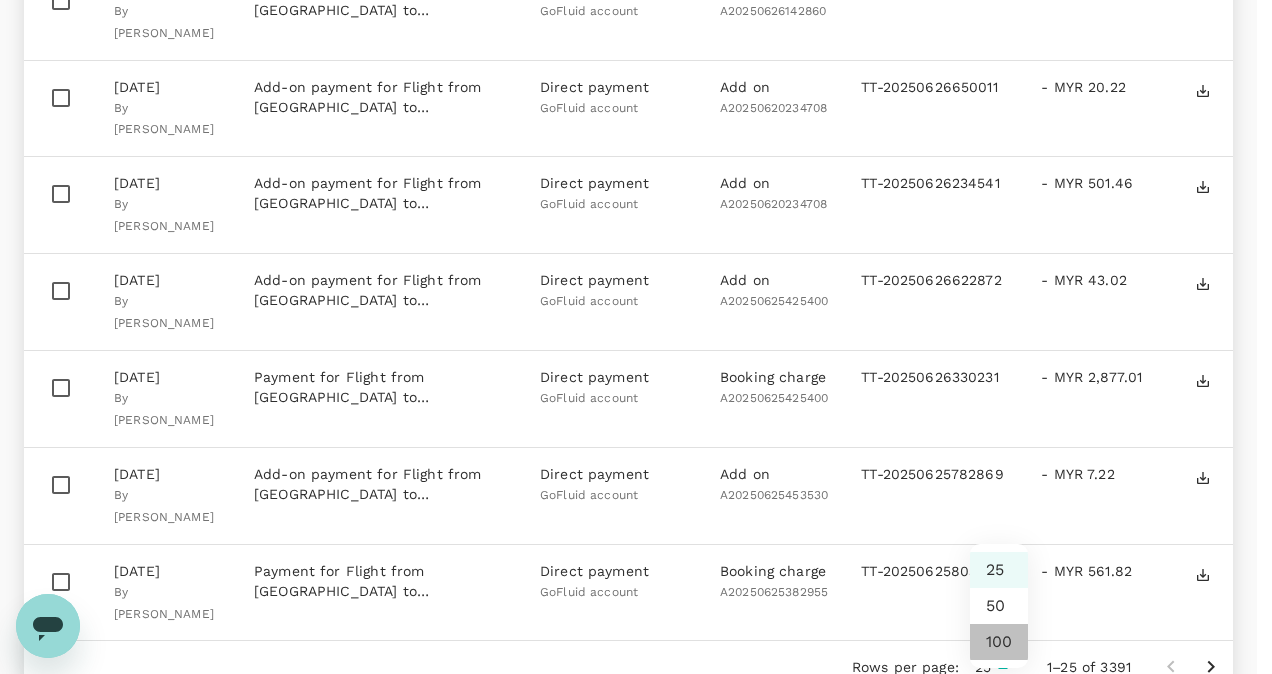 click on "100" at bounding box center [999, 642] 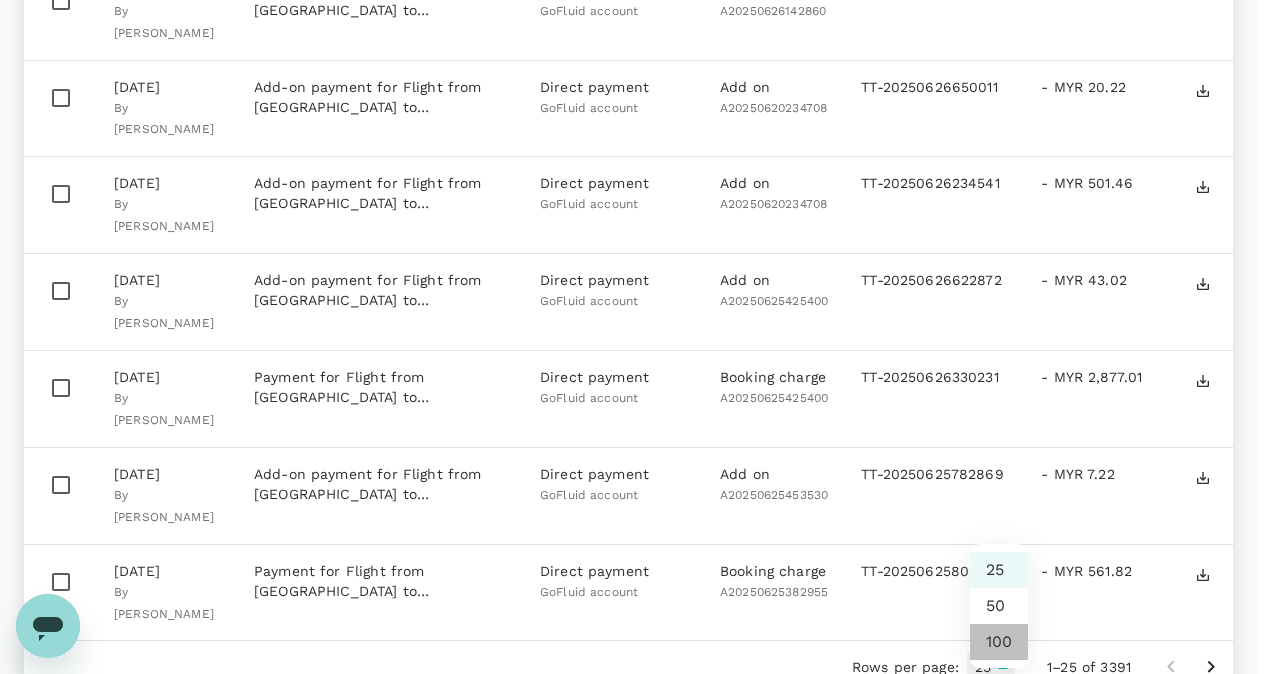 type on "100" 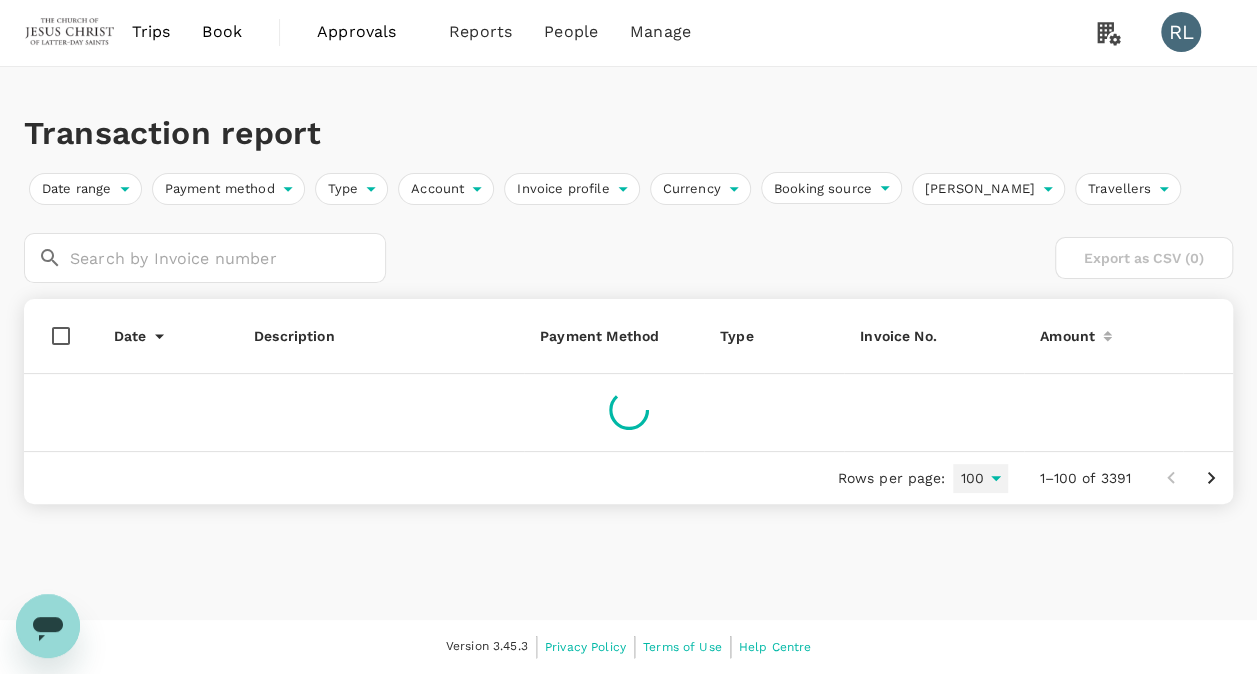 scroll, scrollTop: 0, scrollLeft: 0, axis: both 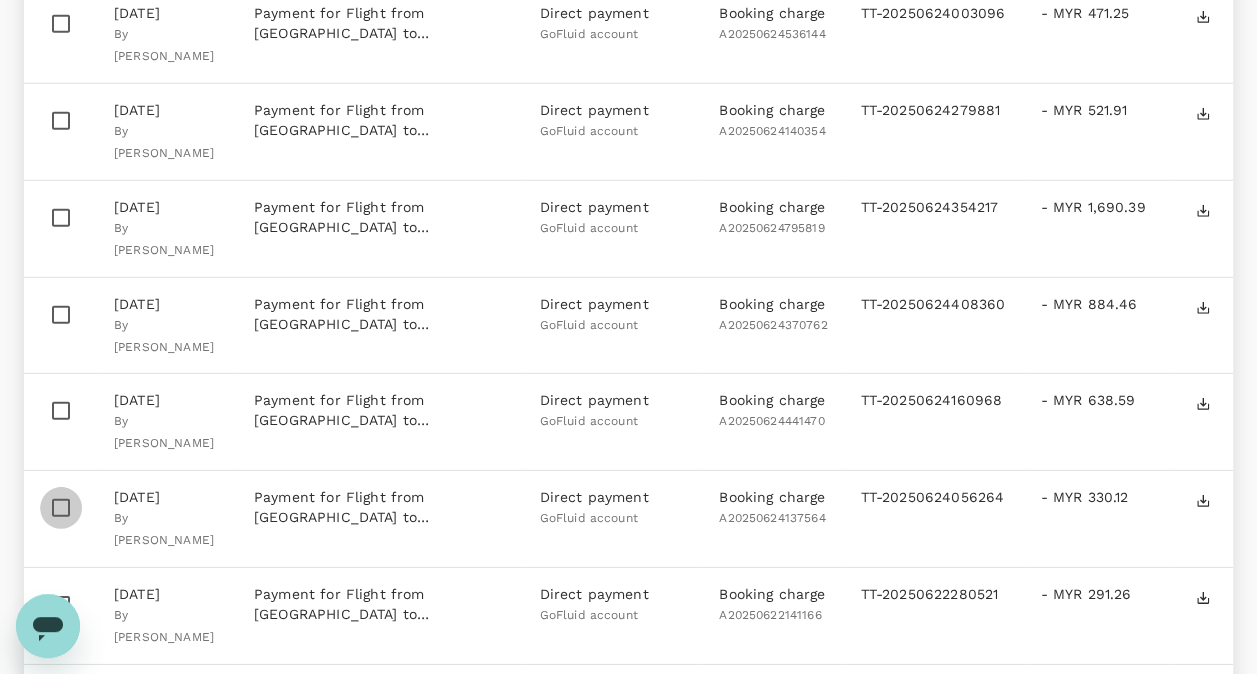 click at bounding box center (61, 508) 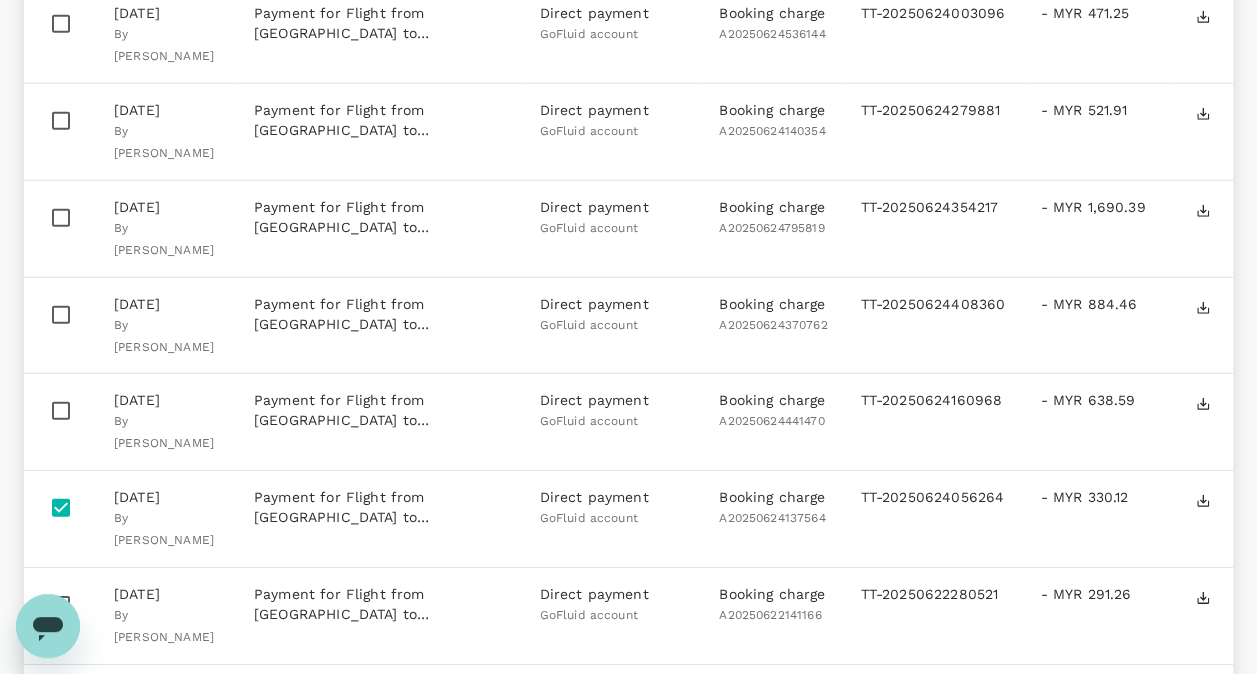 click at bounding box center [61, 411] 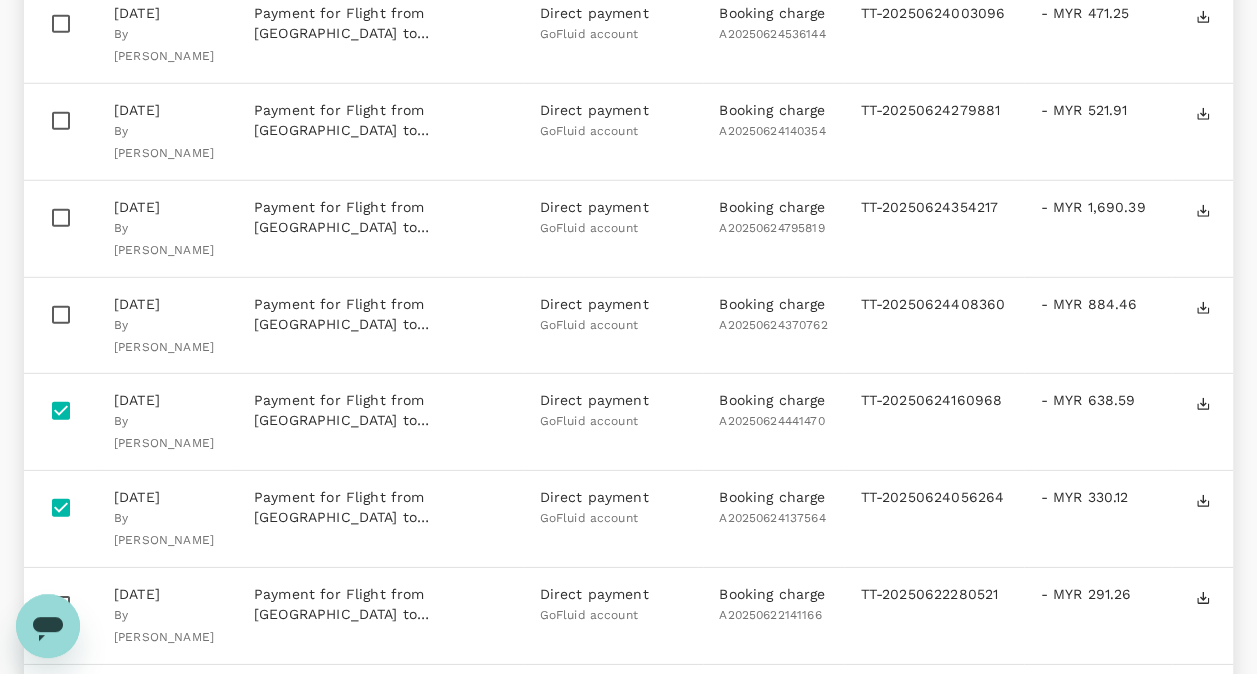 click at bounding box center [61, 315] 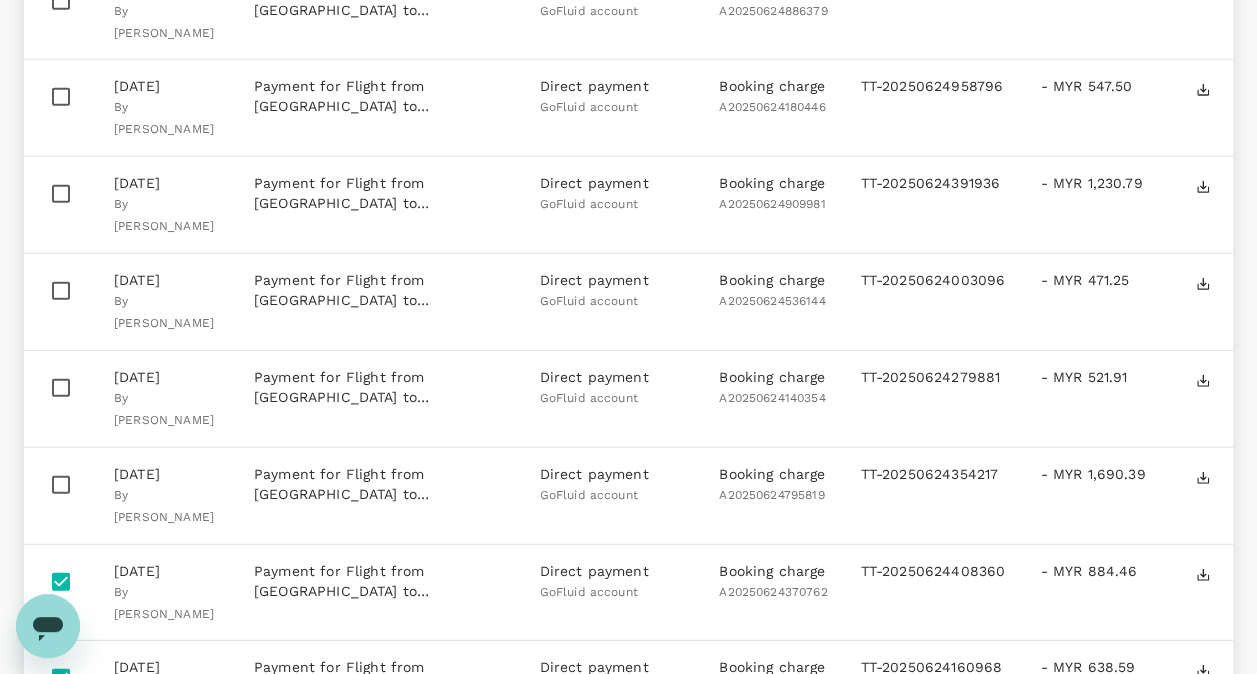 scroll, scrollTop: 6164, scrollLeft: 0, axis: vertical 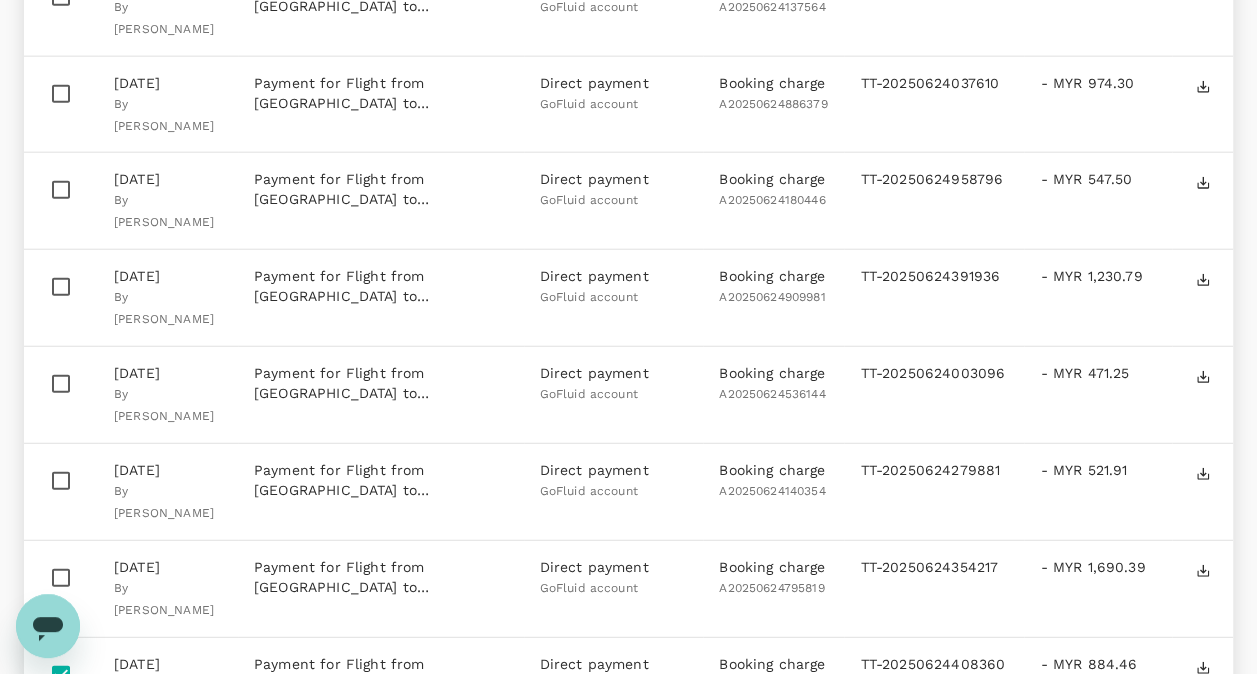 click at bounding box center [61, 578] 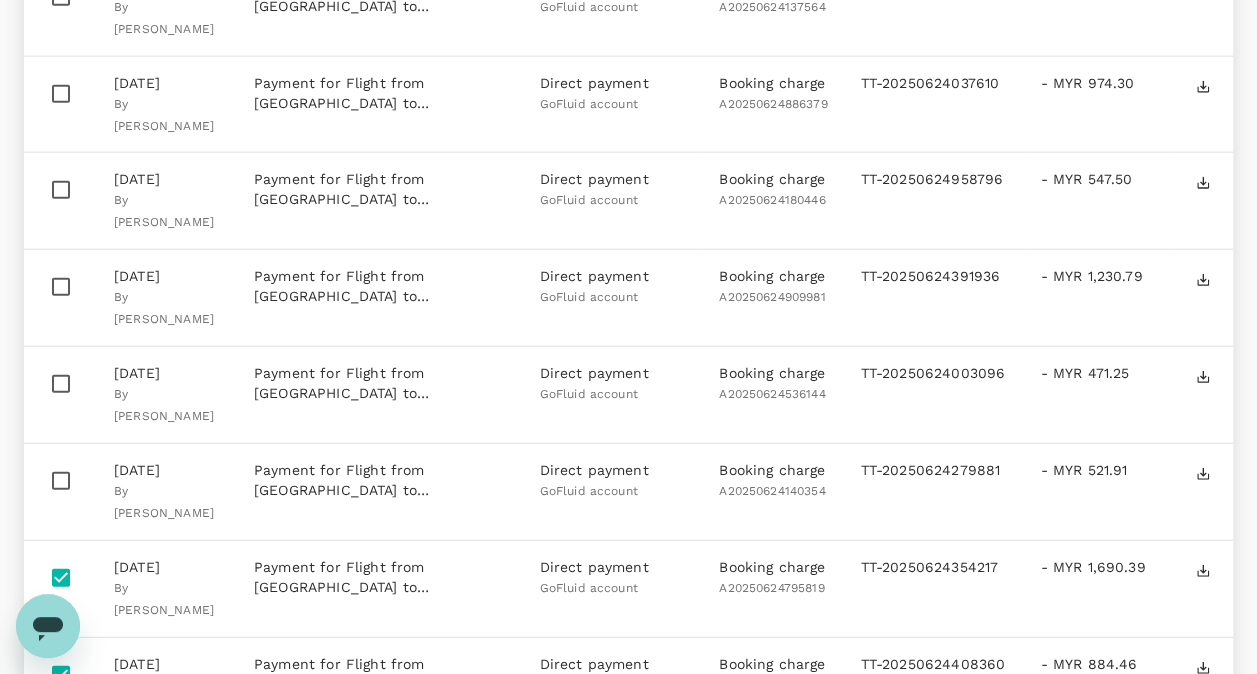click at bounding box center (61, 481) 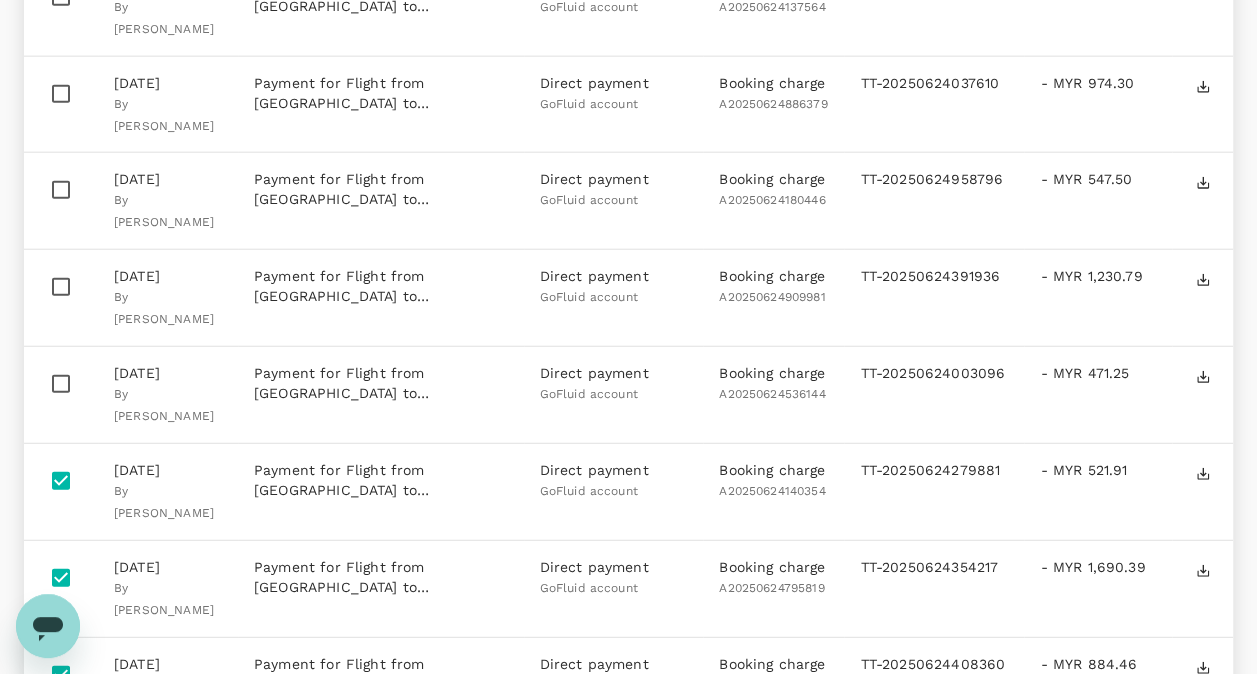click at bounding box center [61, 384] 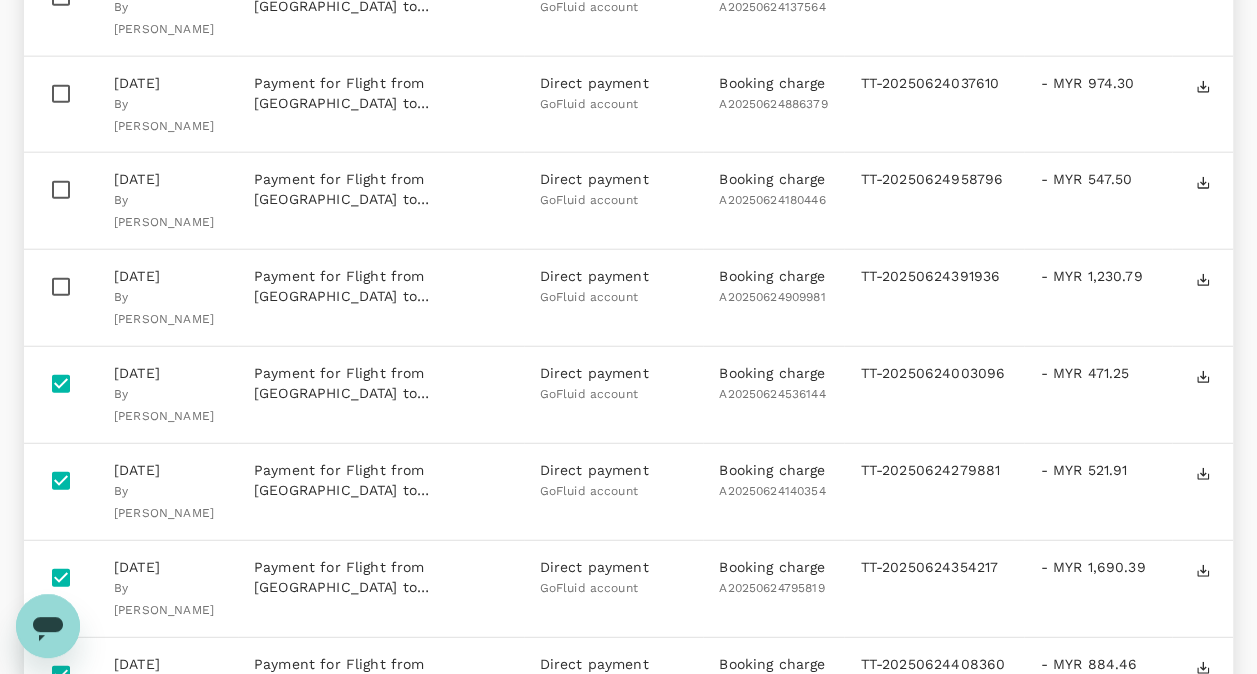 click at bounding box center [61, 287] 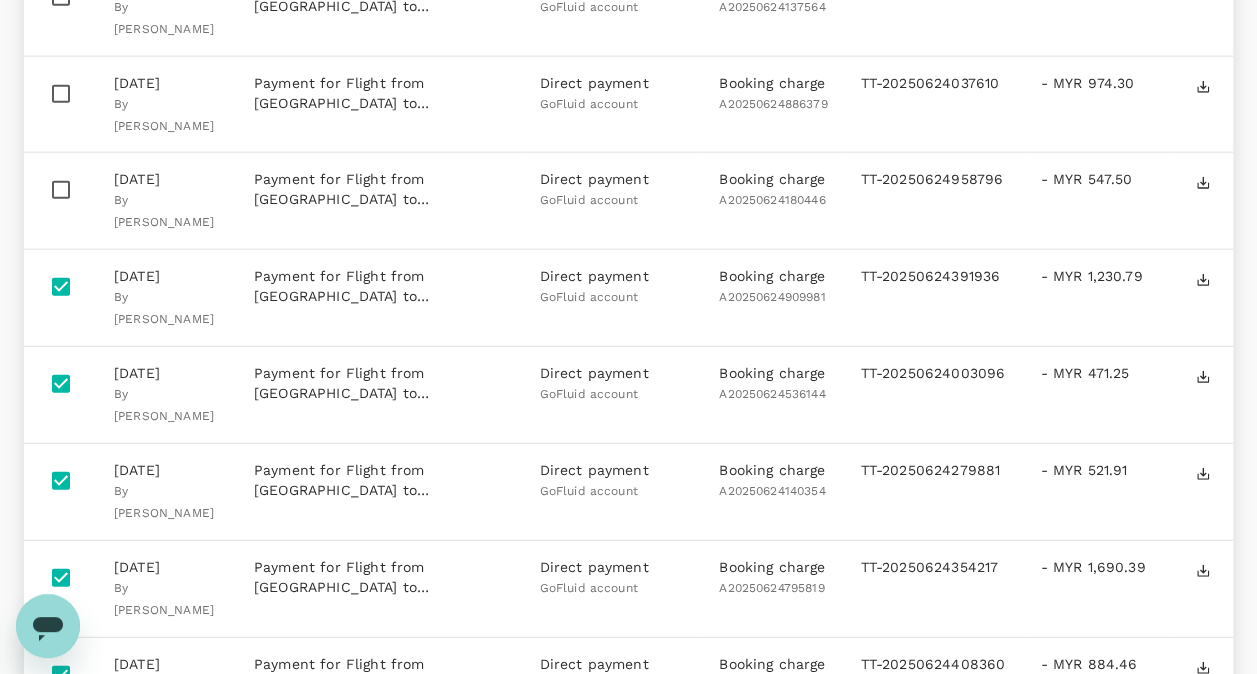 click on "Date range Payment method Type Account Invoice profile Currency Booking source [PERSON_NAME] Travellers ​ ​ Export as CSV   (7) Date Description Payment Method Type Invoice No. Amount [DATE] By [PERSON_NAME] [PERSON_NAME] Refund for Stay at [GEOGRAPHIC_DATA] Negombo on [DATE] - [DATE] [Booking id #H20250629702445] - By [PERSON_NAME] [PERSON_NAME] Payment card   XXXX-XXXX-XXXX-7866 Refund H20250629702445 TT-20250630536770 + MYR 52.95 [DATE] By [PERSON_NAME] [PERSON_NAME] Payment for Stay at Sentido Heritance Negombo on [DATE] - [DATE] [Booking id #H20250629702445] - By [PERSON_NAME] [PERSON_NAME] Payment card   XXXX-XXXX-XXXX-7866 Booking charge H20250629702445 TT-20250630339273 - MYR 1,144.80 [DATE] By [PERSON_NAME] [PERSON_NAME] Payment for Stay at The [GEOGRAPHIC_DATA] on [DATE] - [DATE] [Booking id #H2025062951829] - By [PERSON_NAME] [PERSON_NAME] Payment card   XXXX-XXXX-XXXX-7866 Booking charge H2025062951829 TT-20250630837177 - MYR 645.67 [DATE]" at bounding box center [628, -881] 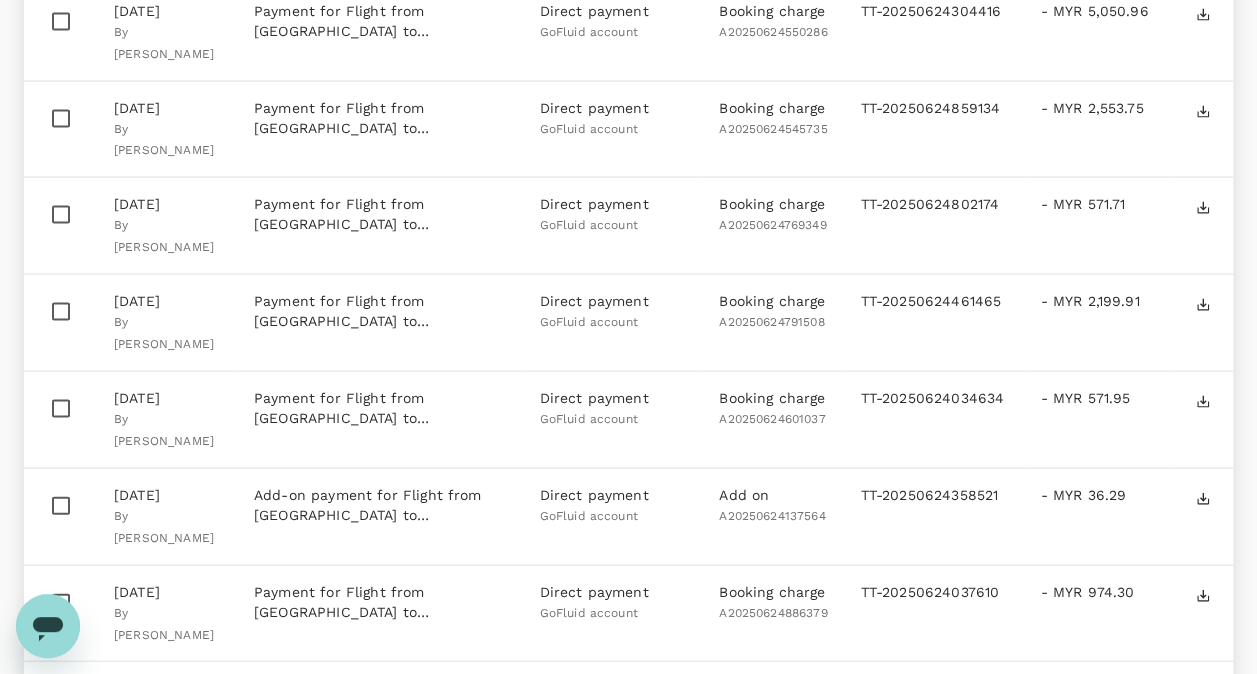 scroll, scrollTop: 5617, scrollLeft: 0, axis: vertical 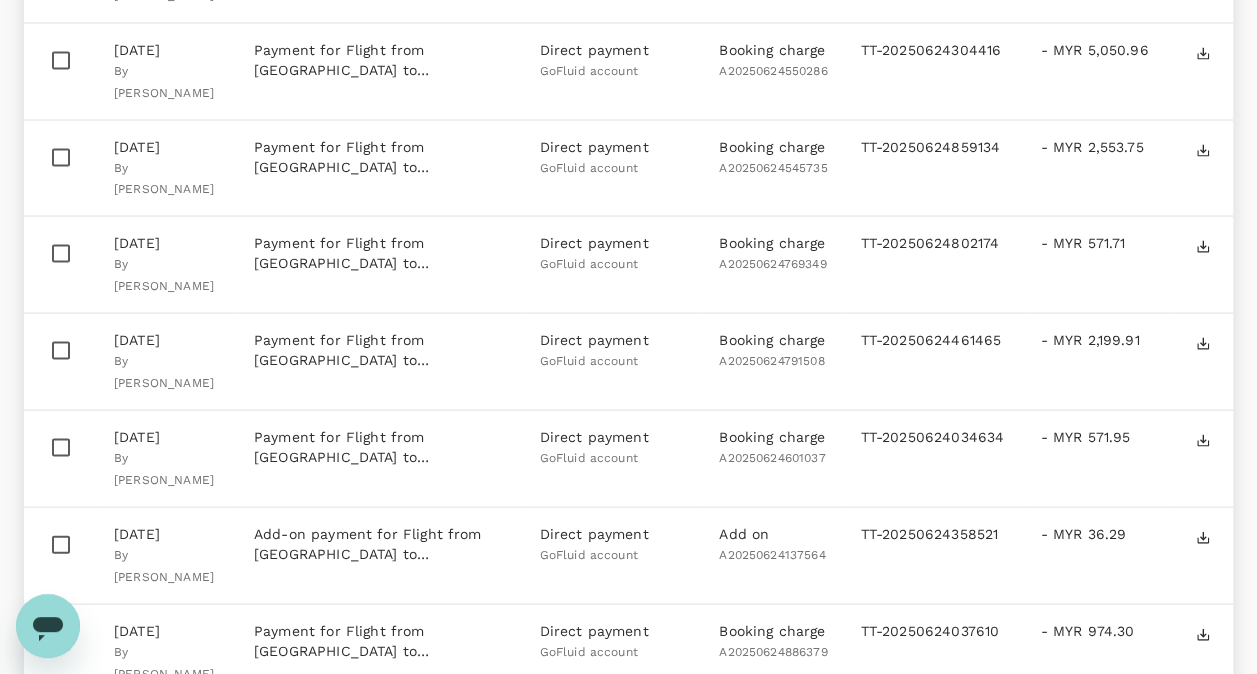 click at bounding box center (61, 737) 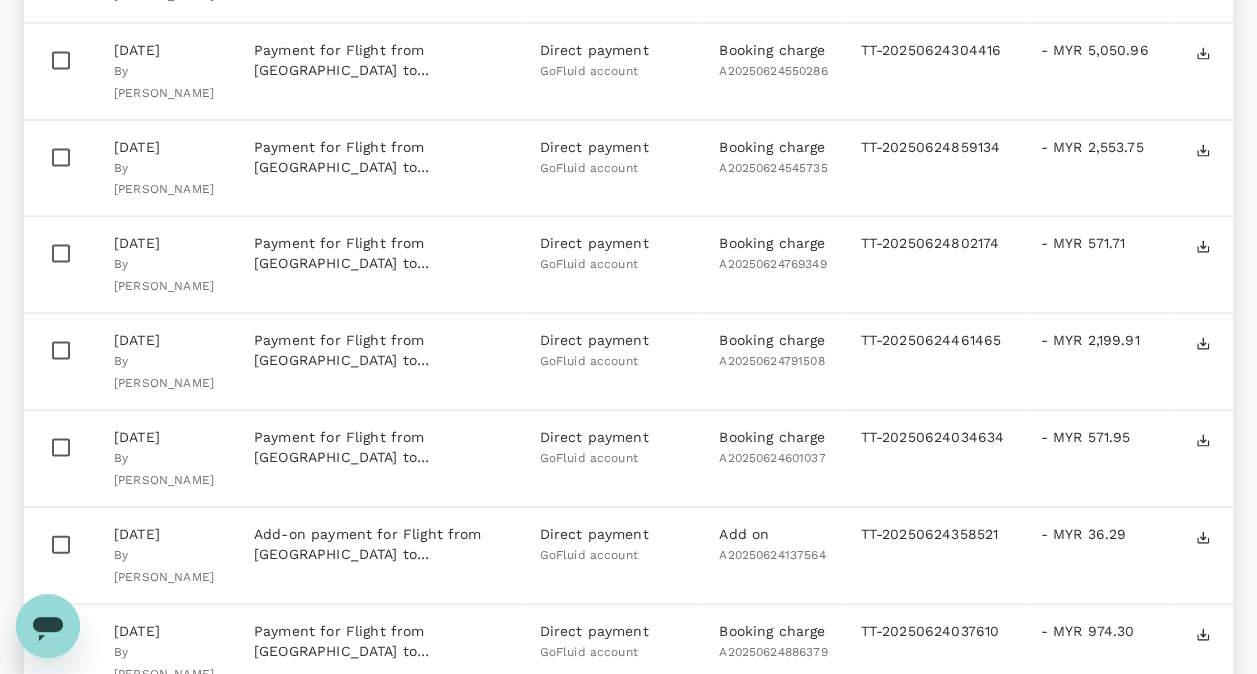 click at bounding box center (61, 544) 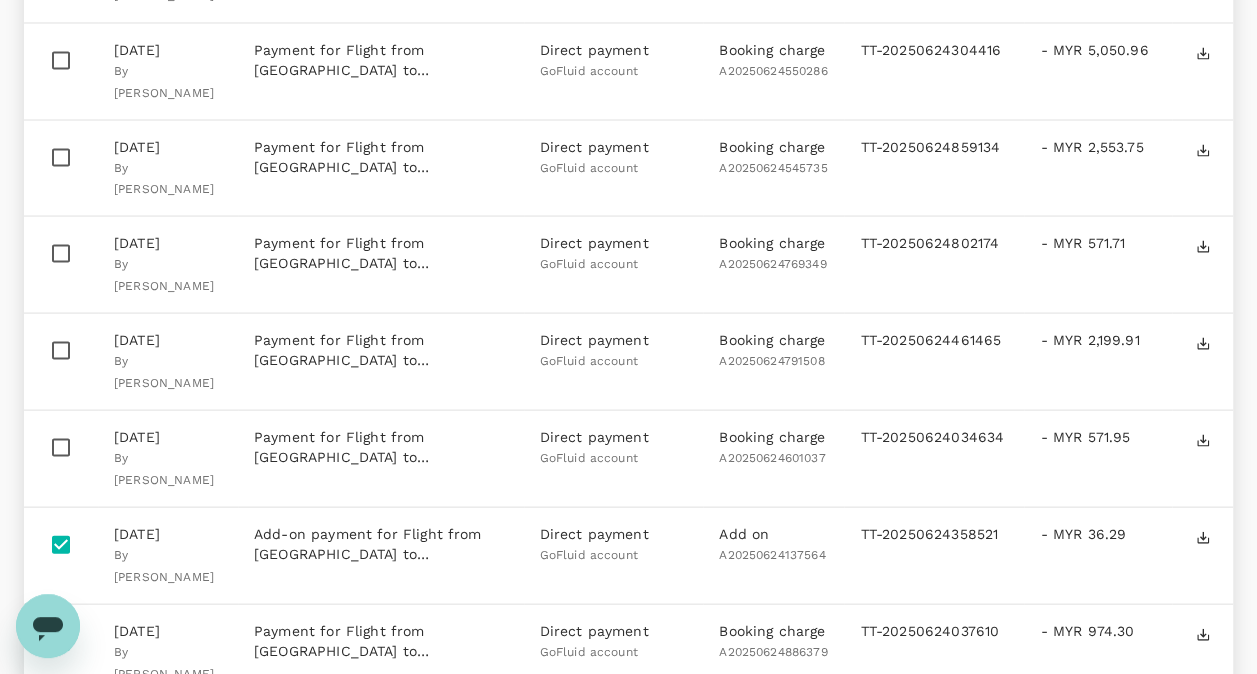 click at bounding box center [61, 447] 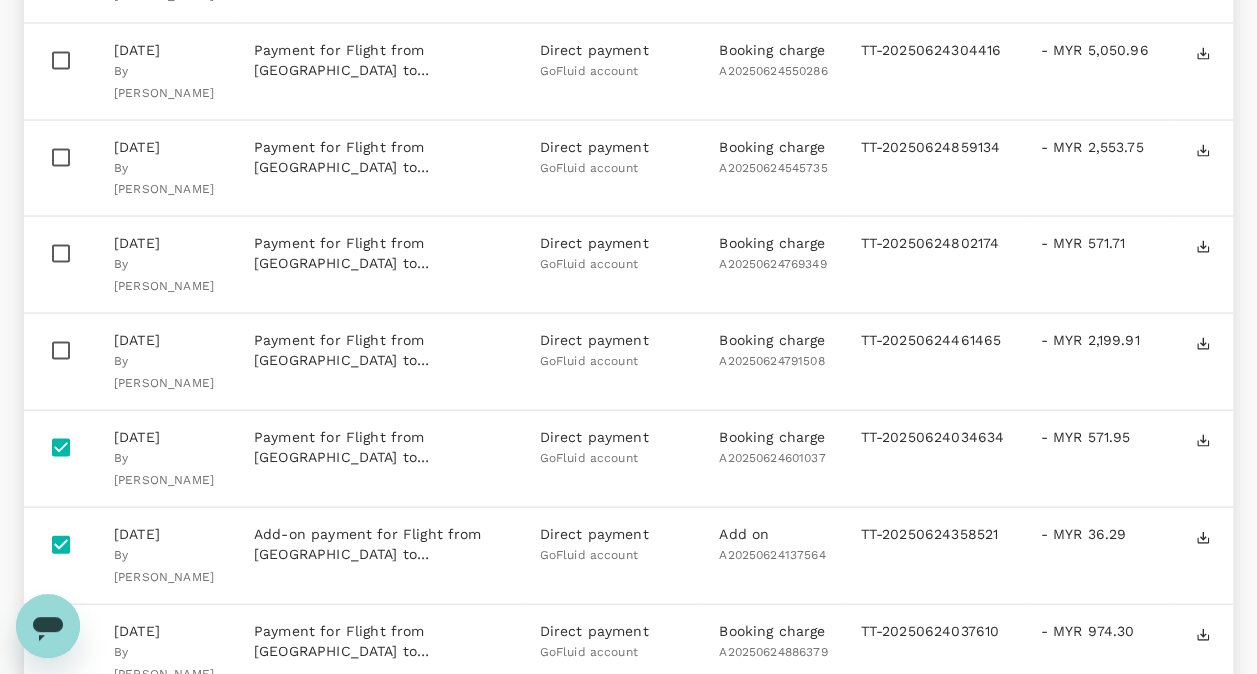 click at bounding box center [61, 350] 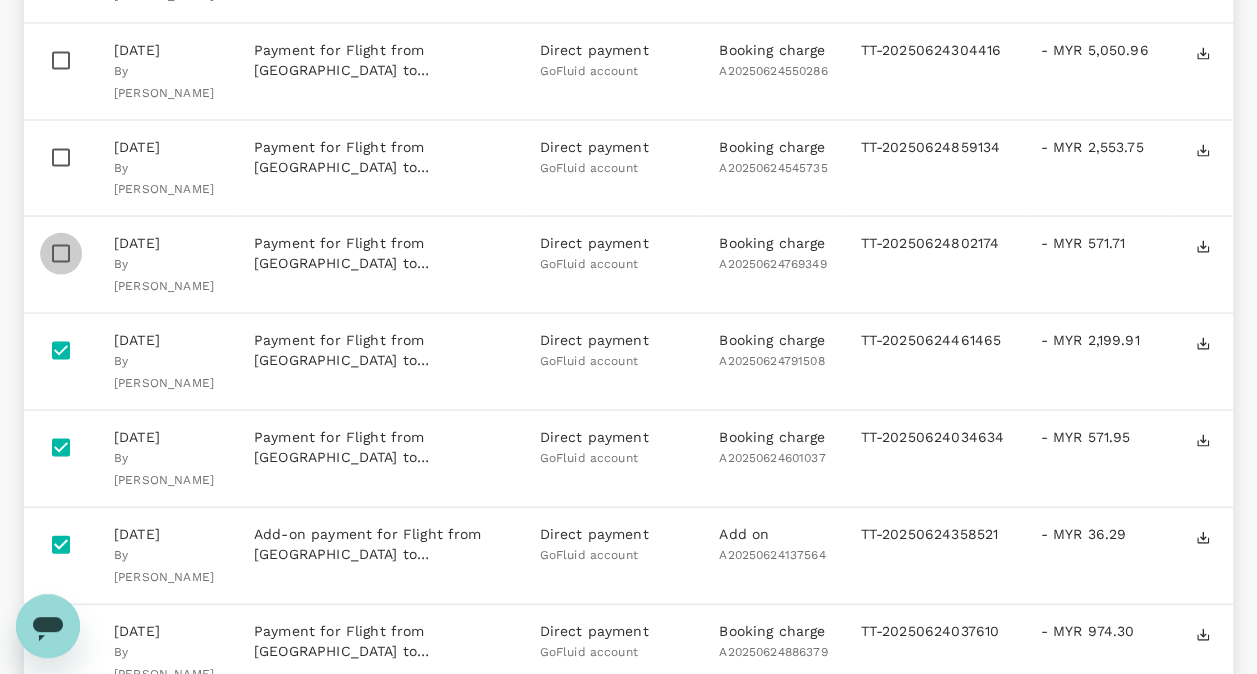 click at bounding box center [61, 253] 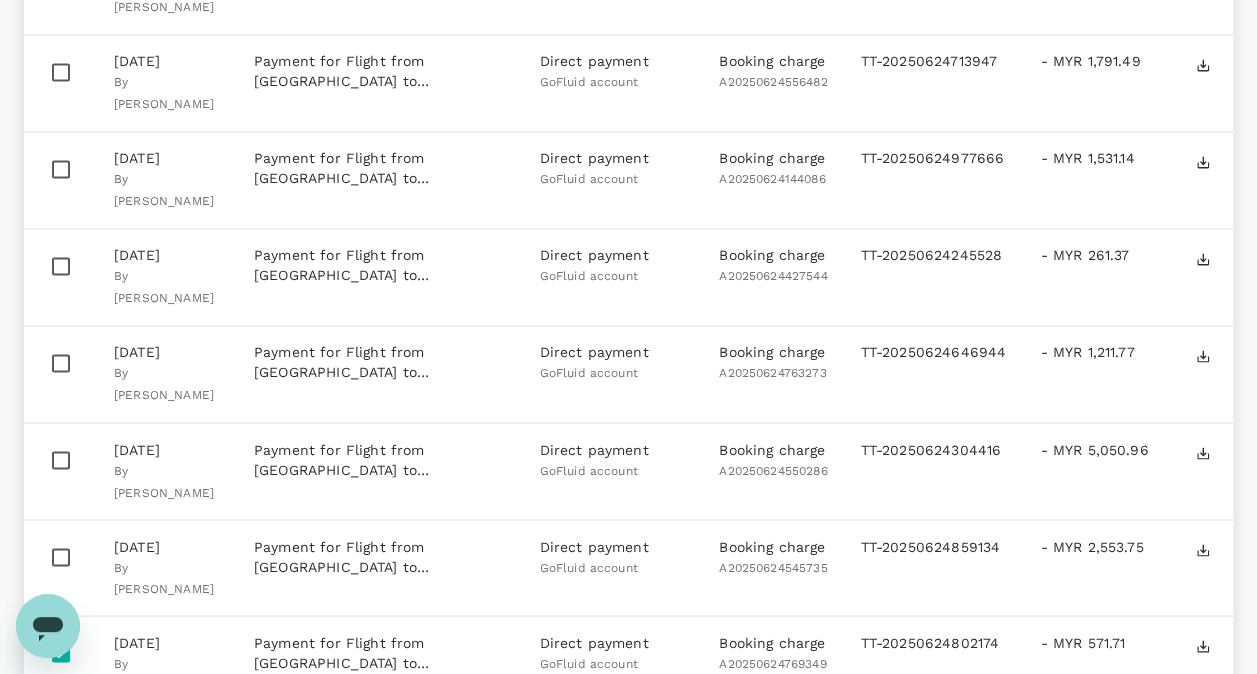 scroll, scrollTop: 5137, scrollLeft: 0, axis: vertical 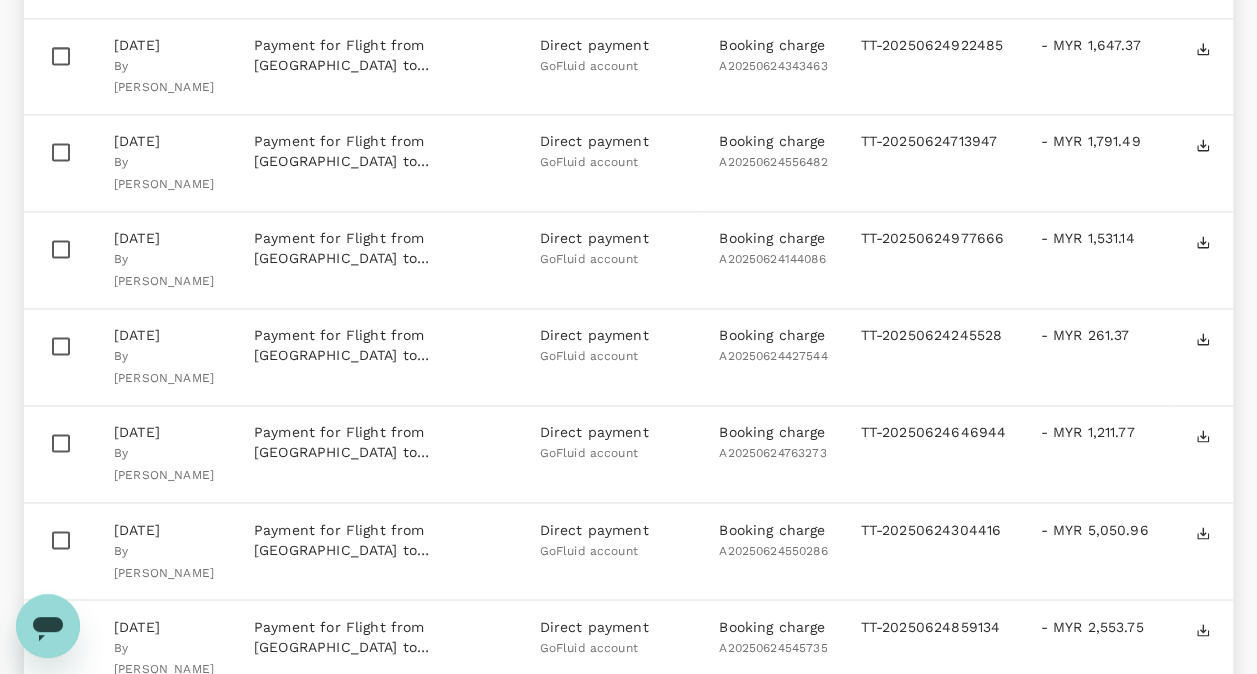 click at bounding box center (61, 637) 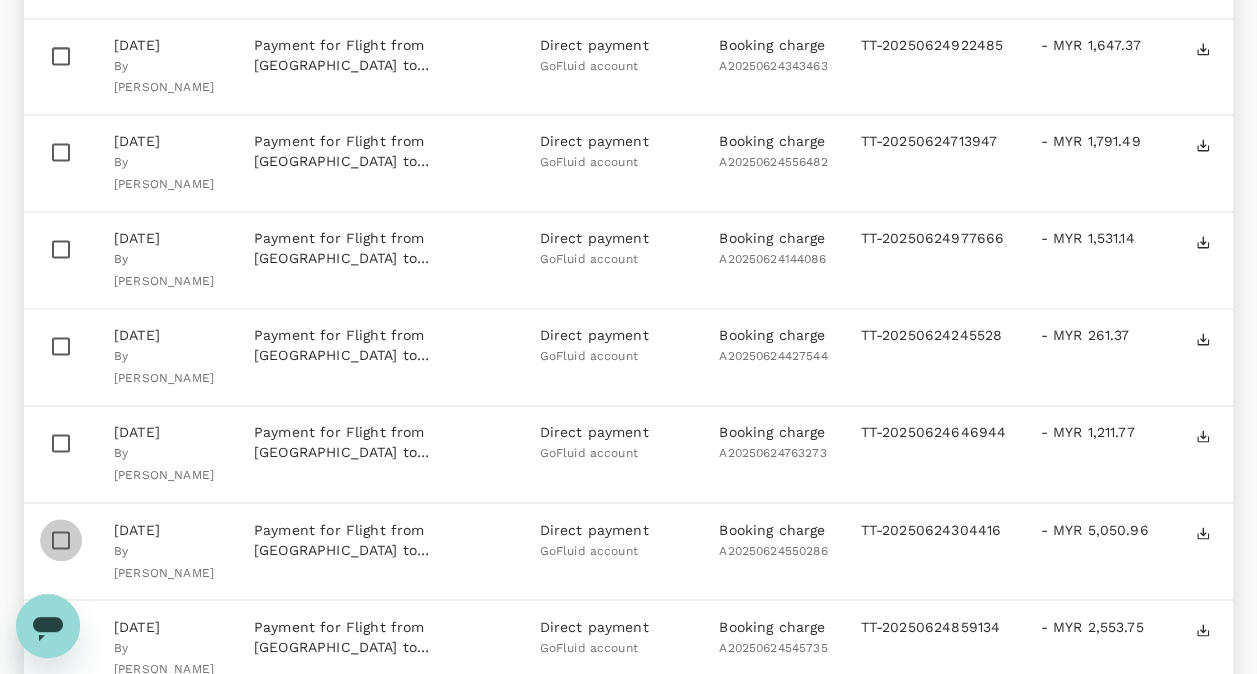click at bounding box center [61, 540] 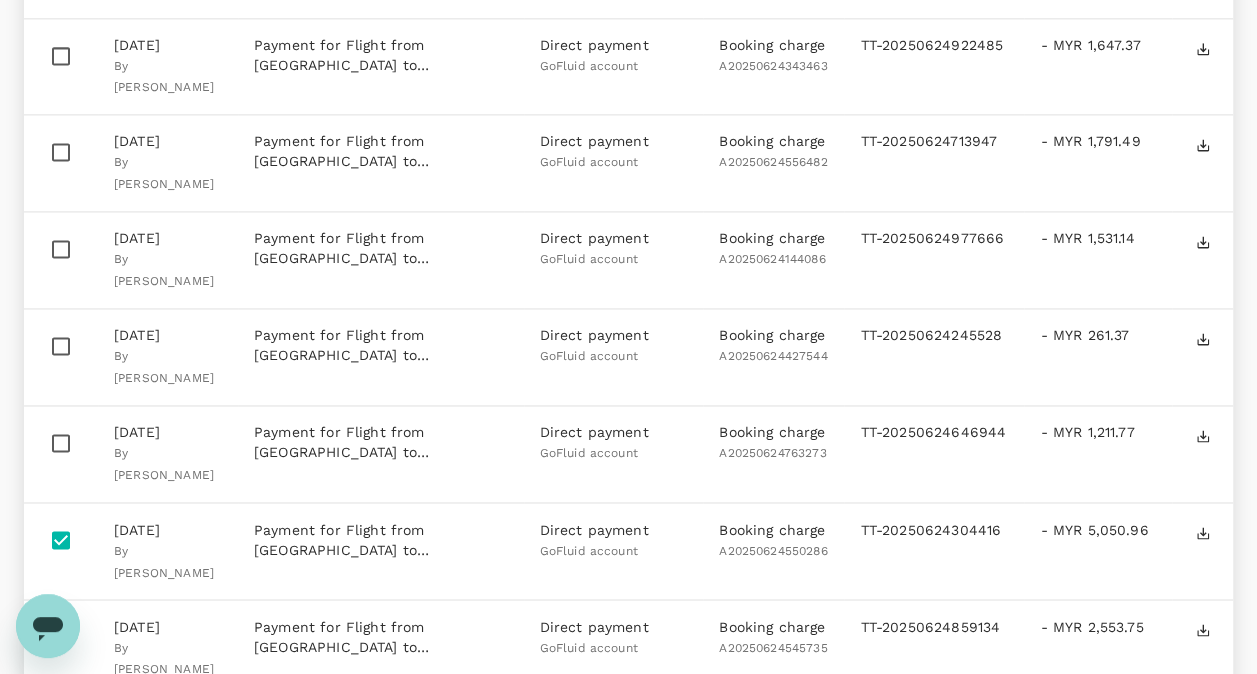 click at bounding box center [61, 443] 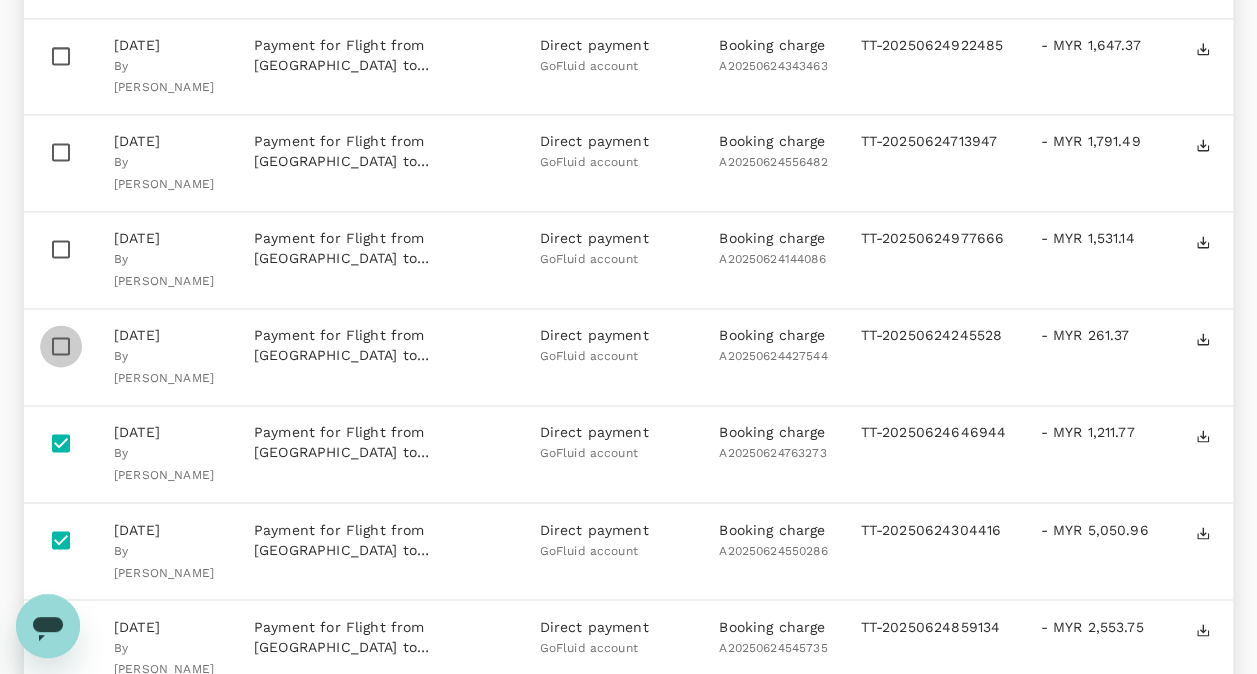 click at bounding box center (61, 346) 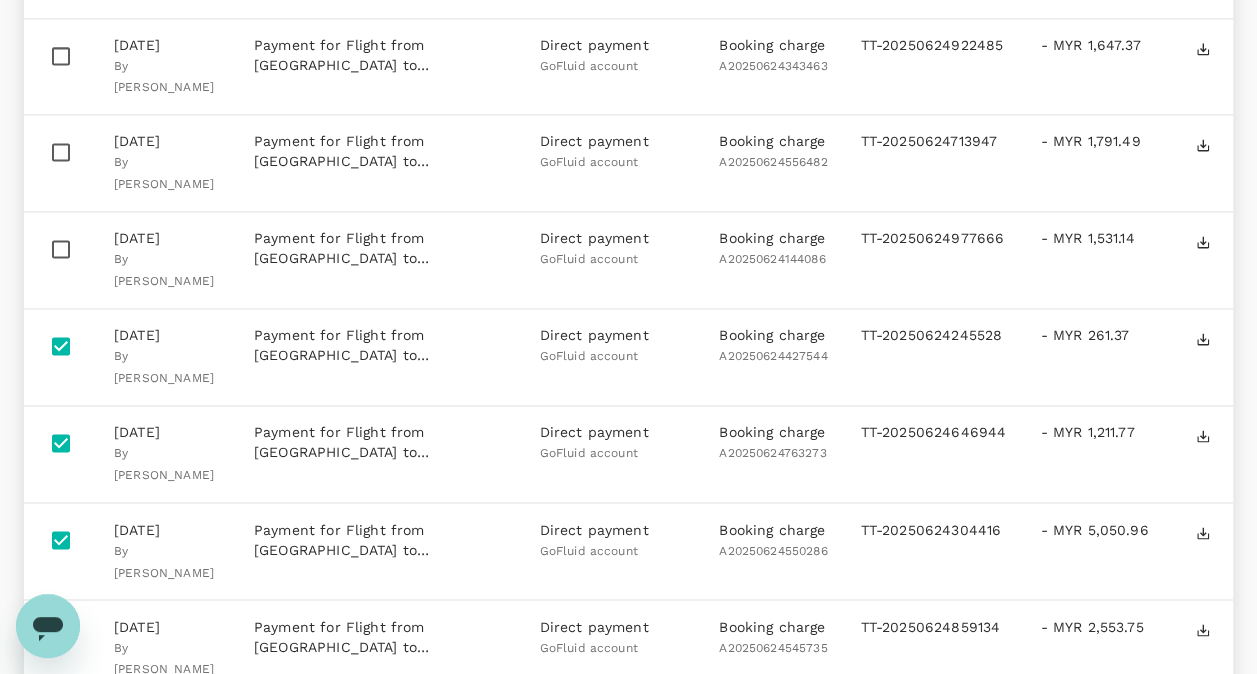 click at bounding box center (61, 249) 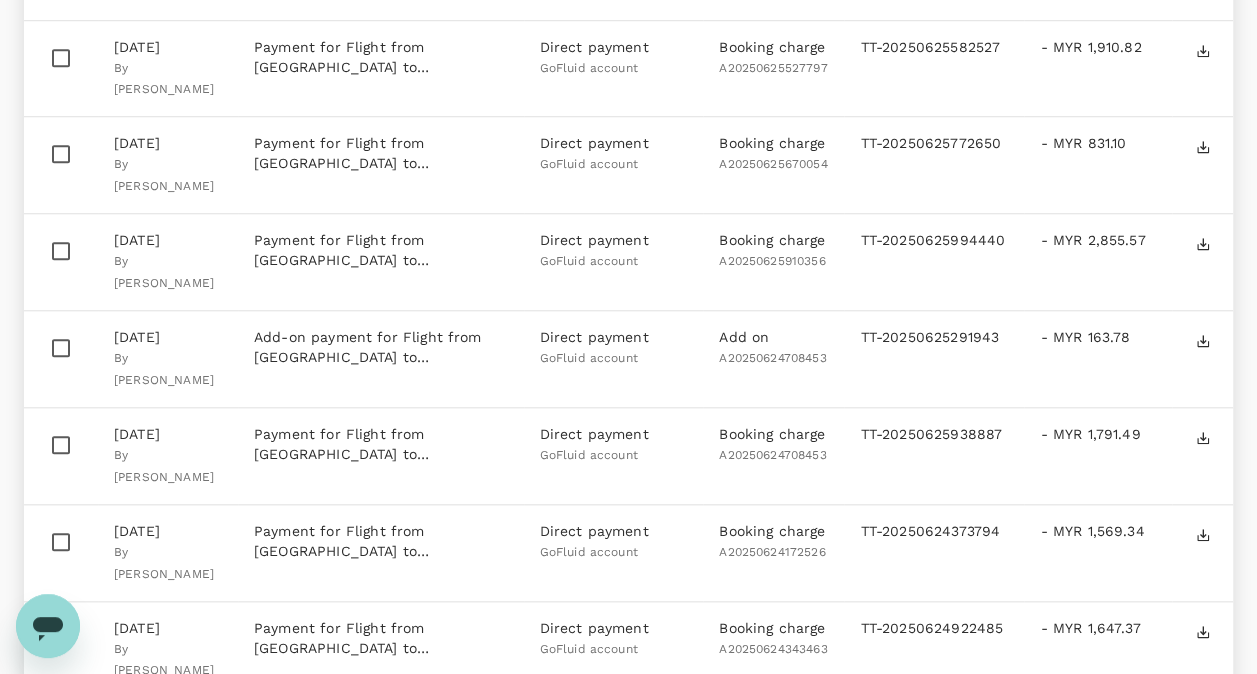 scroll, scrollTop: 4537, scrollLeft: 0, axis: vertical 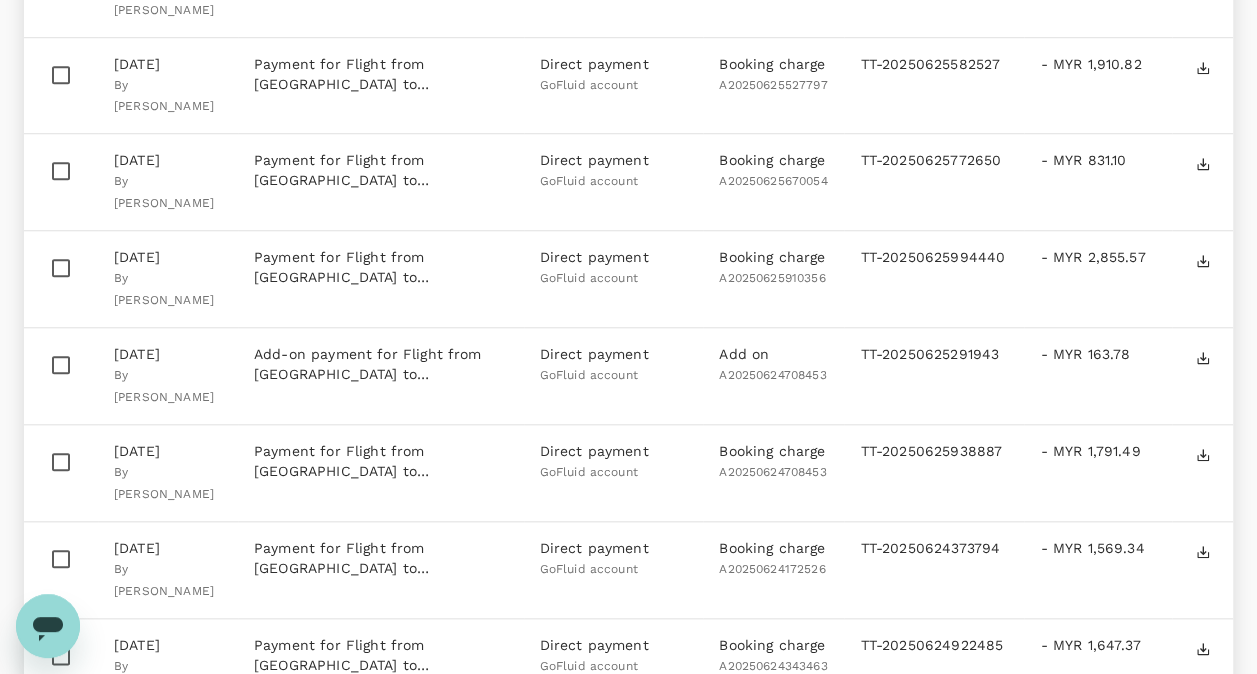 click at bounding box center (61, 752) 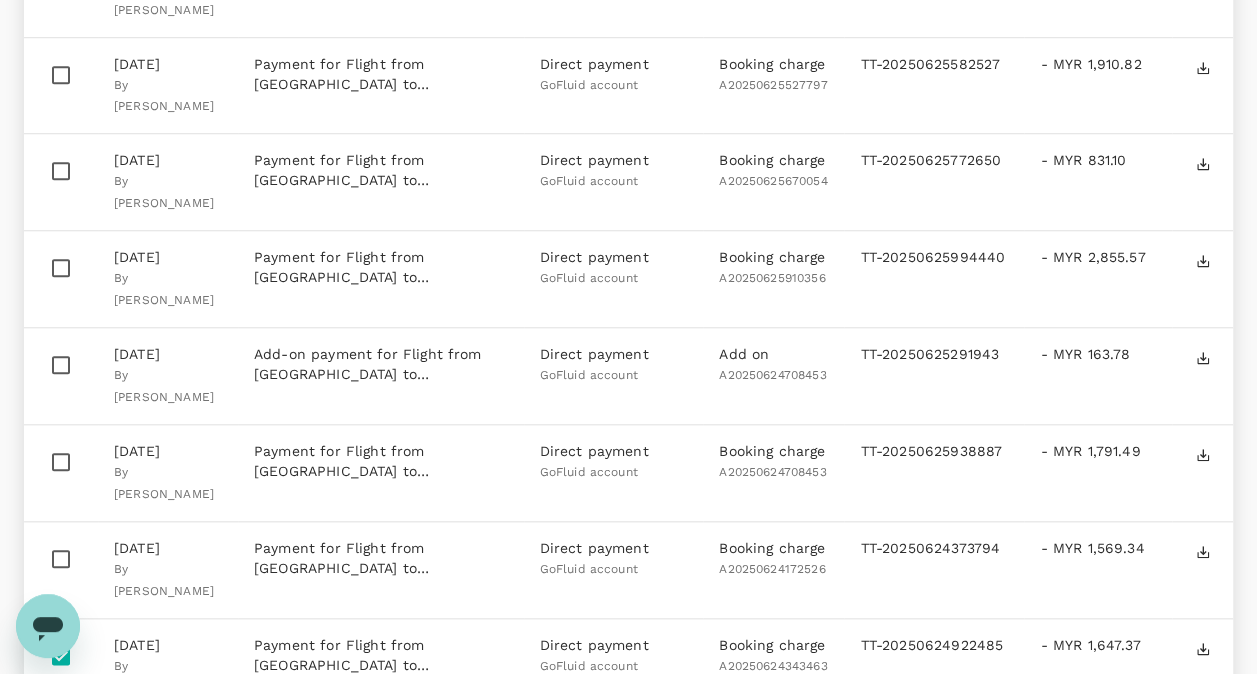 click at bounding box center [61, 559] 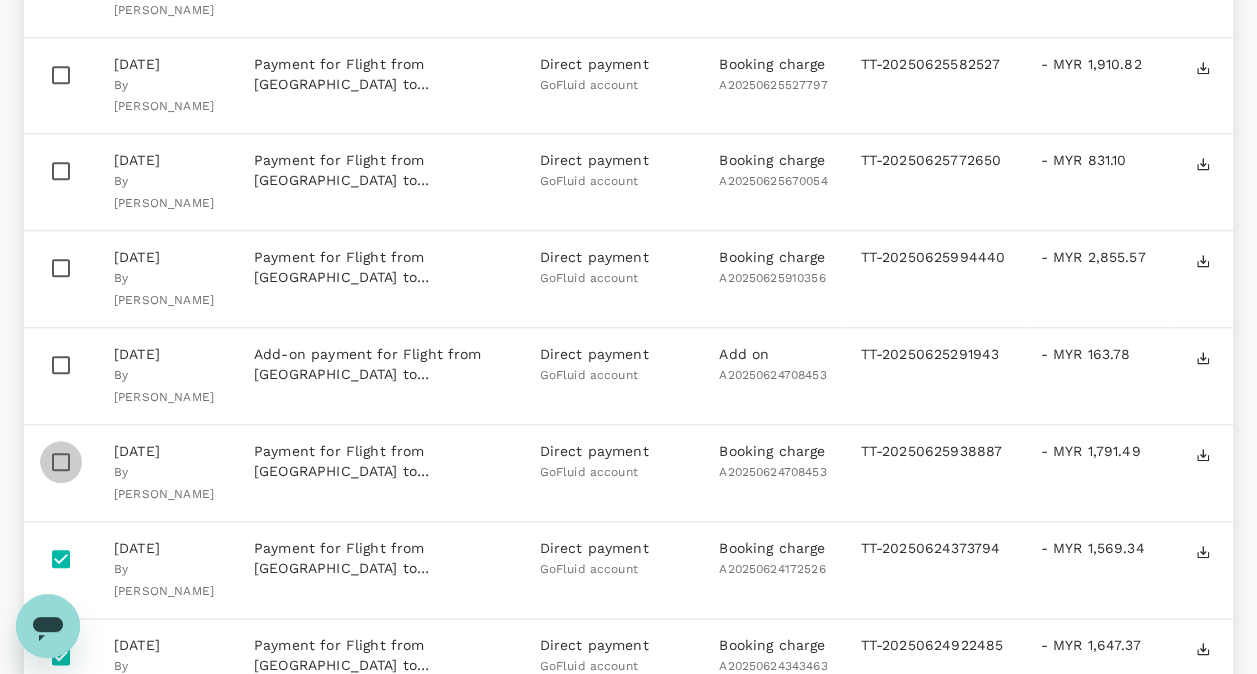 click at bounding box center (61, 462) 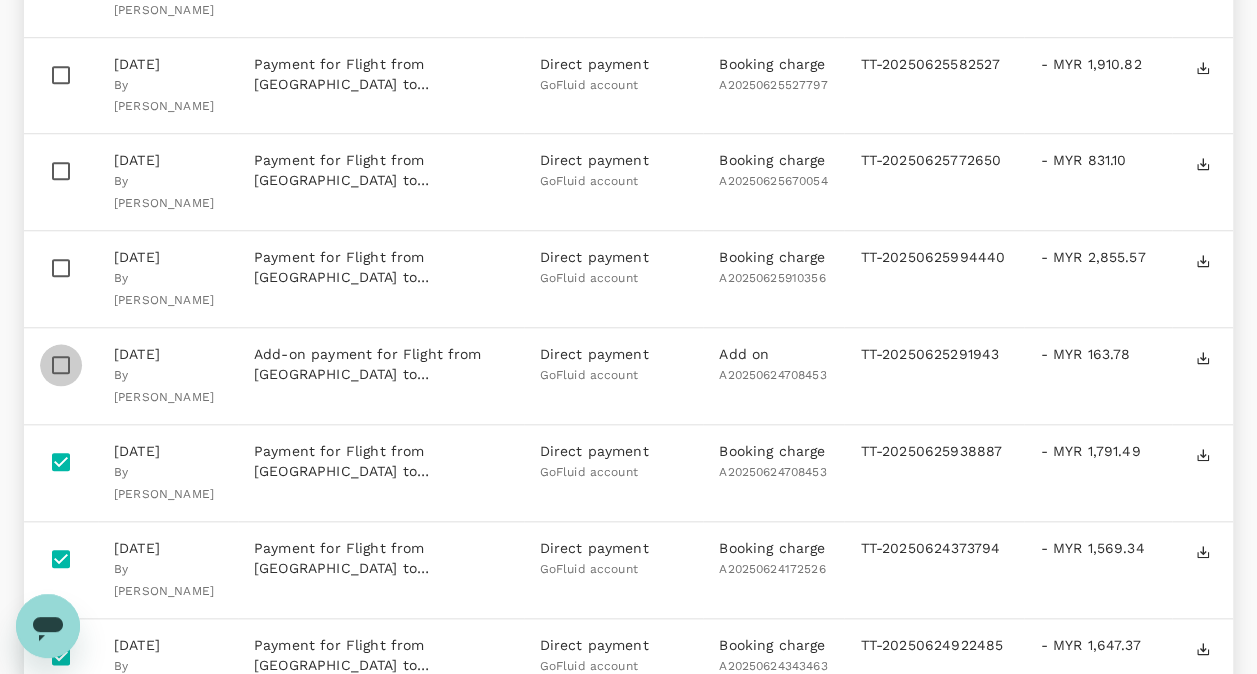 click at bounding box center (61, 365) 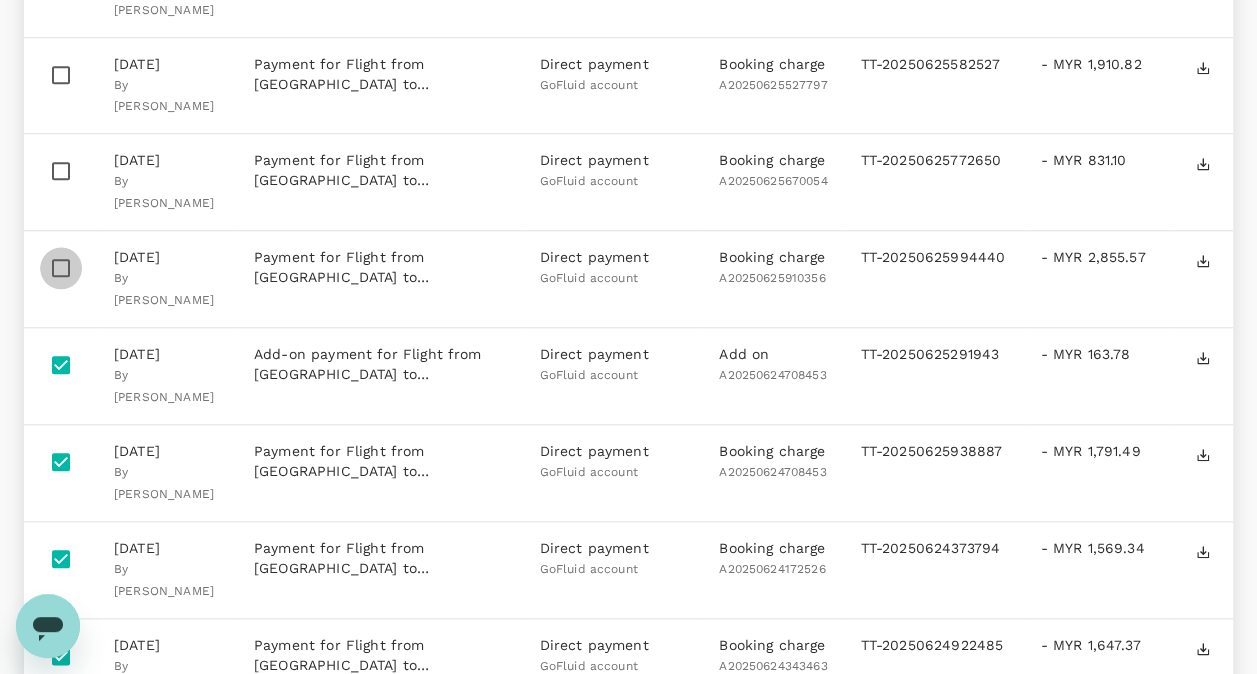 click at bounding box center [61, 268] 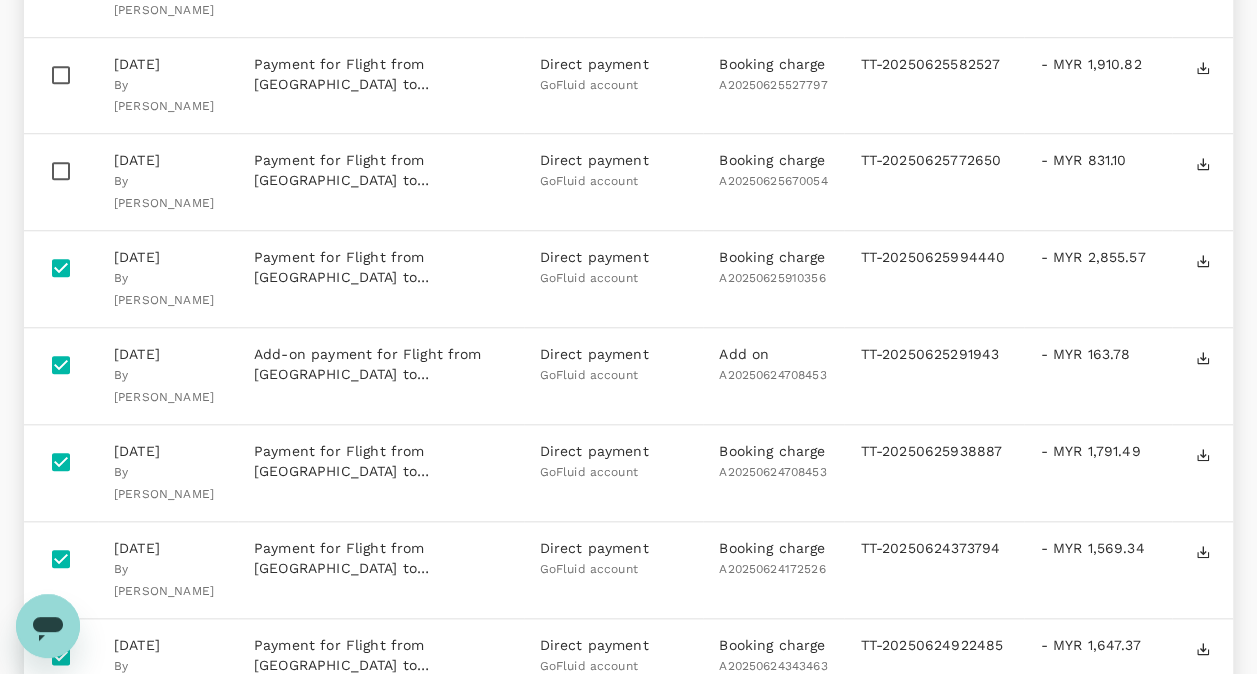 click at bounding box center (61, 171) 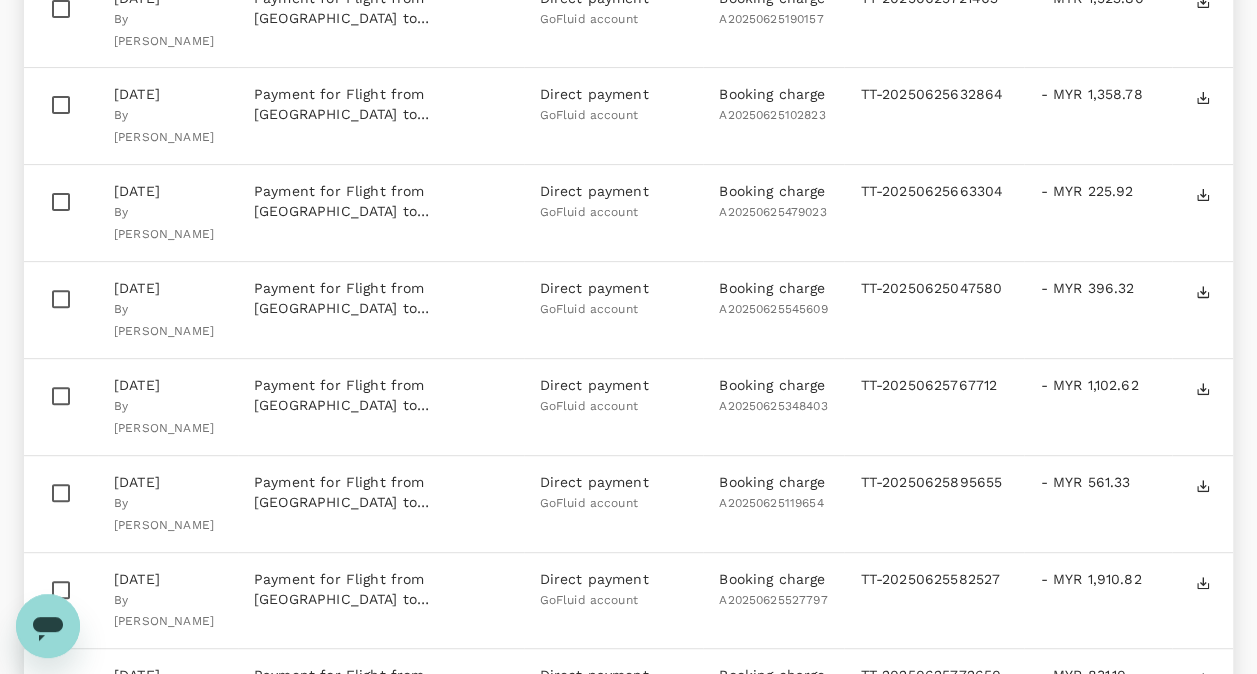 scroll, scrollTop: 4004, scrollLeft: 0, axis: vertical 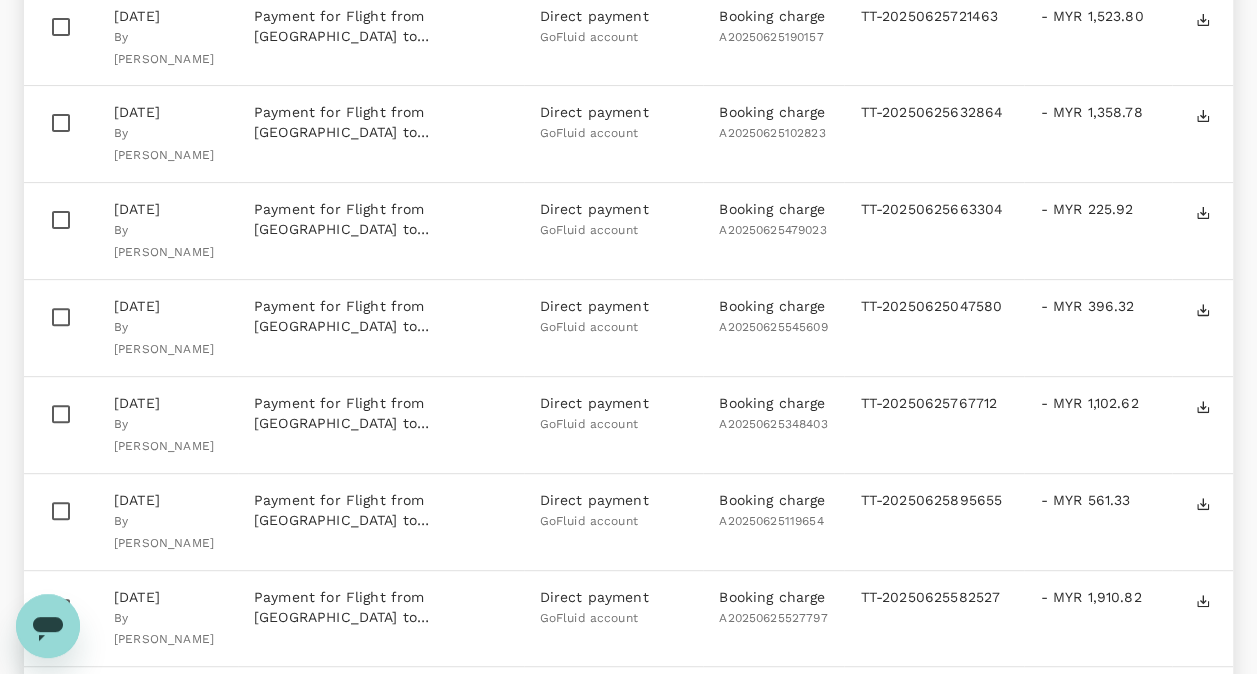click at bounding box center [61, 608] 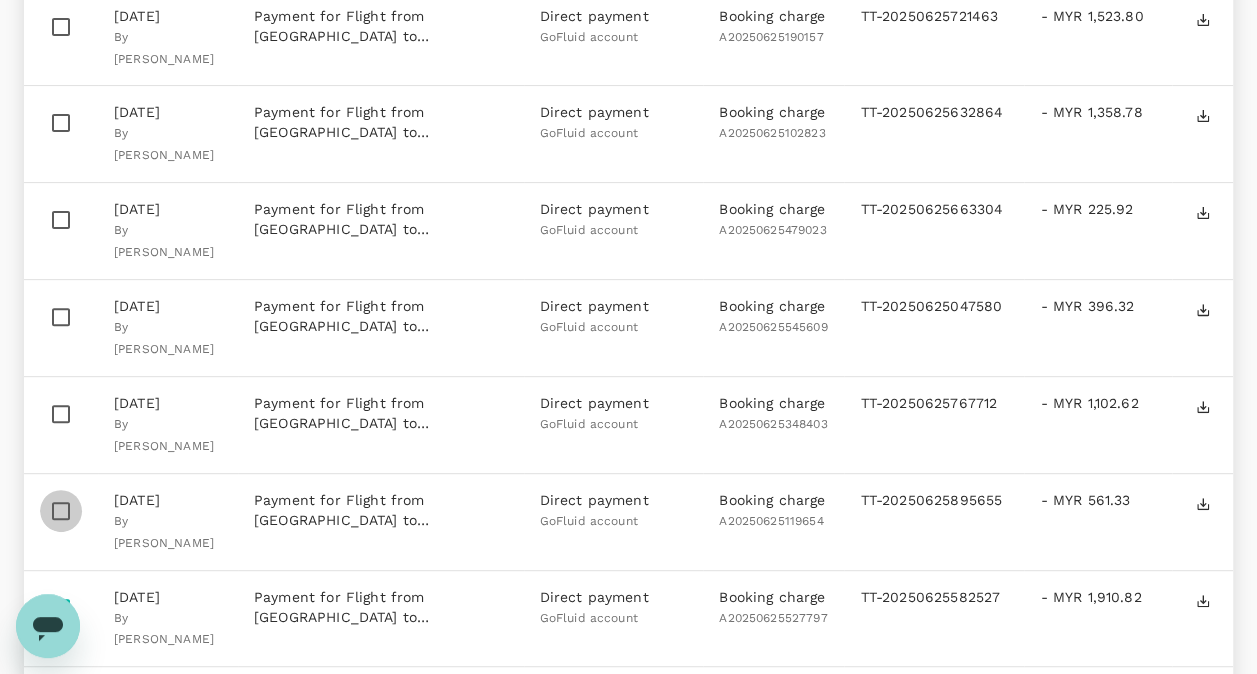 click at bounding box center [61, 511] 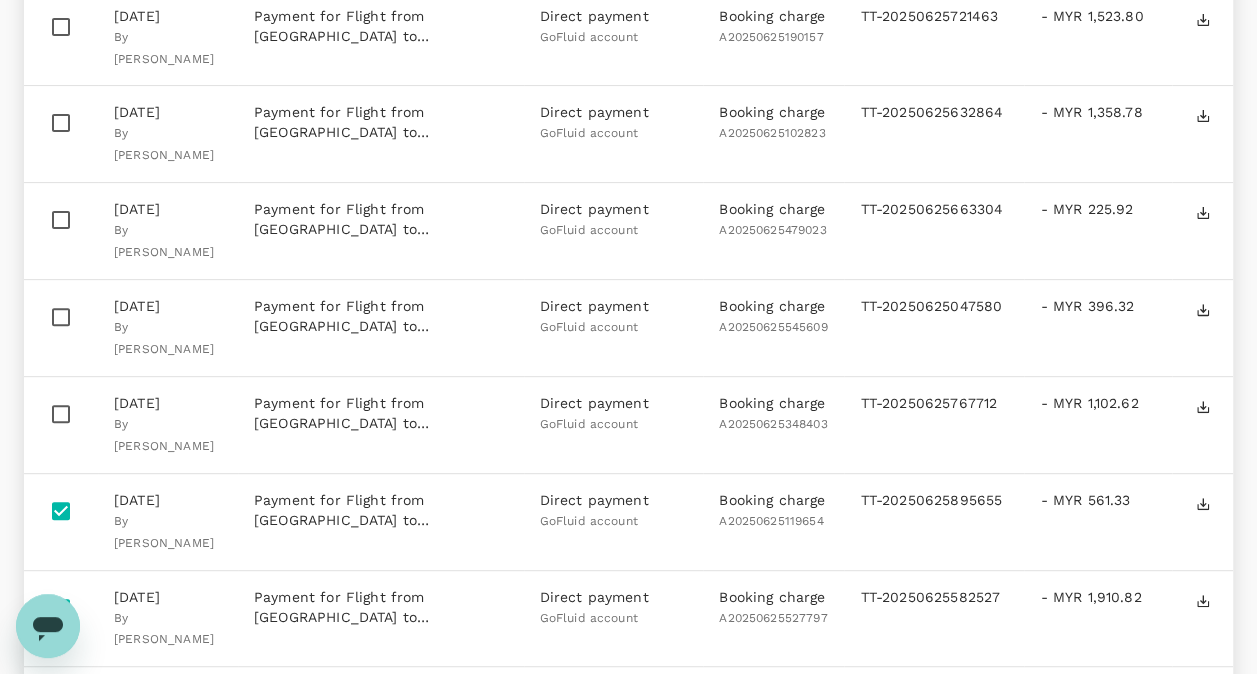 click at bounding box center (61, 414) 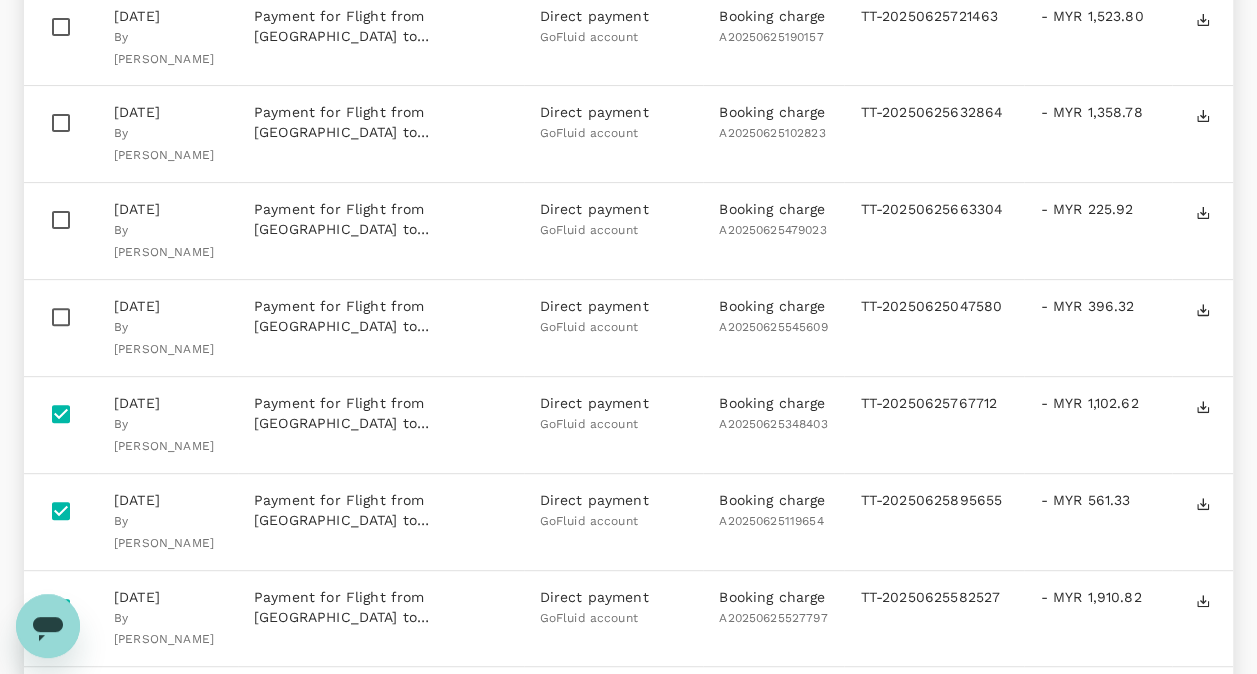 click at bounding box center (61, 317) 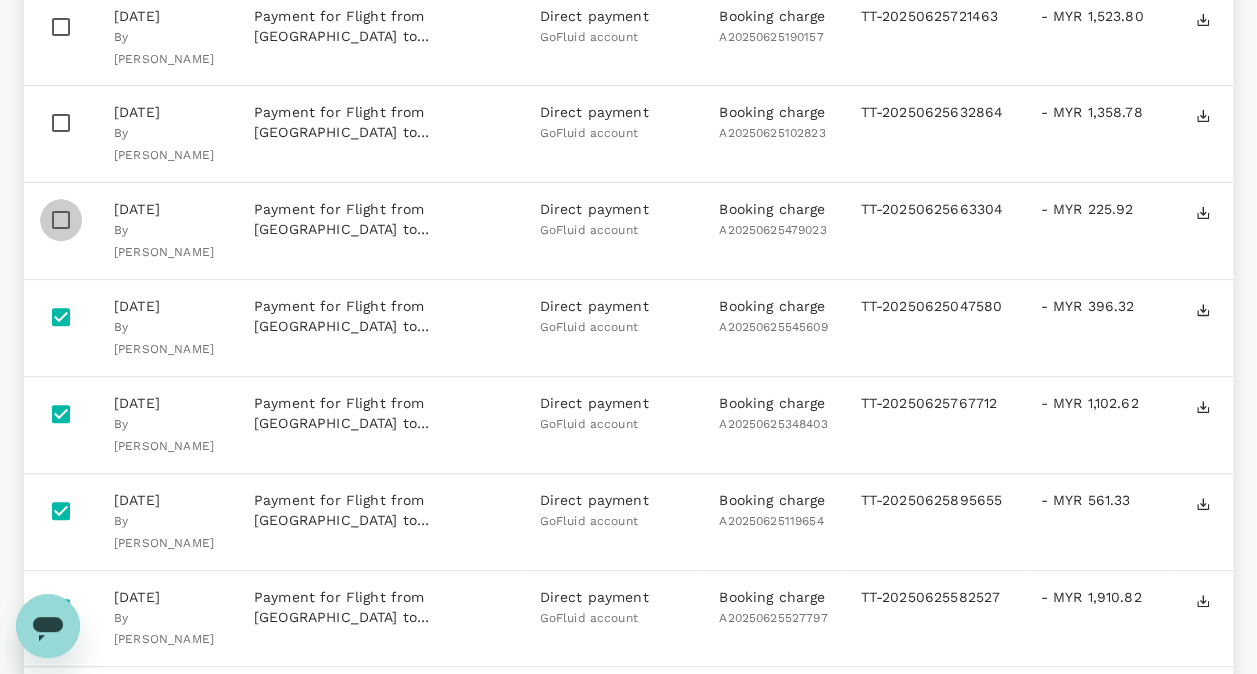 click at bounding box center (61, 220) 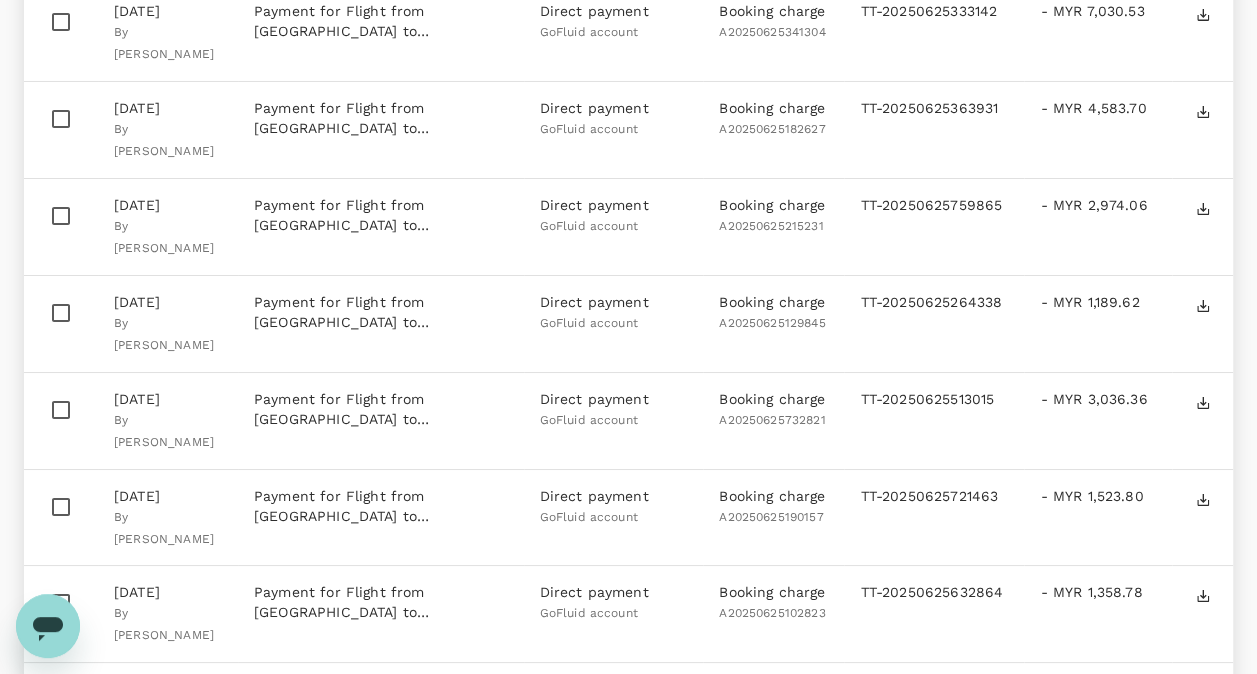 scroll, scrollTop: 3498, scrollLeft: 0, axis: vertical 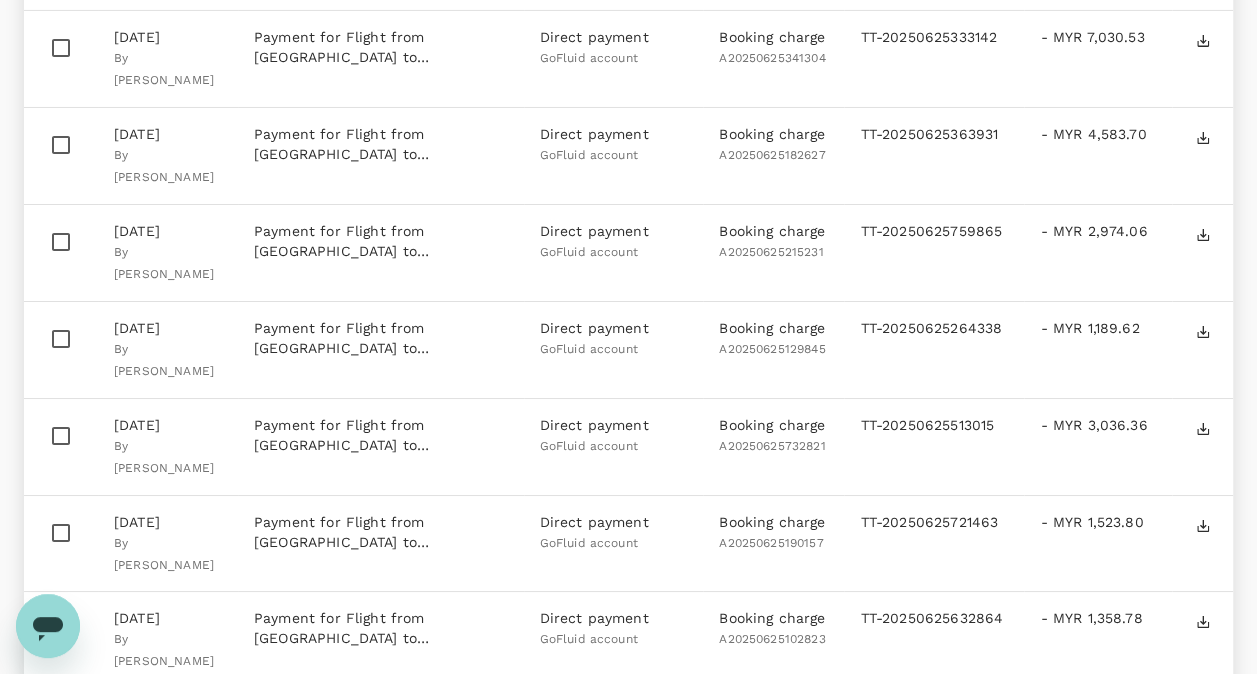 click at bounding box center [61, 629] 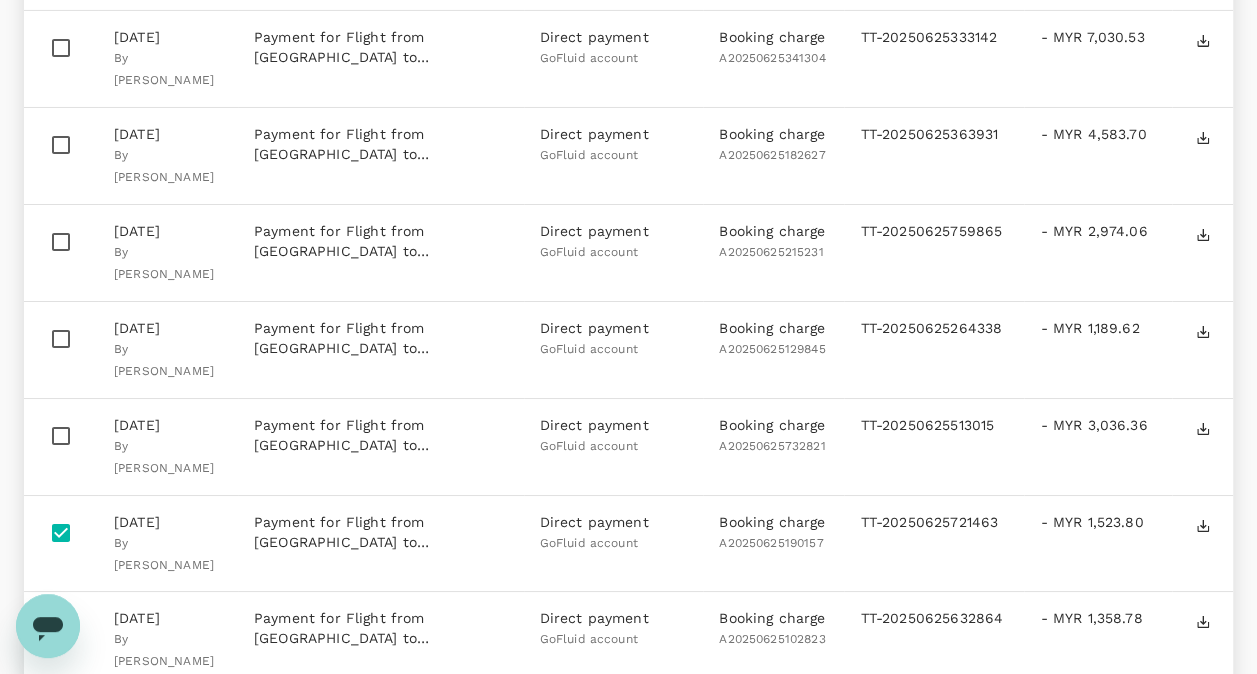 click at bounding box center (61, 436) 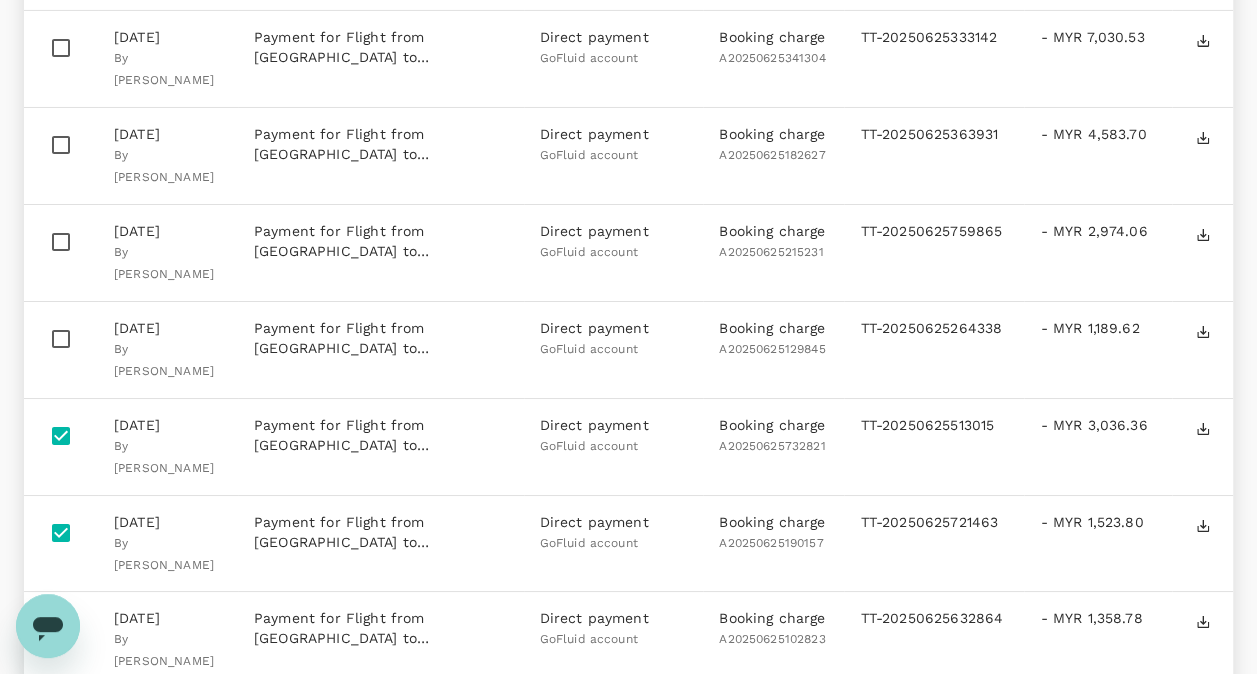 click at bounding box center (61, 339) 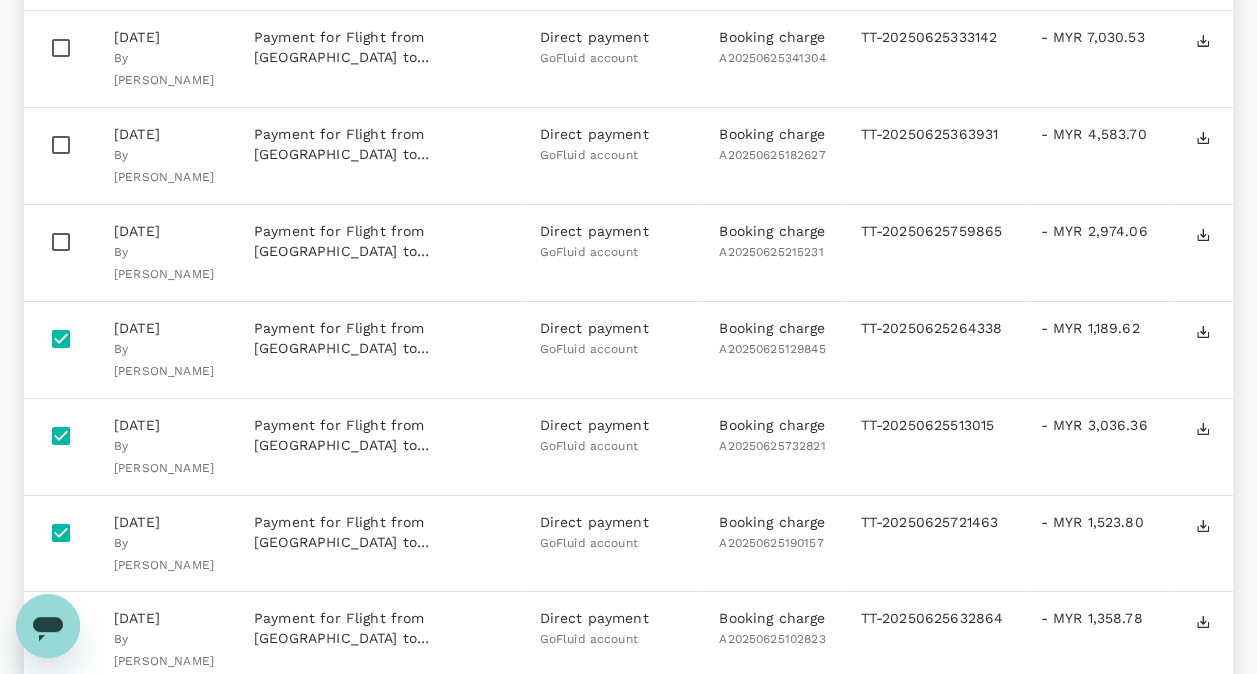 click at bounding box center [61, 242] 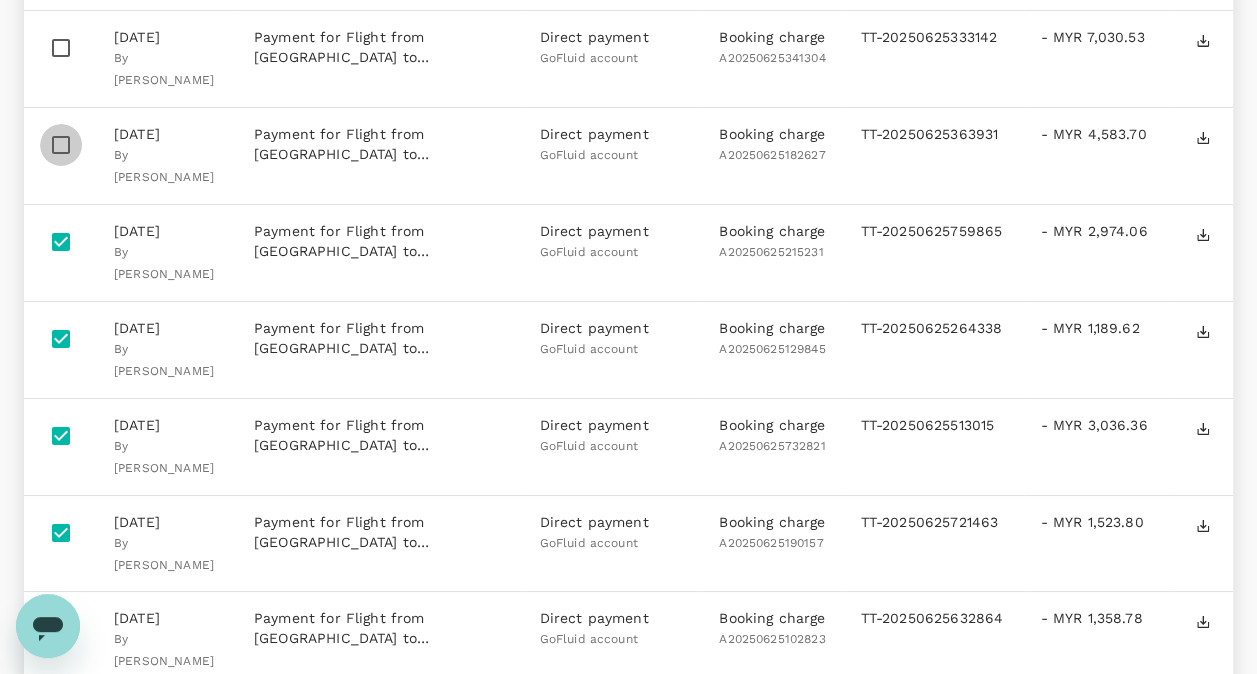 click at bounding box center [61, 145] 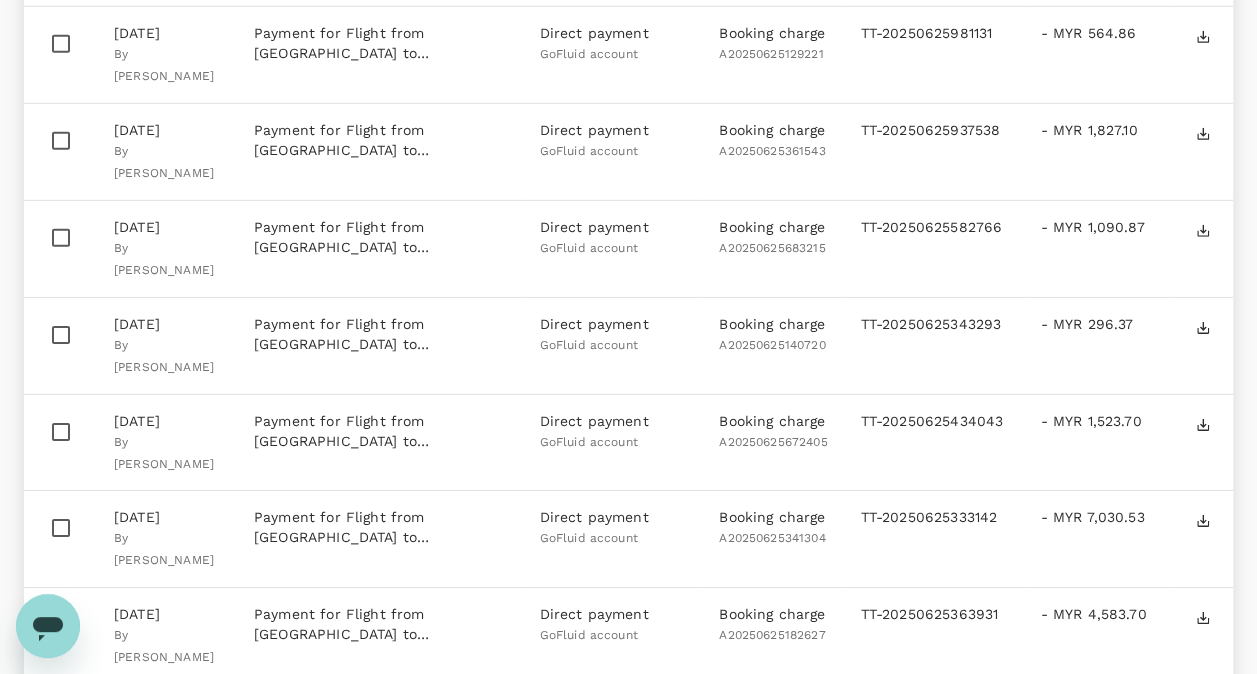 scroll, scrollTop: 2964, scrollLeft: 0, axis: vertical 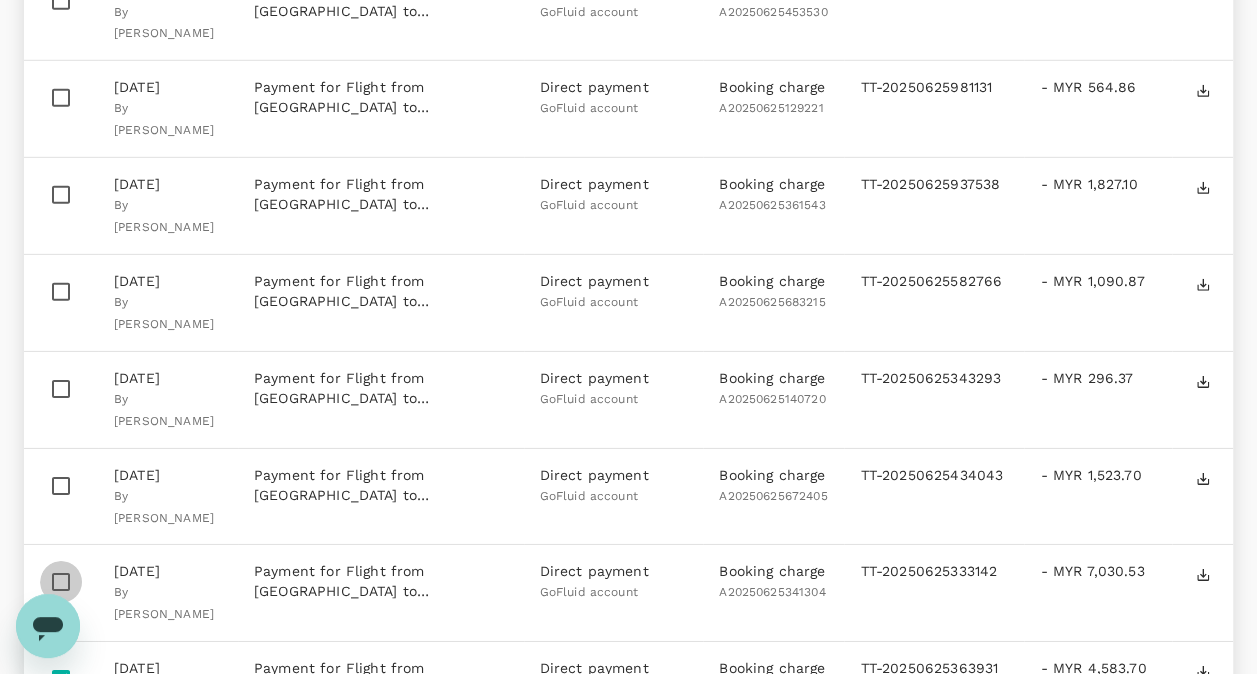click at bounding box center (61, 582) 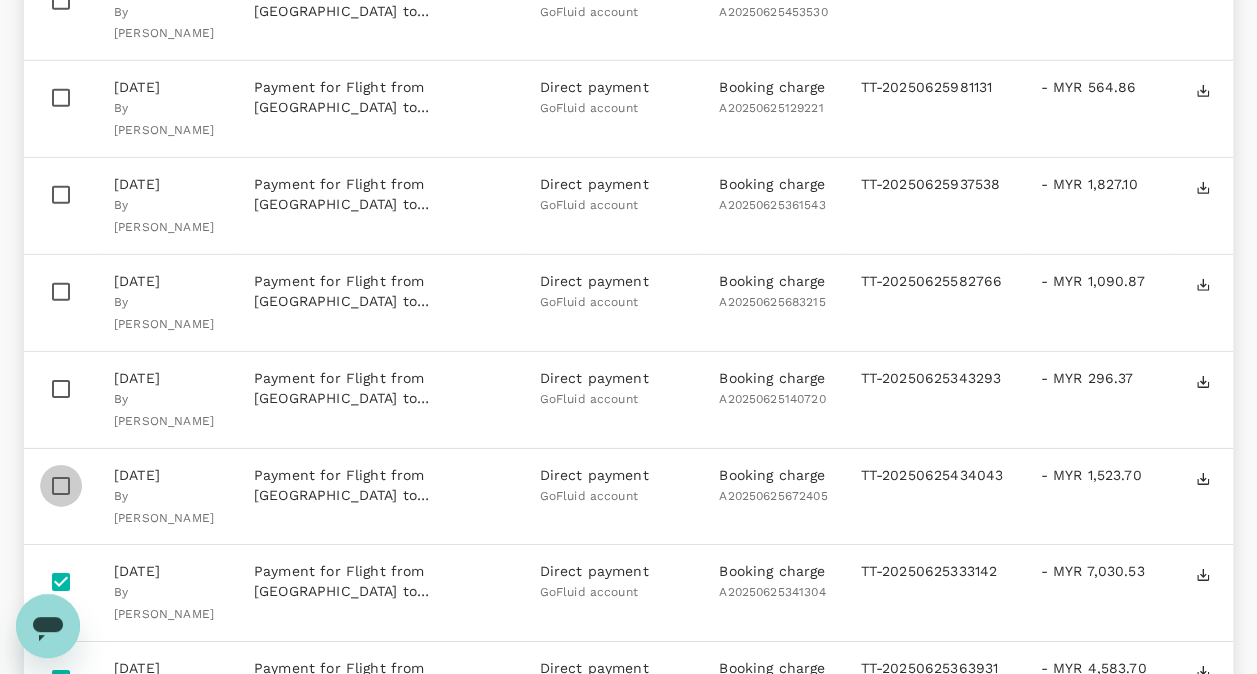 click at bounding box center (61, 486) 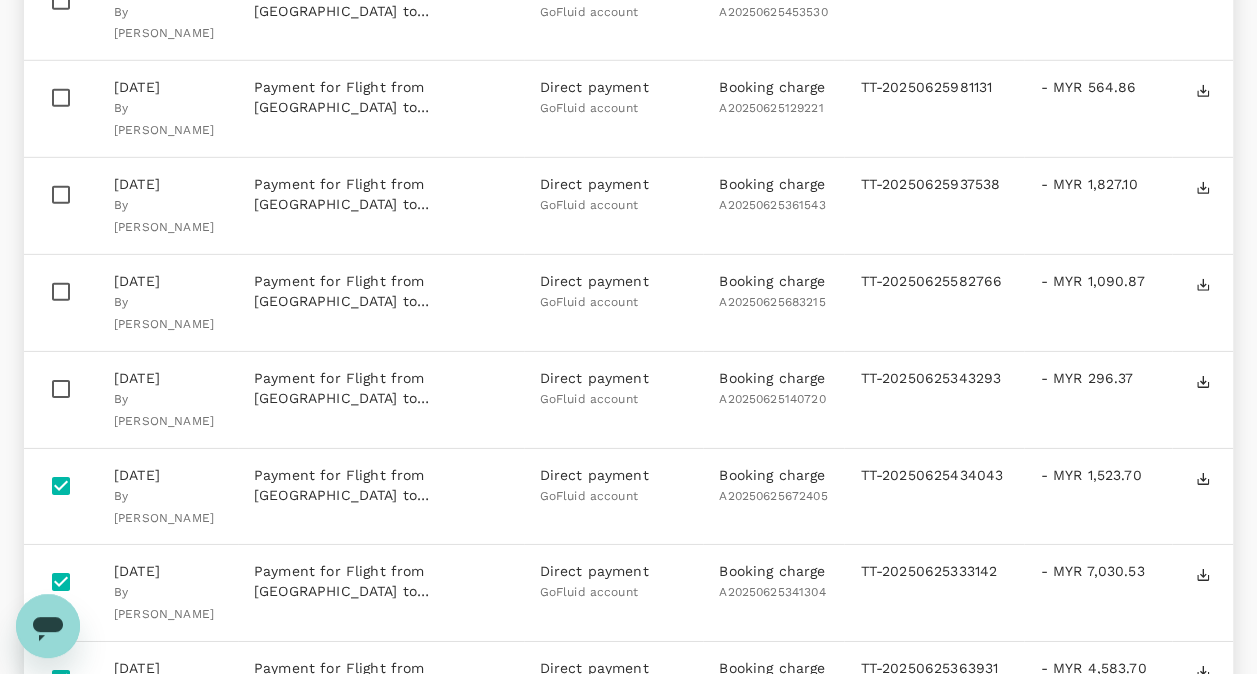 click at bounding box center [61, 389] 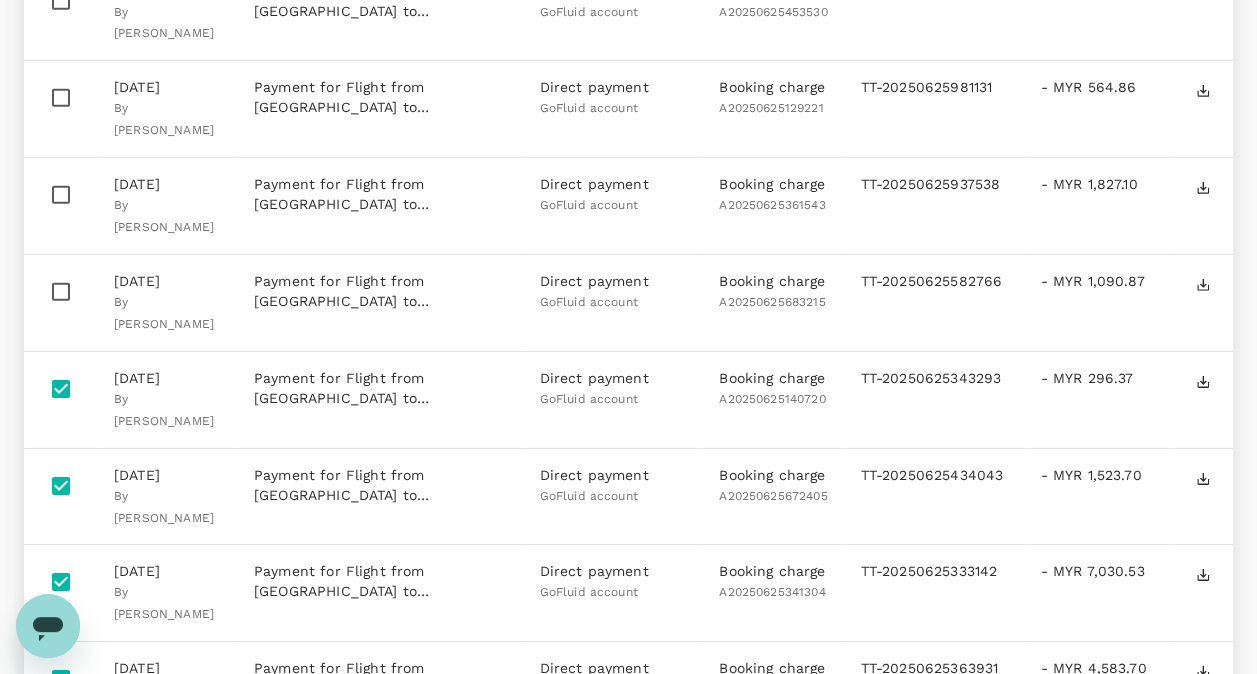 click at bounding box center [61, 292] 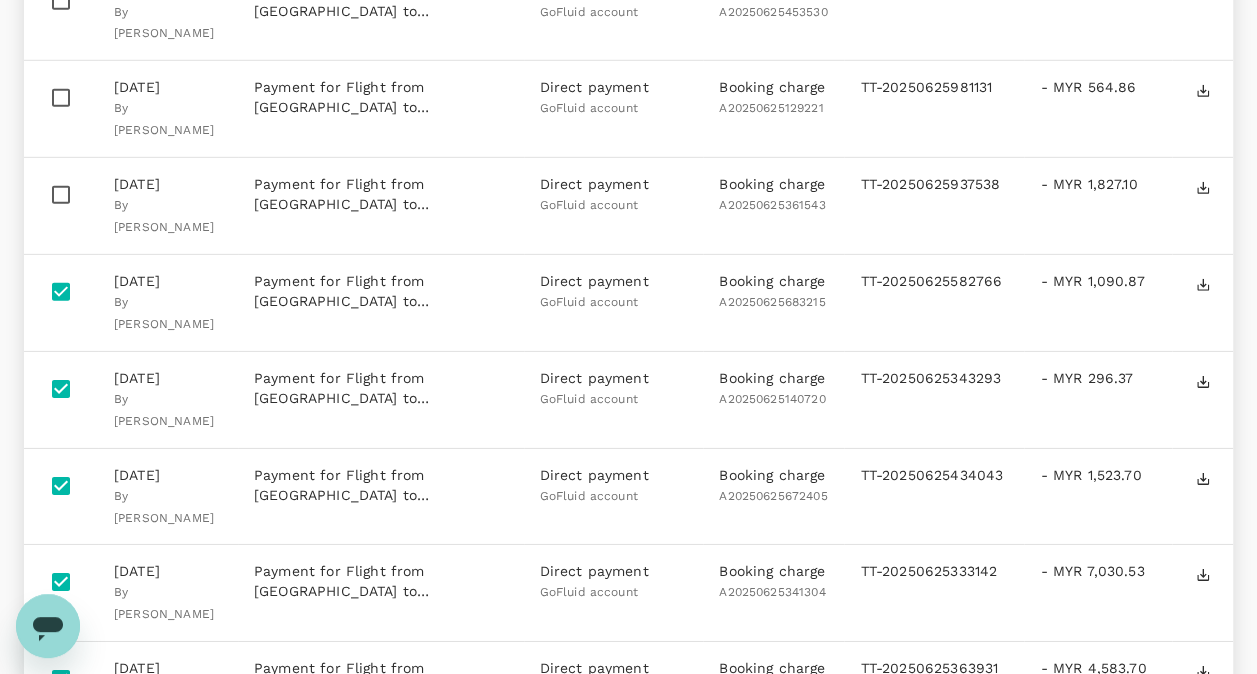 click at bounding box center (61, 195) 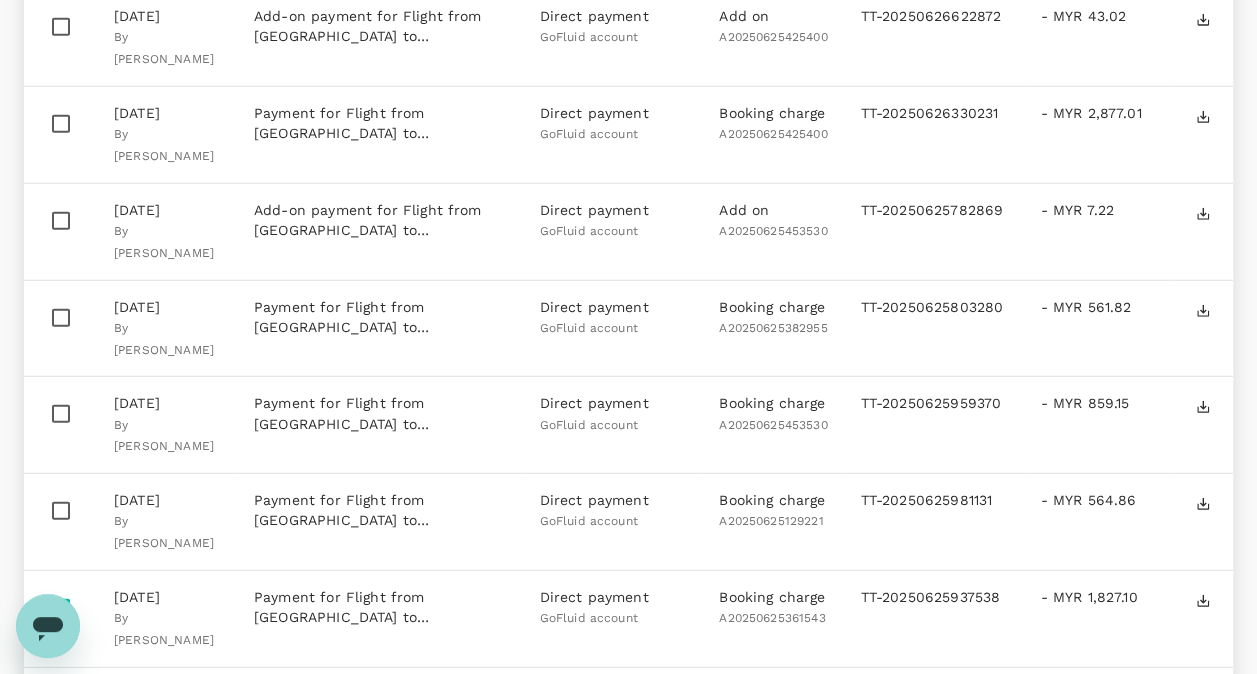 scroll, scrollTop: 2471, scrollLeft: 0, axis: vertical 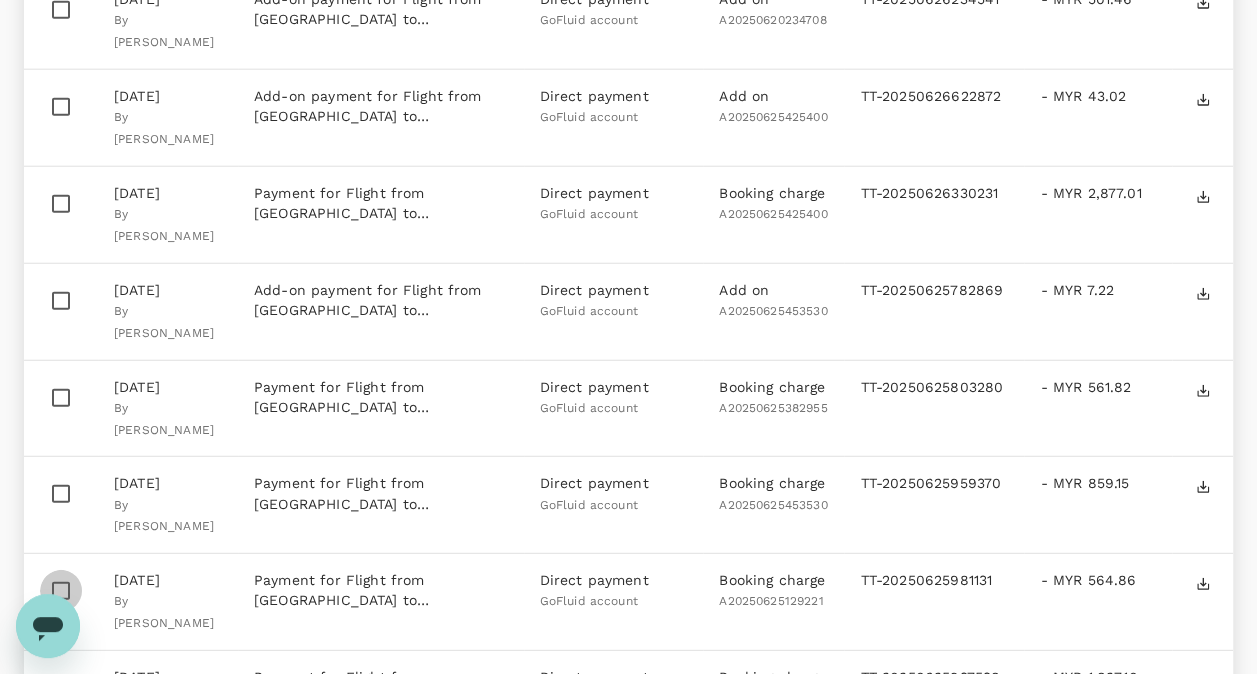 click at bounding box center (61, 591) 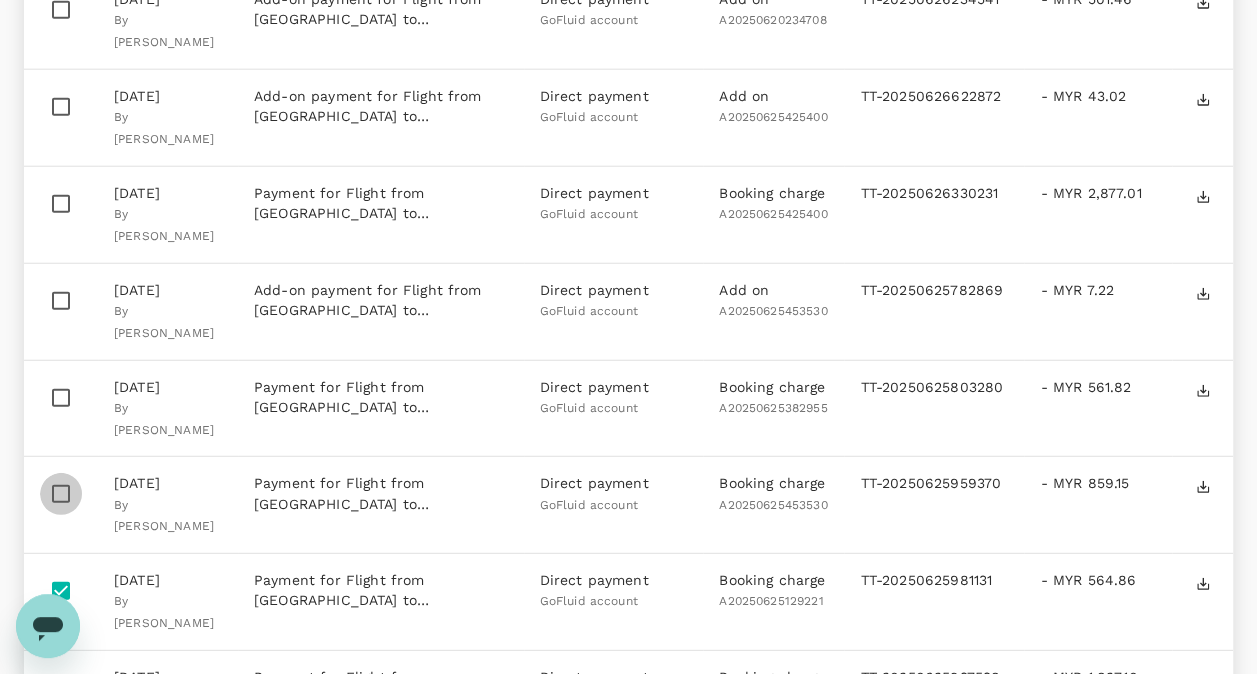 click at bounding box center [61, 494] 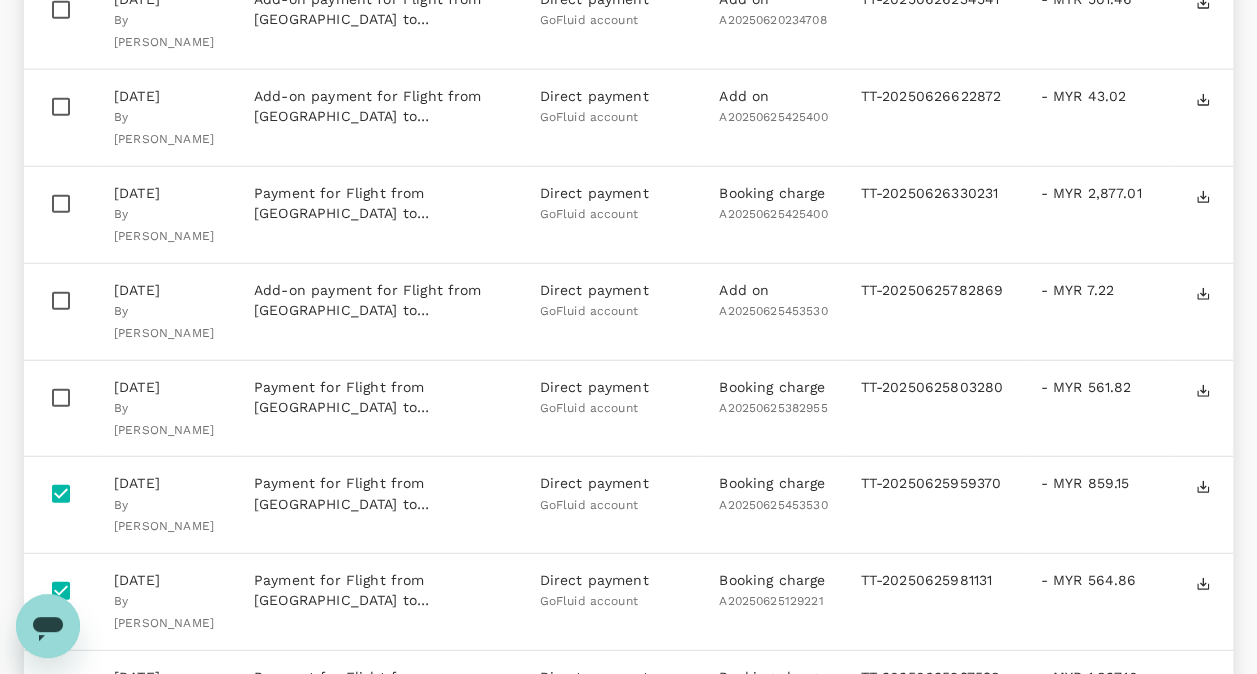 click at bounding box center (61, 398) 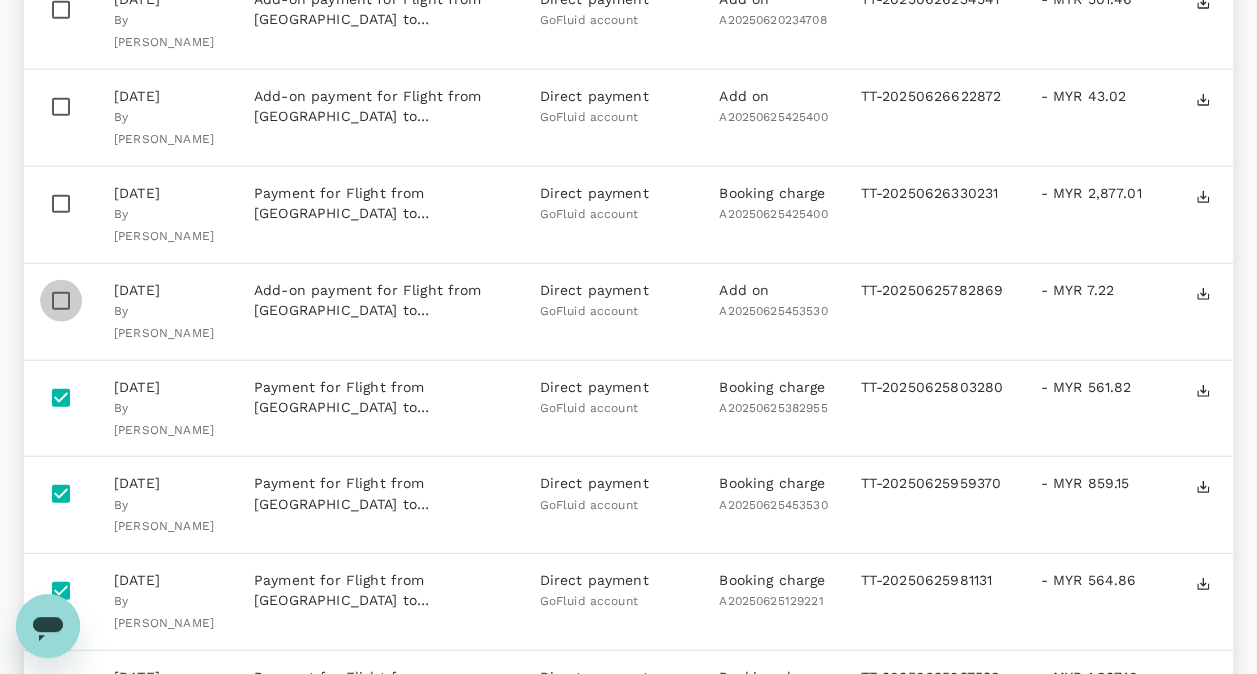 click at bounding box center [61, 301] 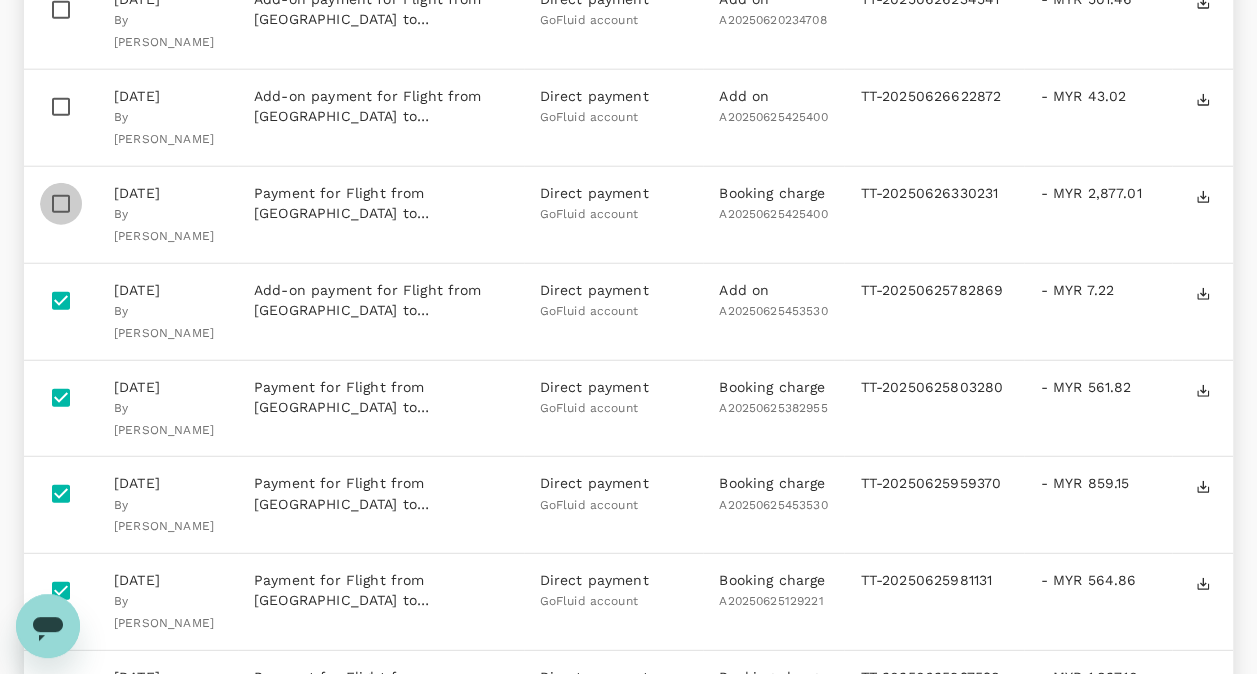 click at bounding box center [61, 204] 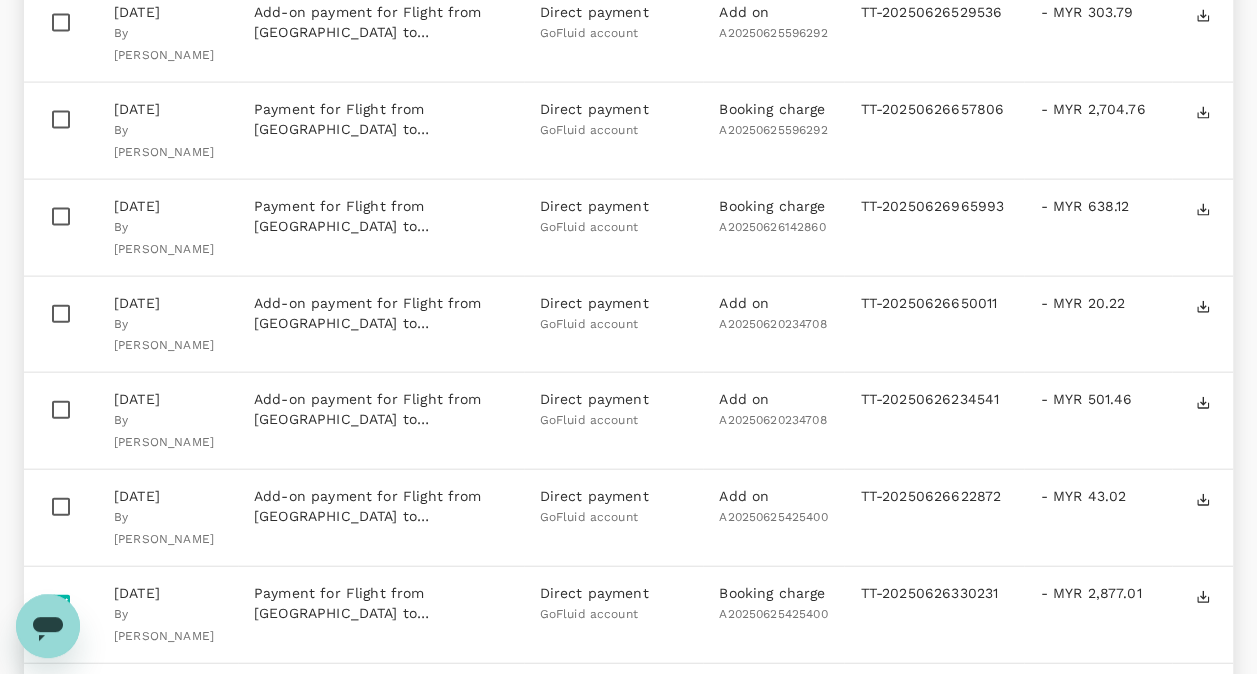 scroll, scrollTop: 1951, scrollLeft: 0, axis: vertical 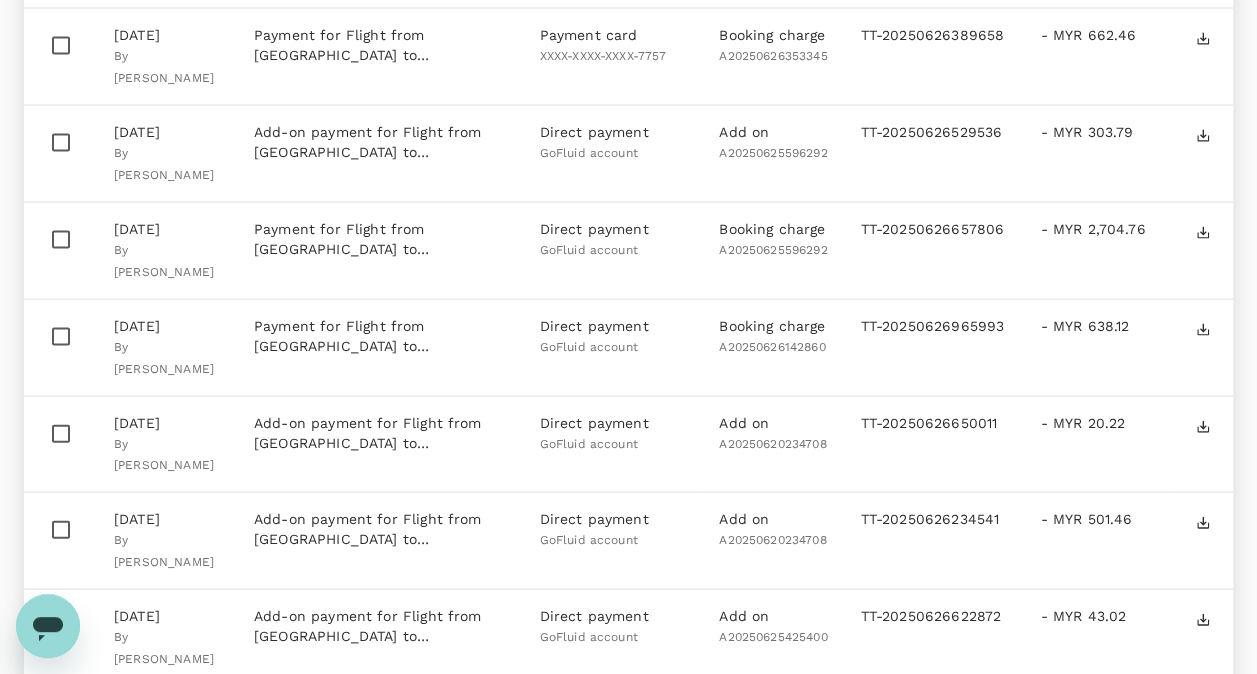 click at bounding box center [61, 627] 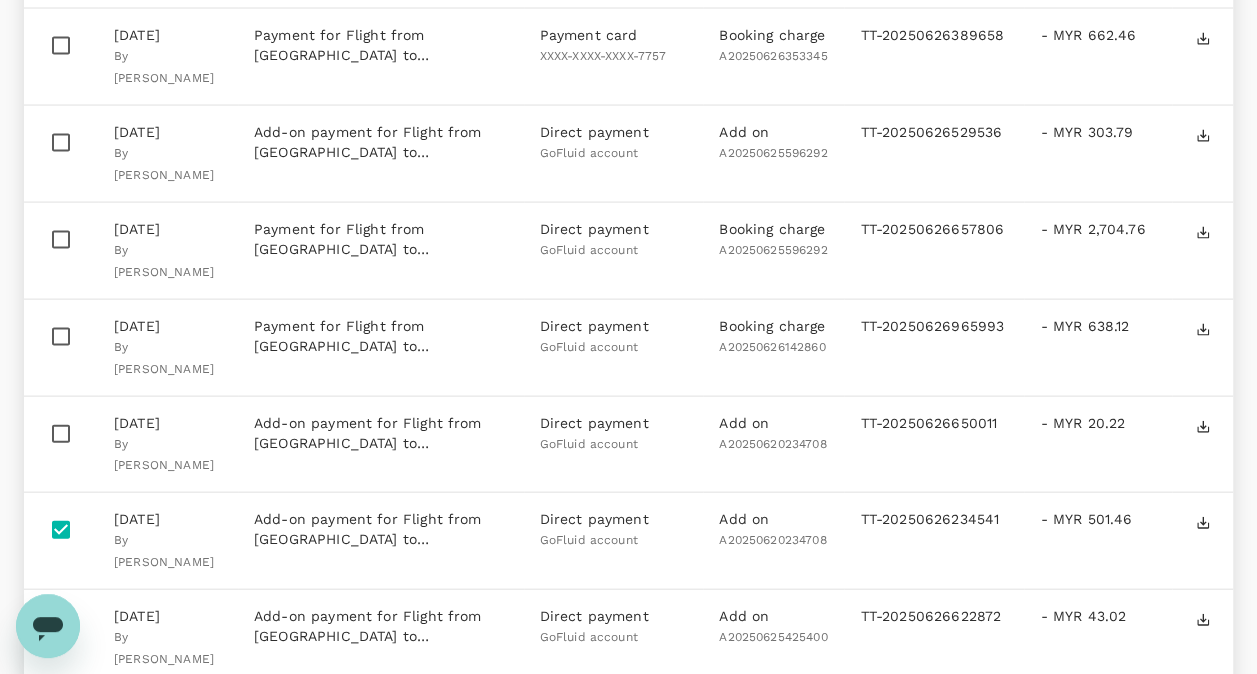 click at bounding box center [61, 434] 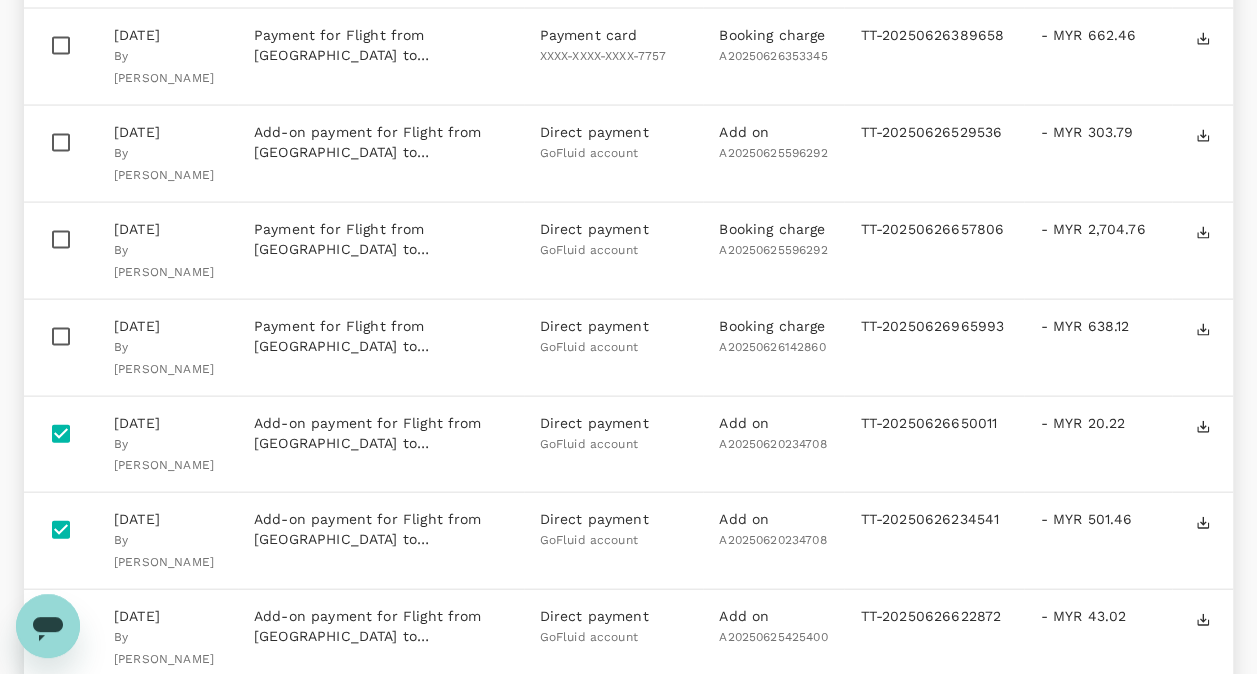 click at bounding box center [61, 337] 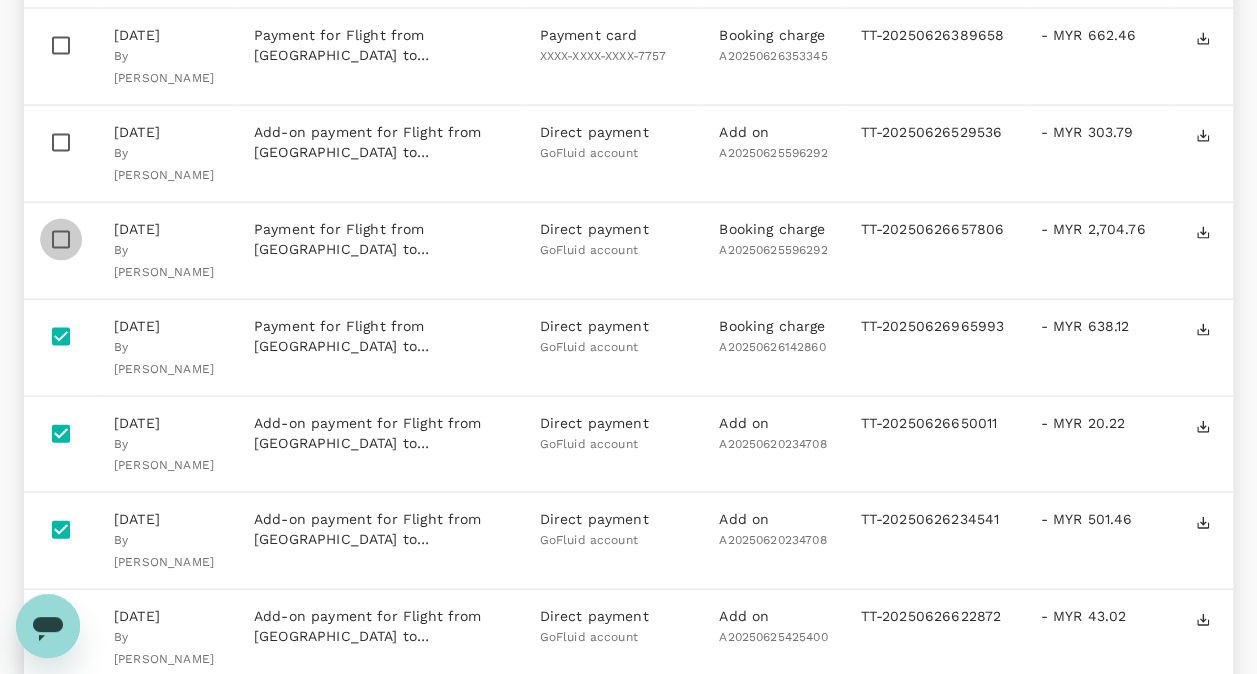 click at bounding box center (61, 240) 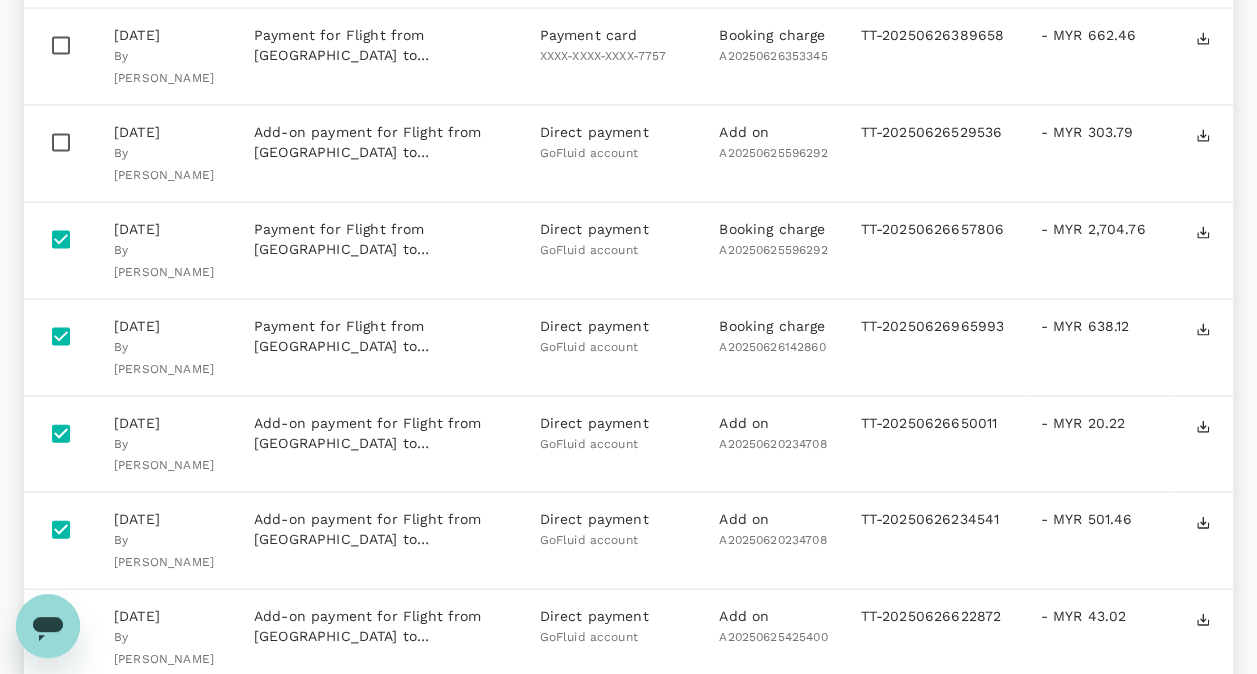 click at bounding box center [61, 143] 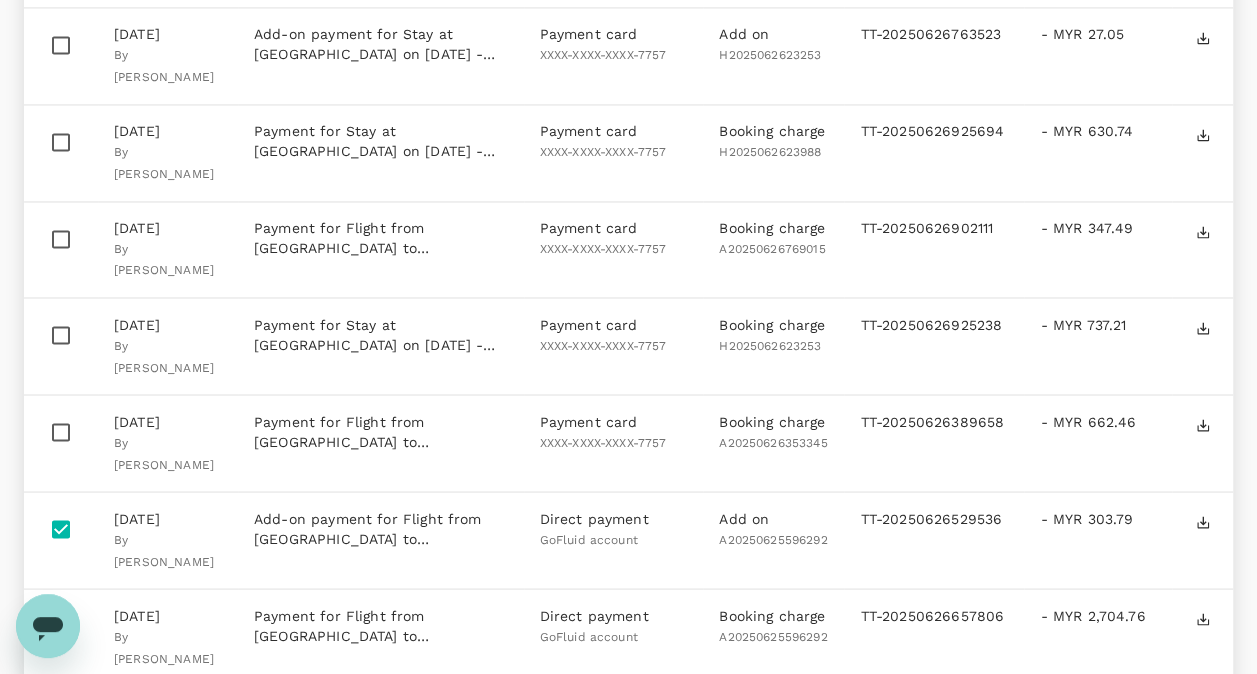 scroll, scrollTop: 1458, scrollLeft: 0, axis: vertical 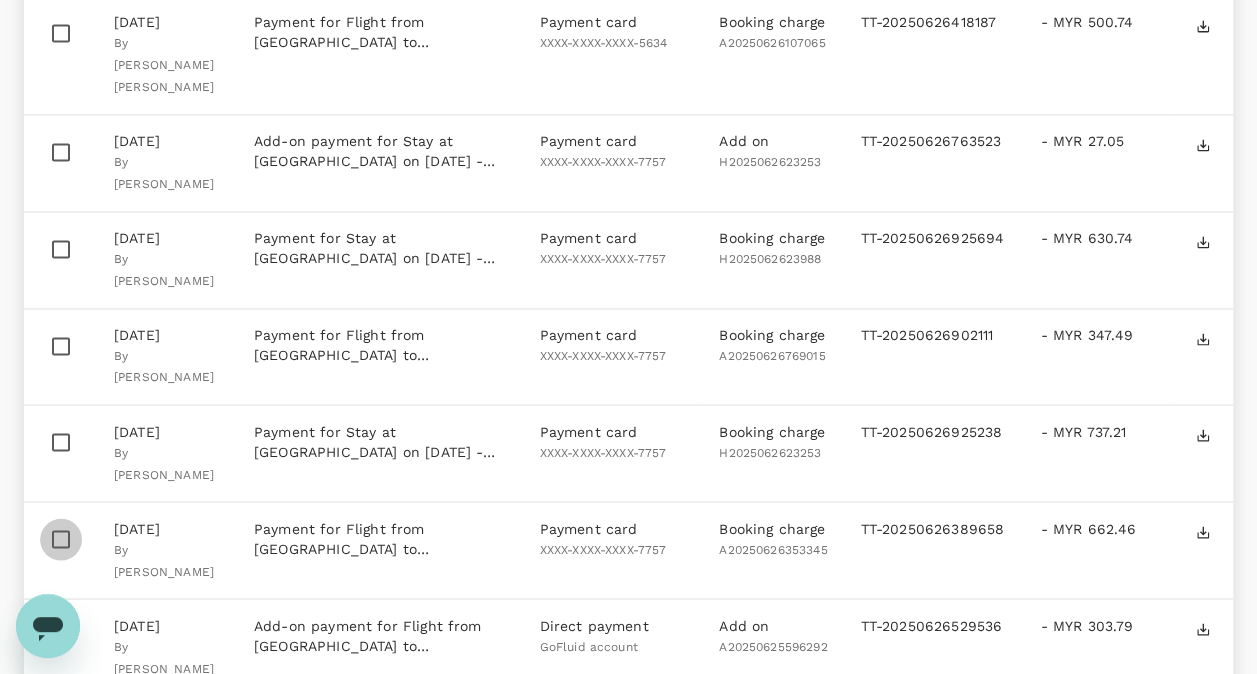 click at bounding box center [61, 539] 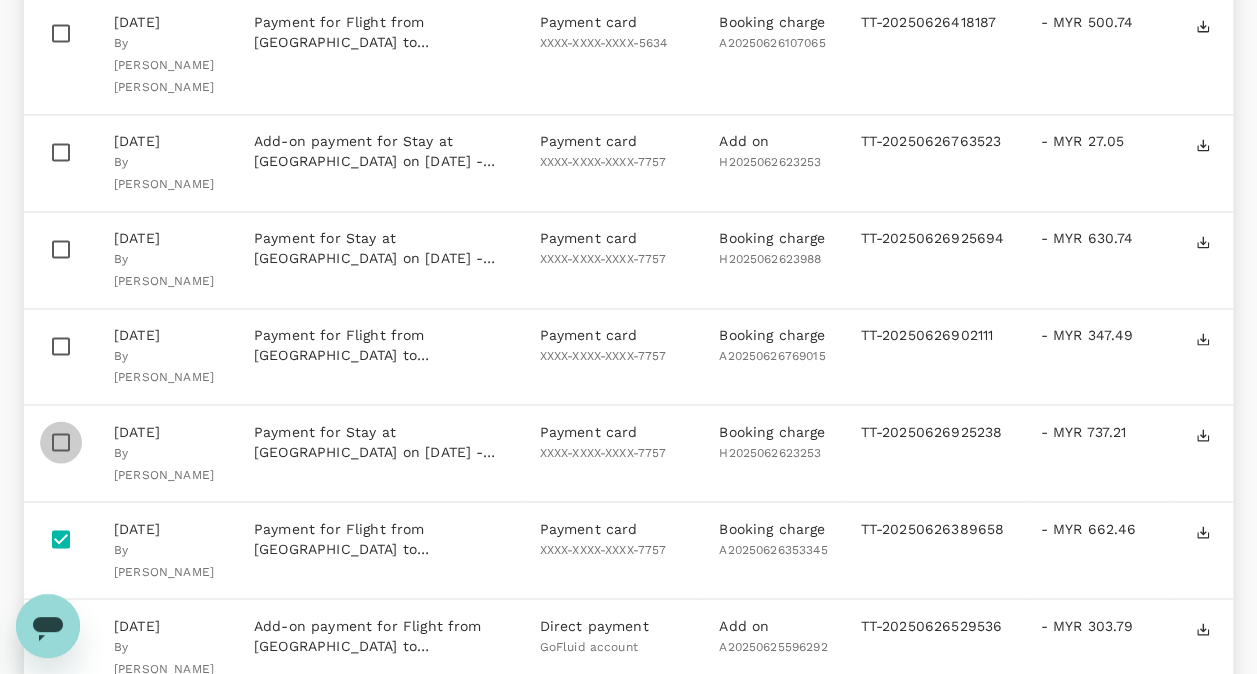 click at bounding box center (61, 442) 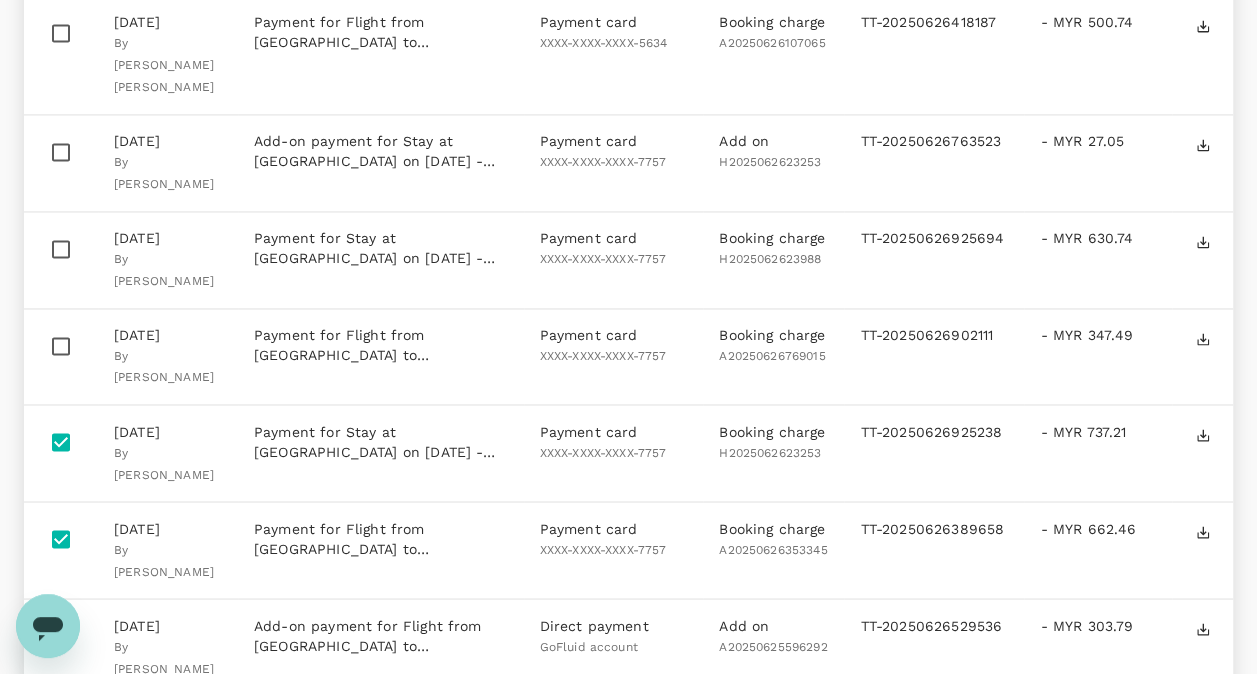 click at bounding box center [61, 346] 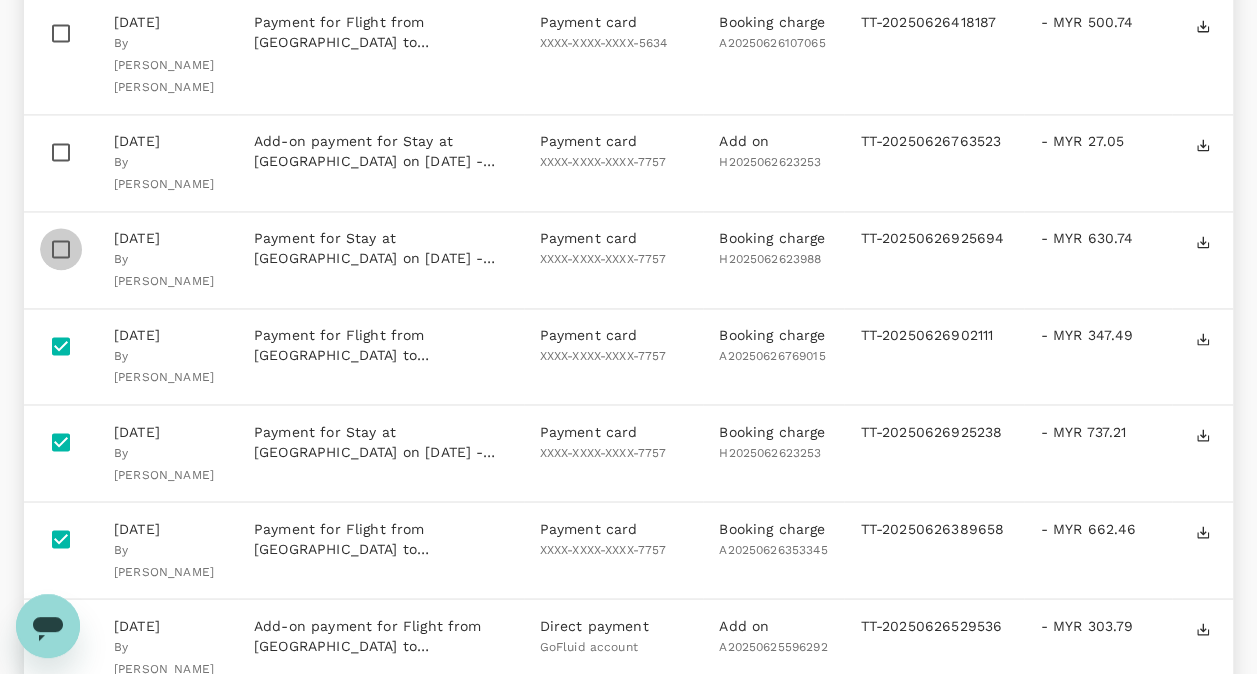 click at bounding box center (61, 249) 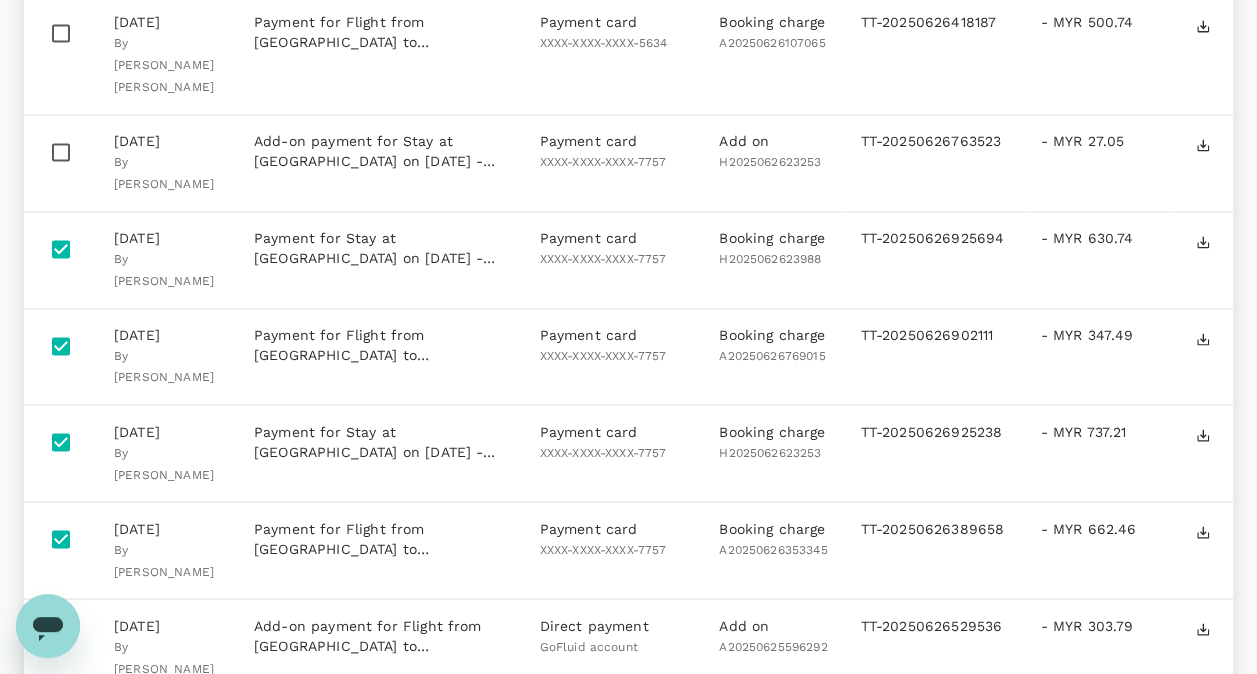 click at bounding box center [61, 152] 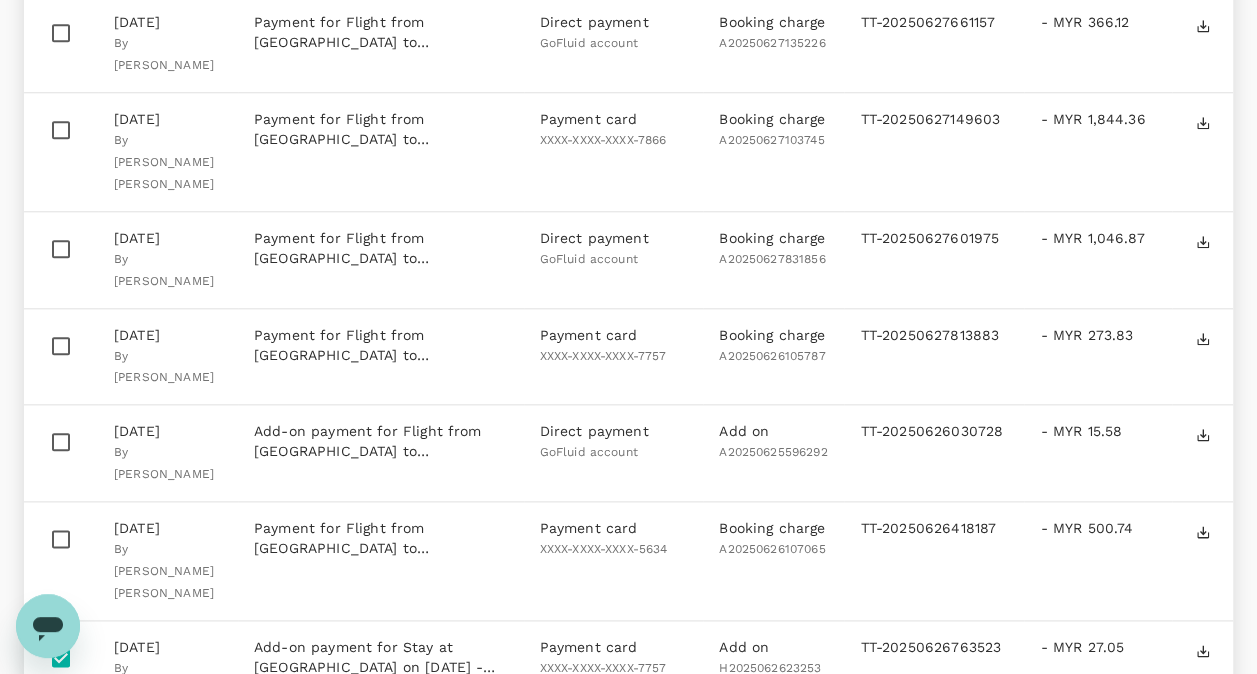 scroll, scrollTop: 939, scrollLeft: 0, axis: vertical 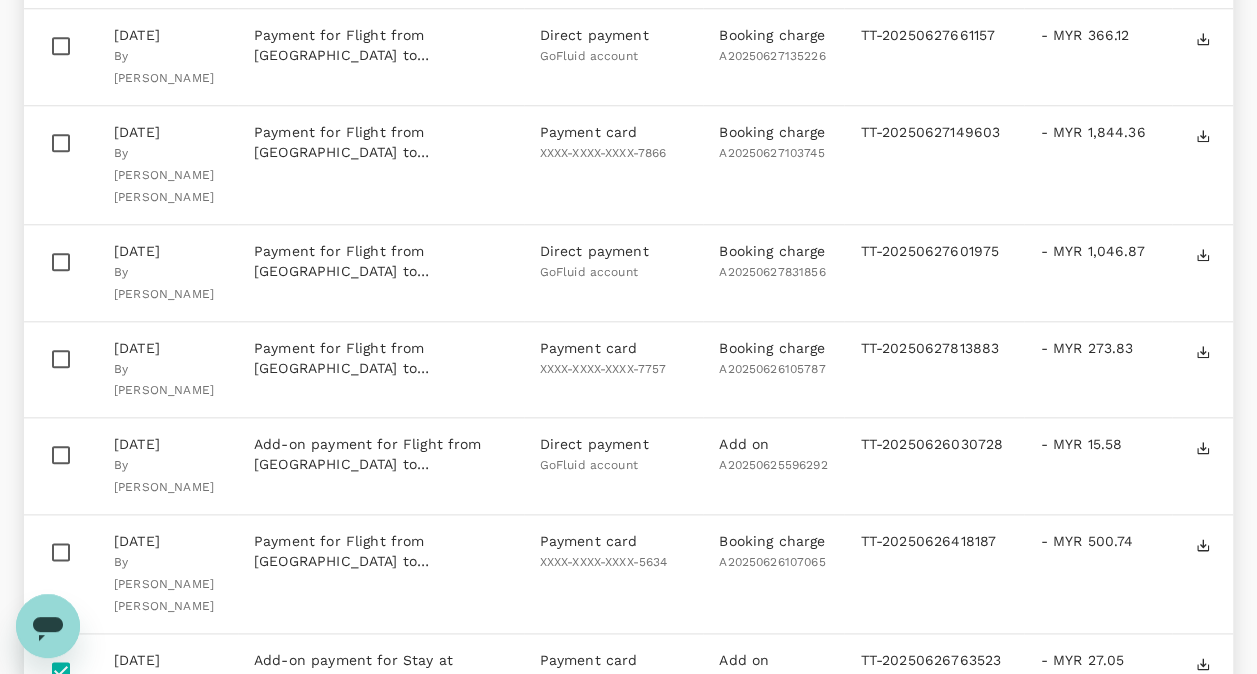 click at bounding box center [61, 552] 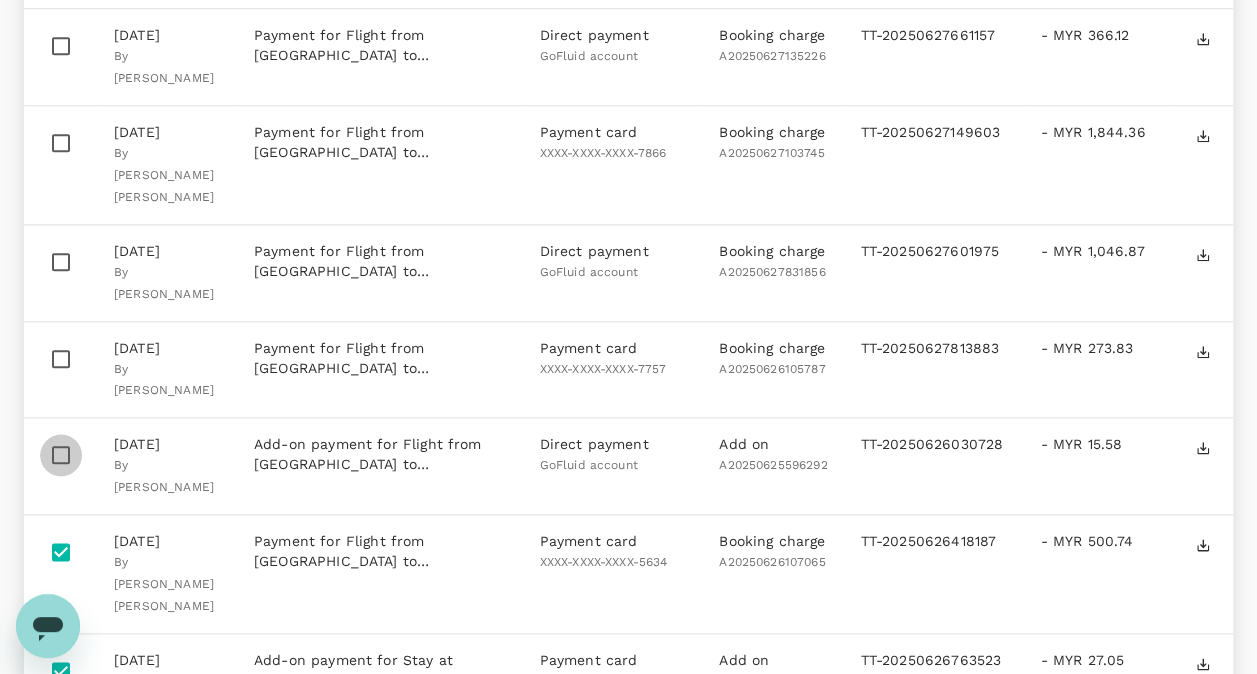 click at bounding box center (61, 455) 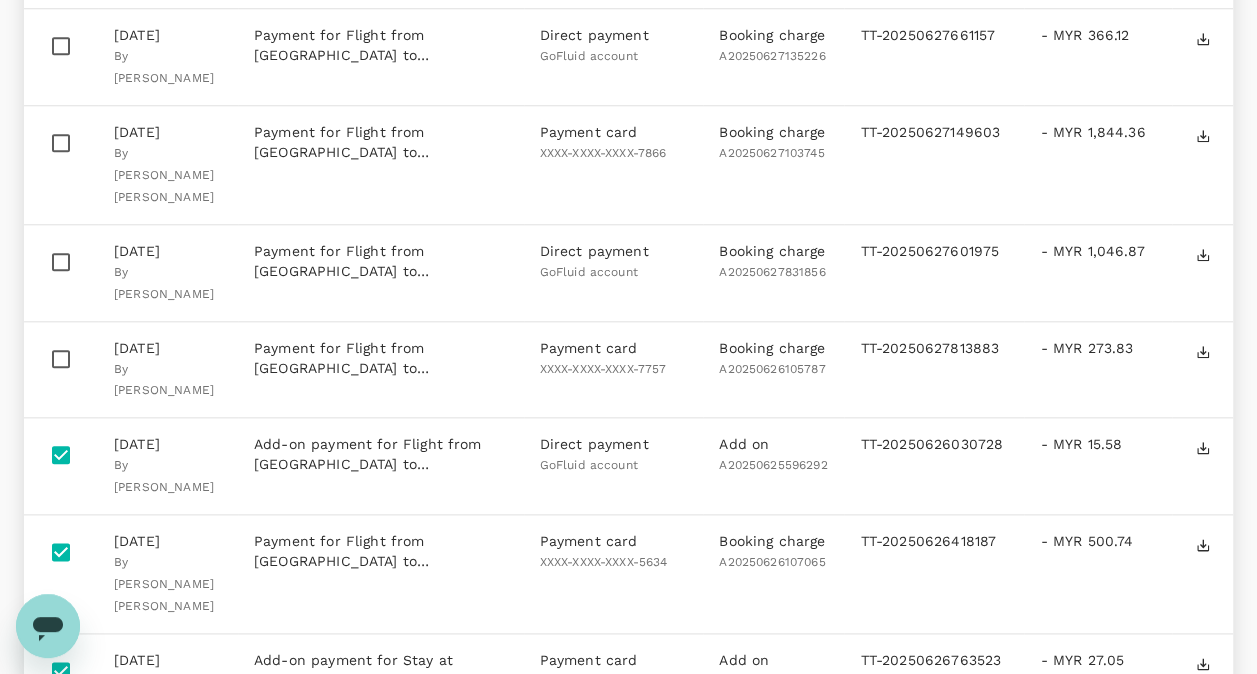 click at bounding box center [61, 359] 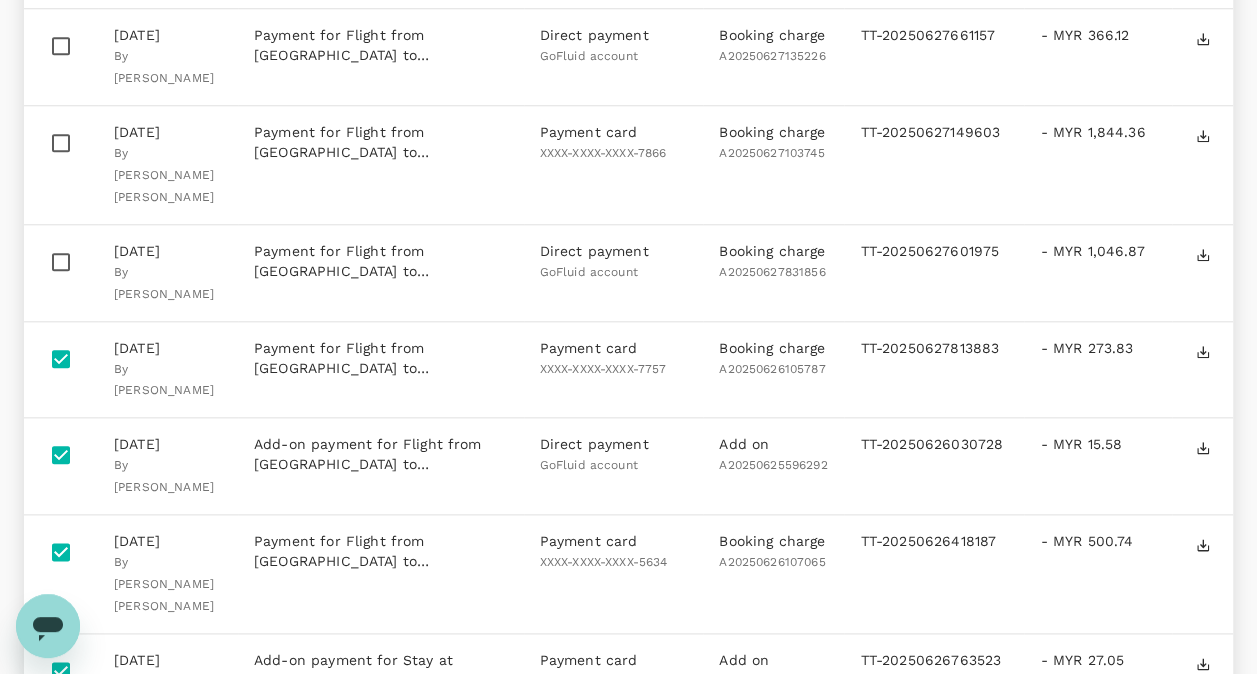 click at bounding box center (61, 262) 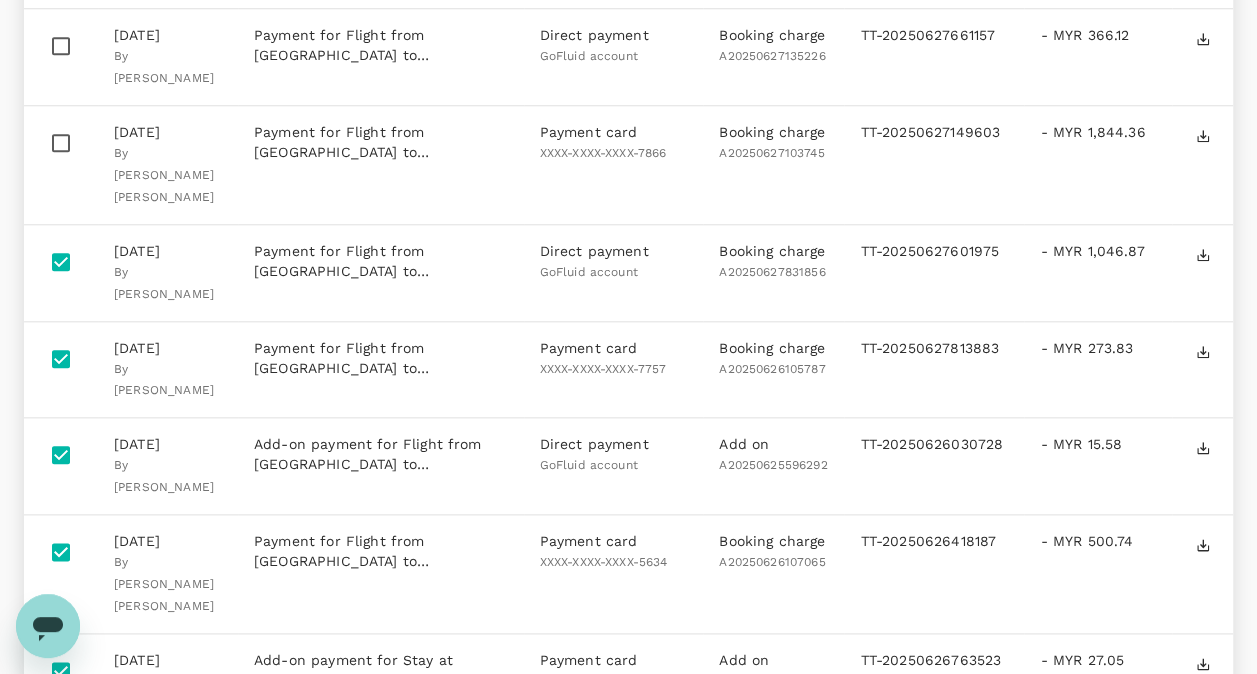 click at bounding box center (61, 143) 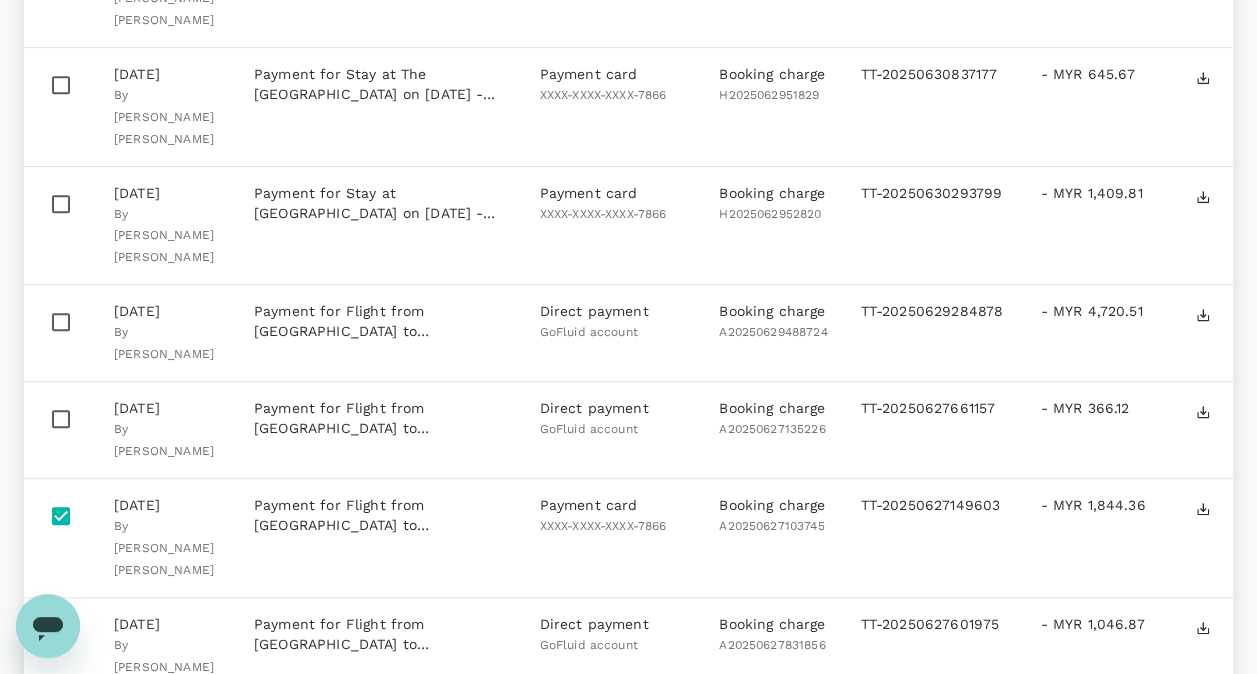 scroll, scrollTop: 526, scrollLeft: 0, axis: vertical 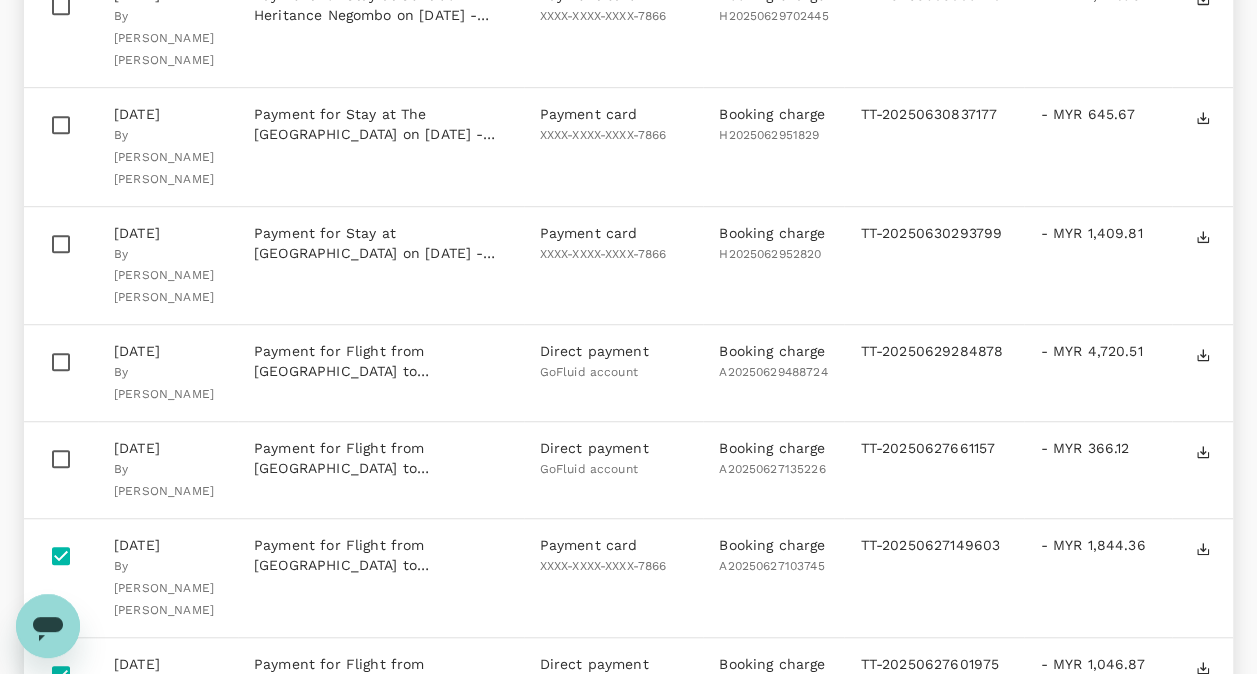 click at bounding box center (61, 459) 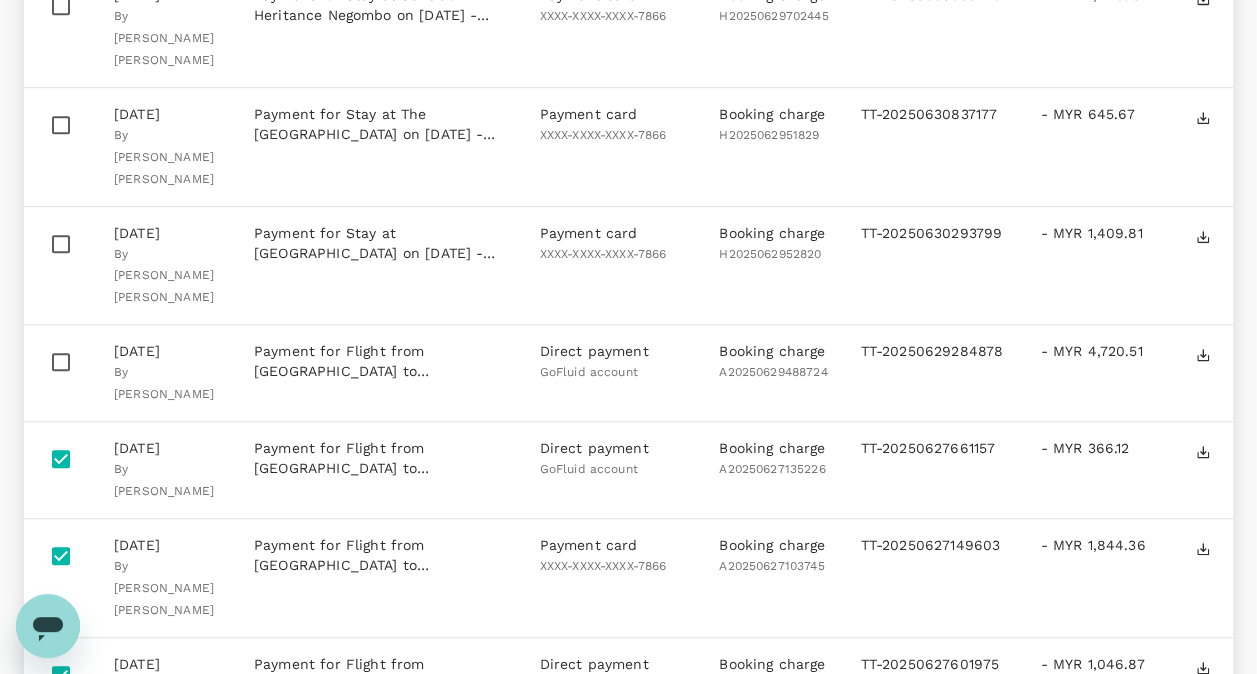 click at bounding box center [61, 362] 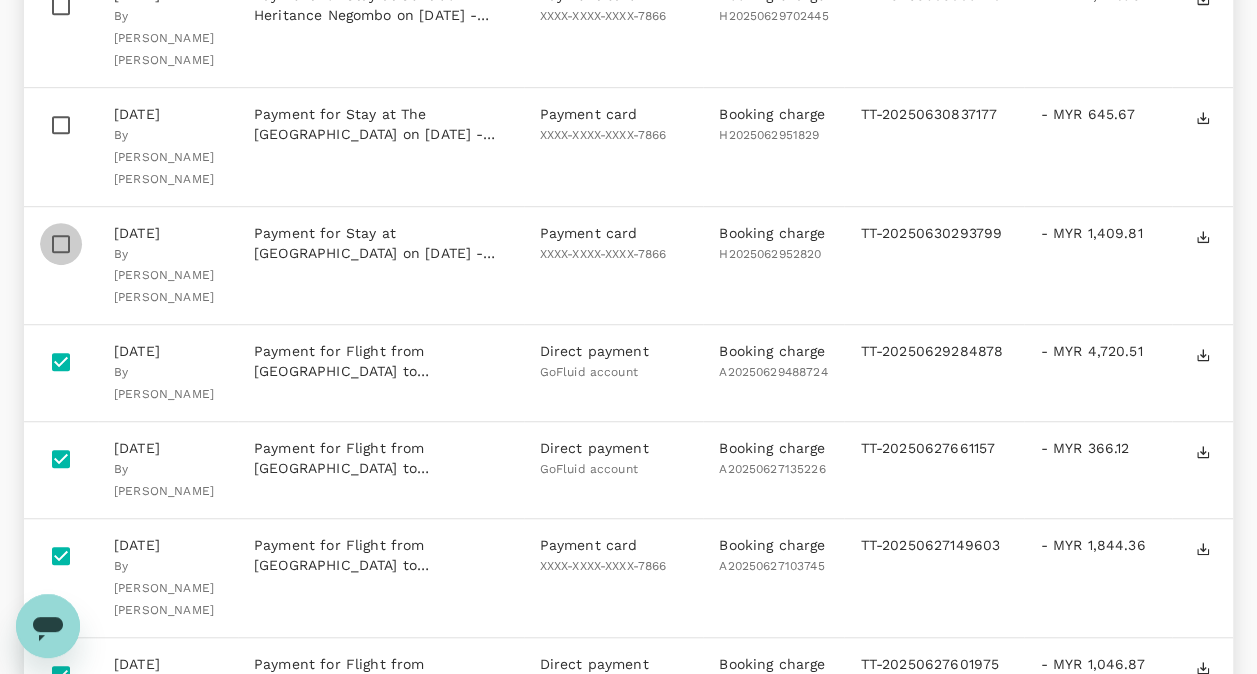 click at bounding box center [61, 244] 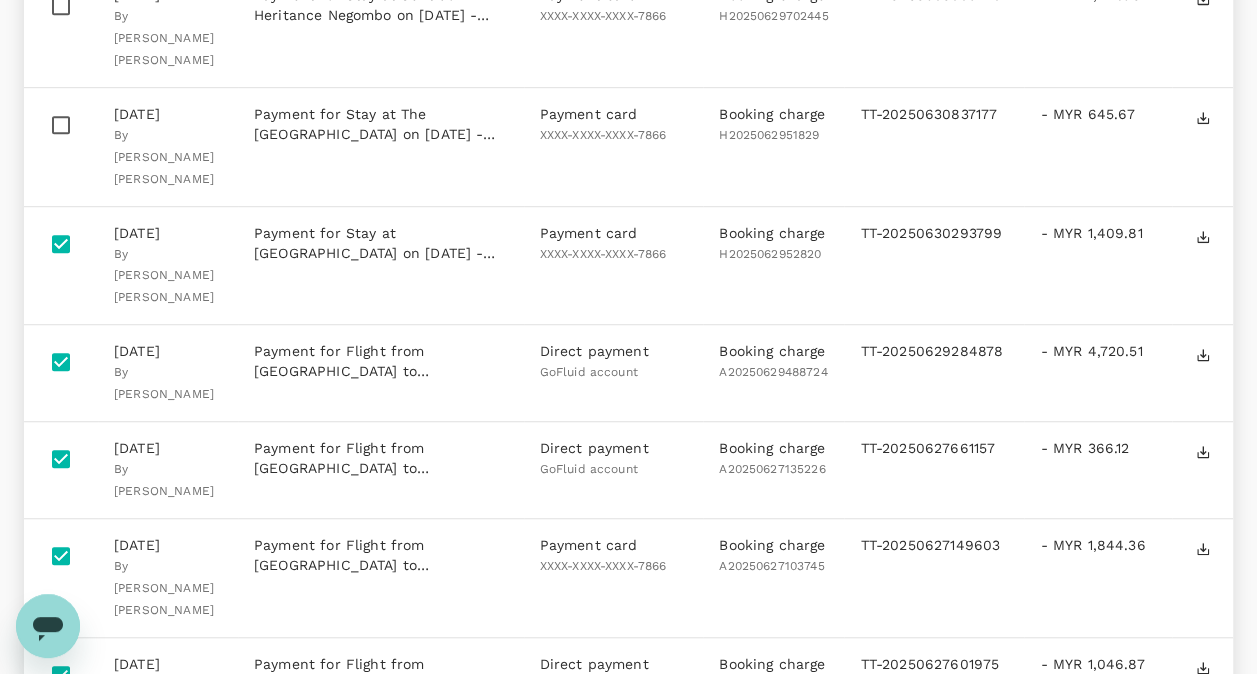 click at bounding box center [61, 125] 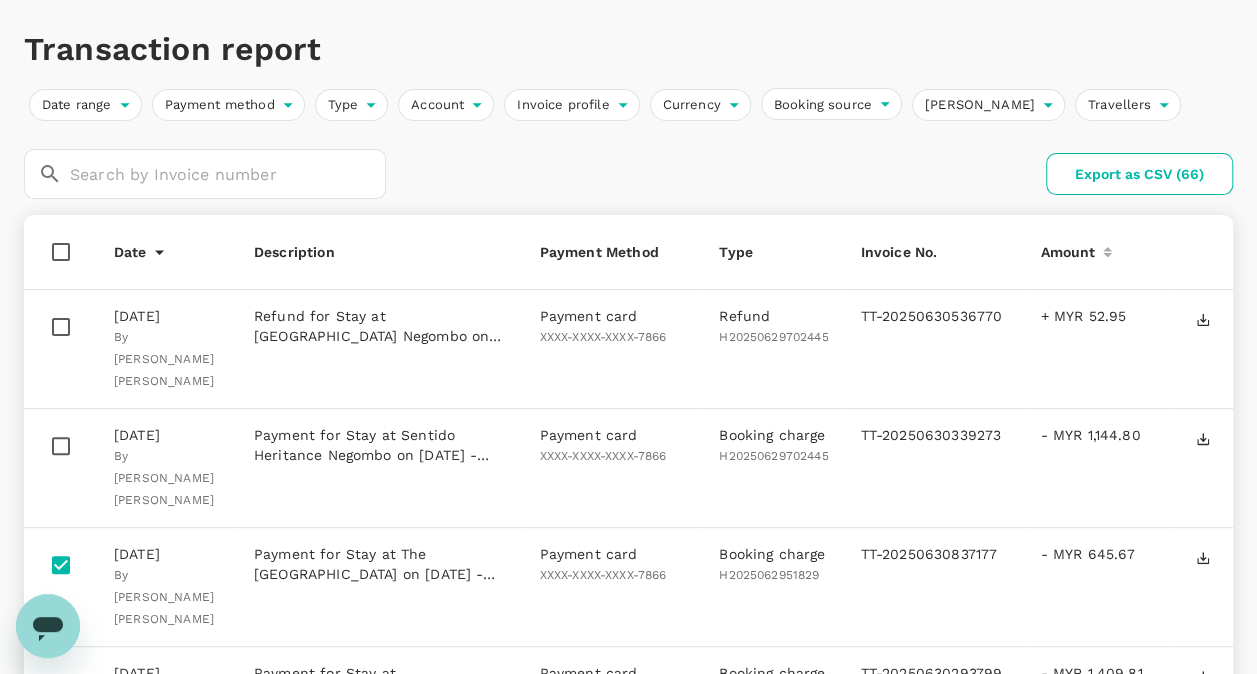 scroll, scrollTop: 72, scrollLeft: 0, axis: vertical 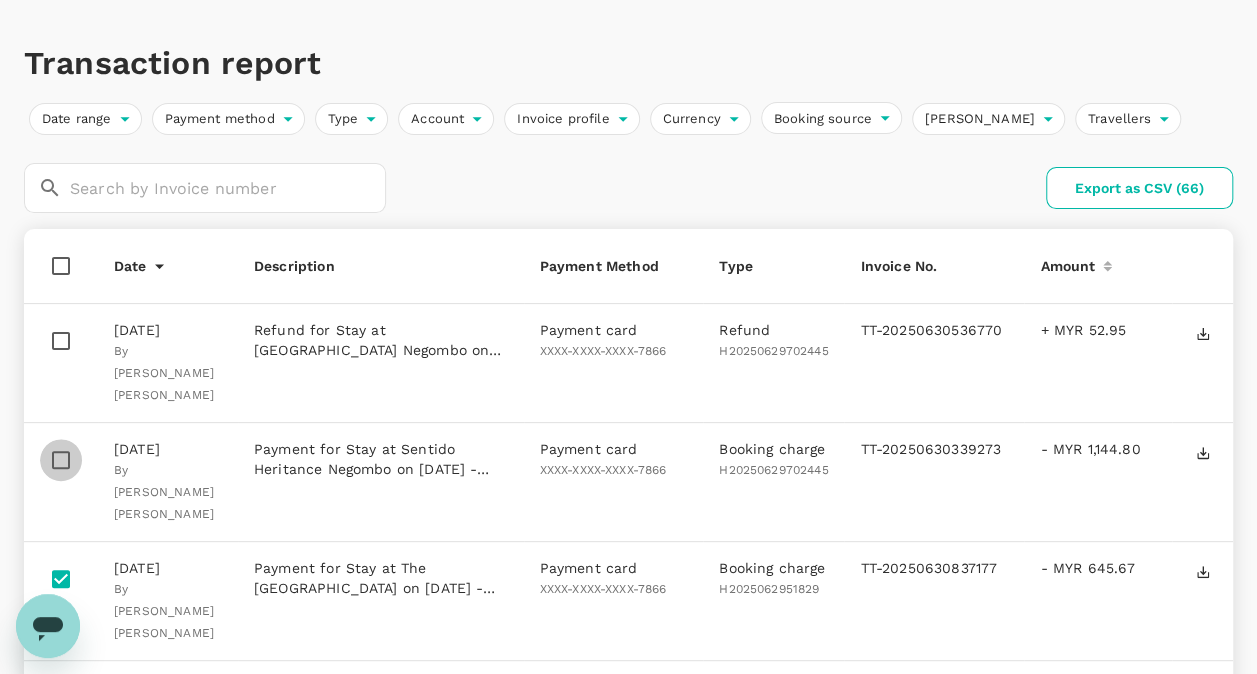 click at bounding box center (61, 460) 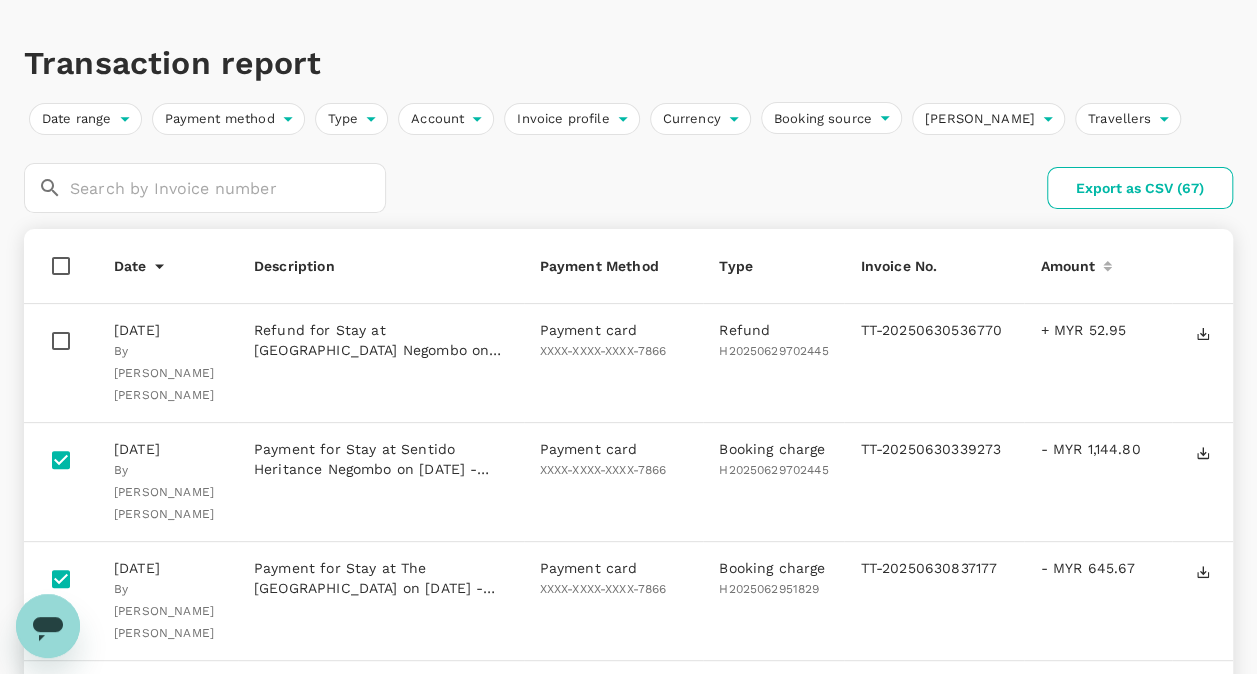 click at bounding box center [61, 341] 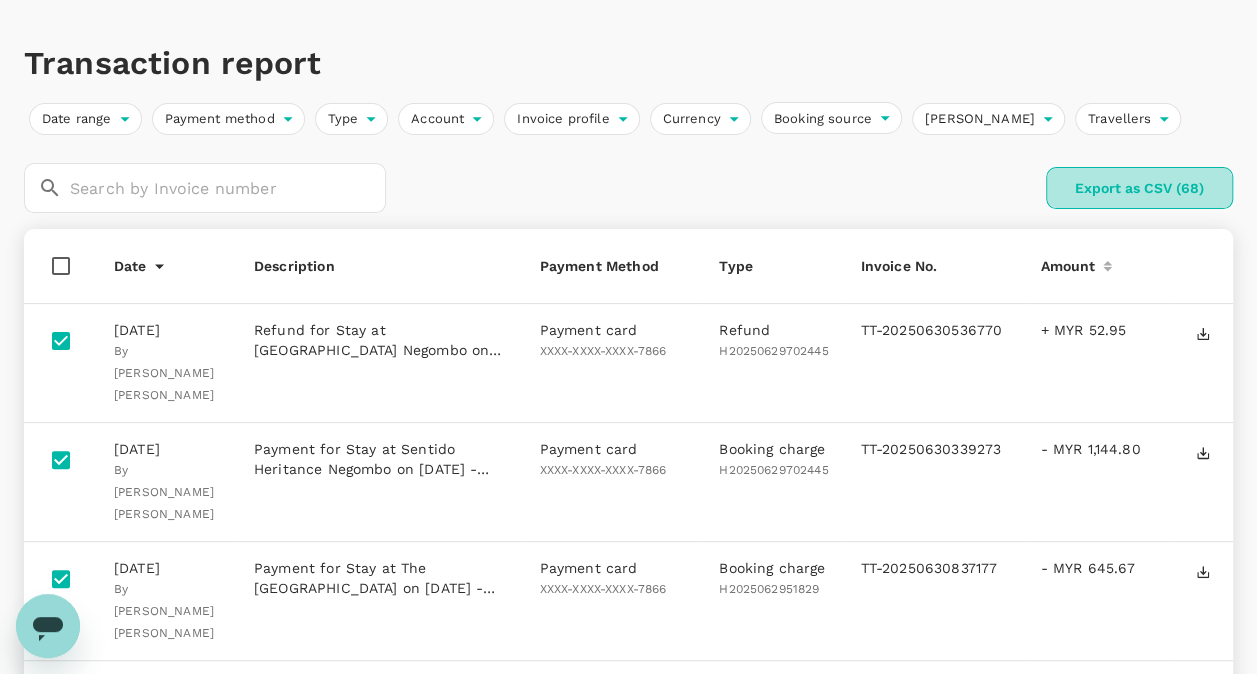 click on "Export as CSV   (68)" at bounding box center [1139, 188] 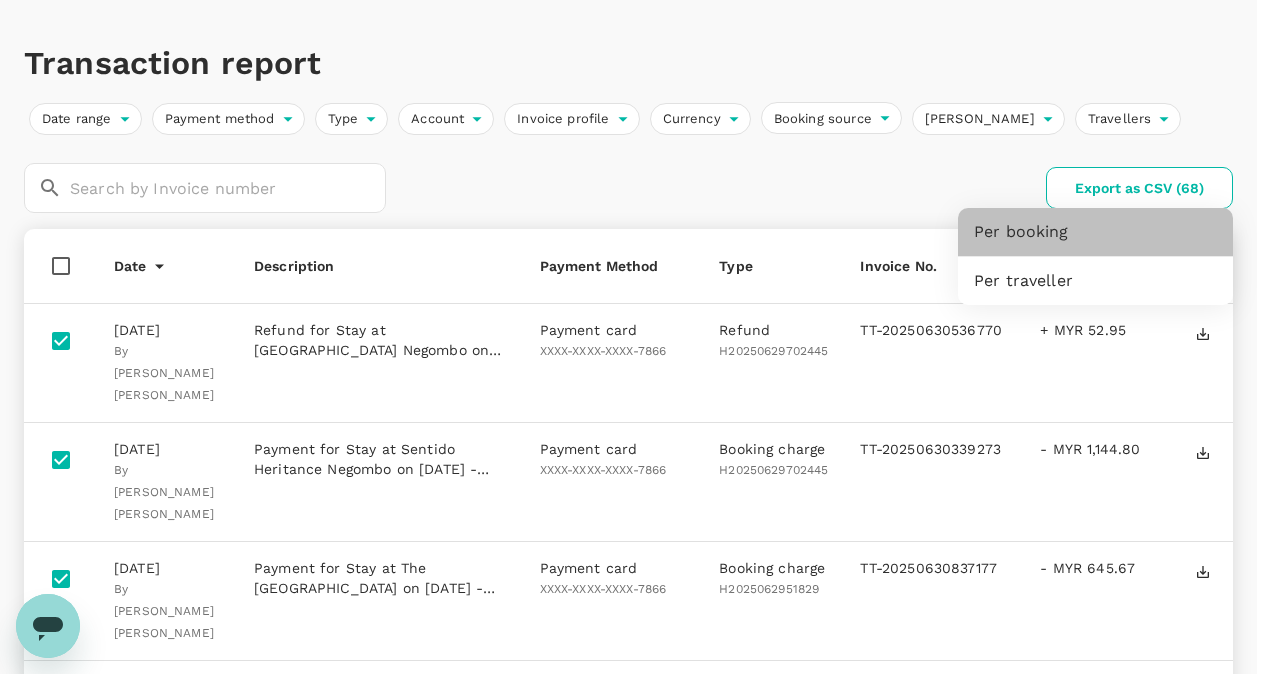 click on "Per booking" at bounding box center [1095, 232] 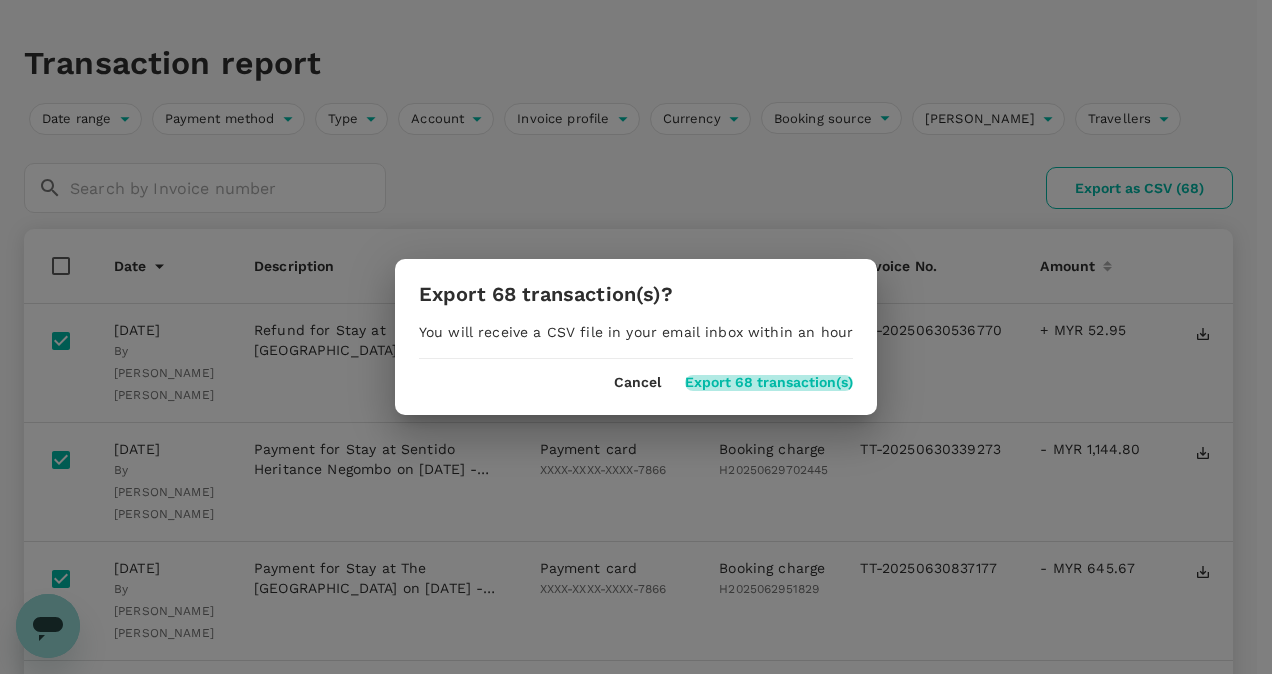 click on "Export 68 transaction(s)" at bounding box center (769, 383) 